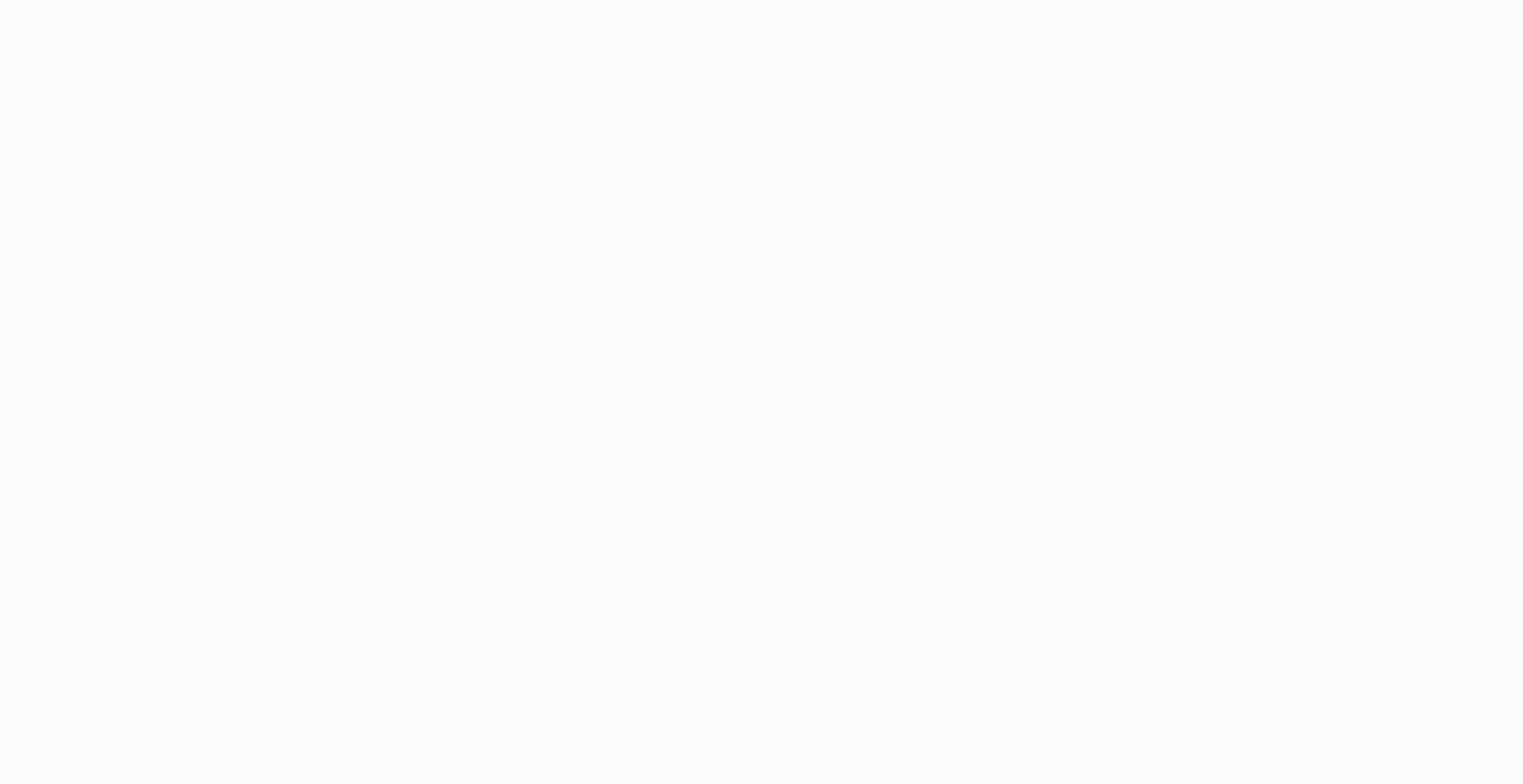 scroll, scrollTop: 0, scrollLeft: 0, axis: both 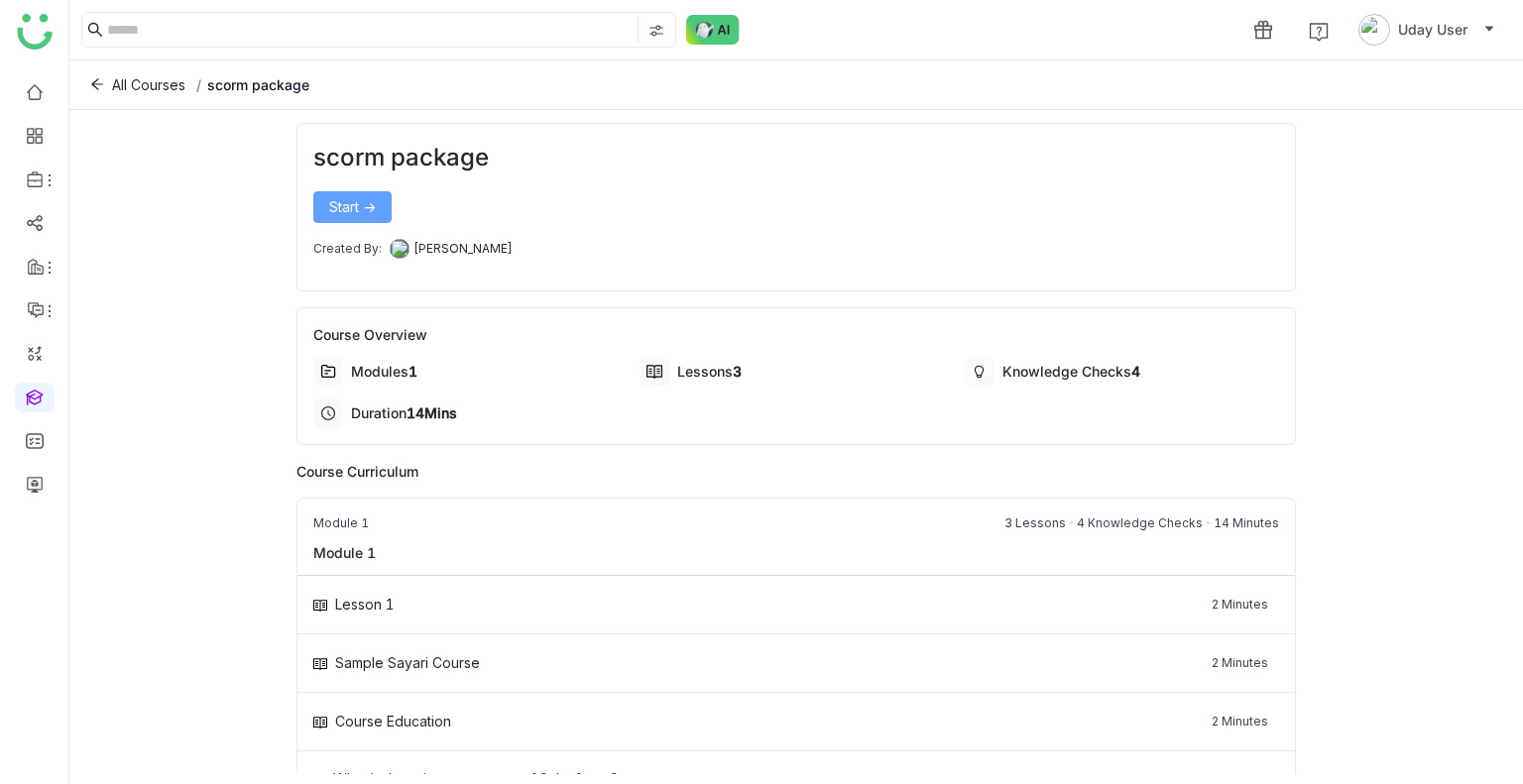 click on "Start ->" 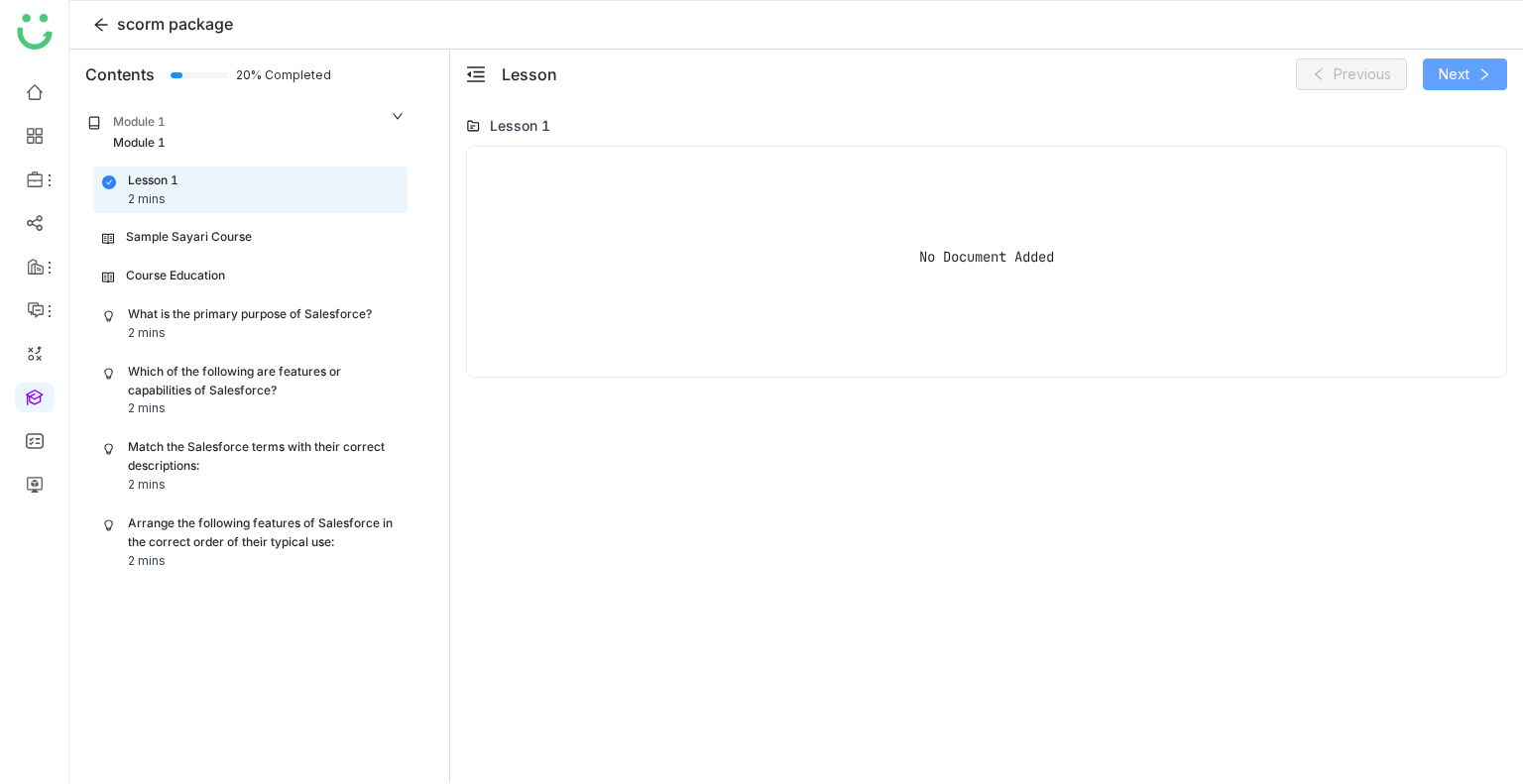 click 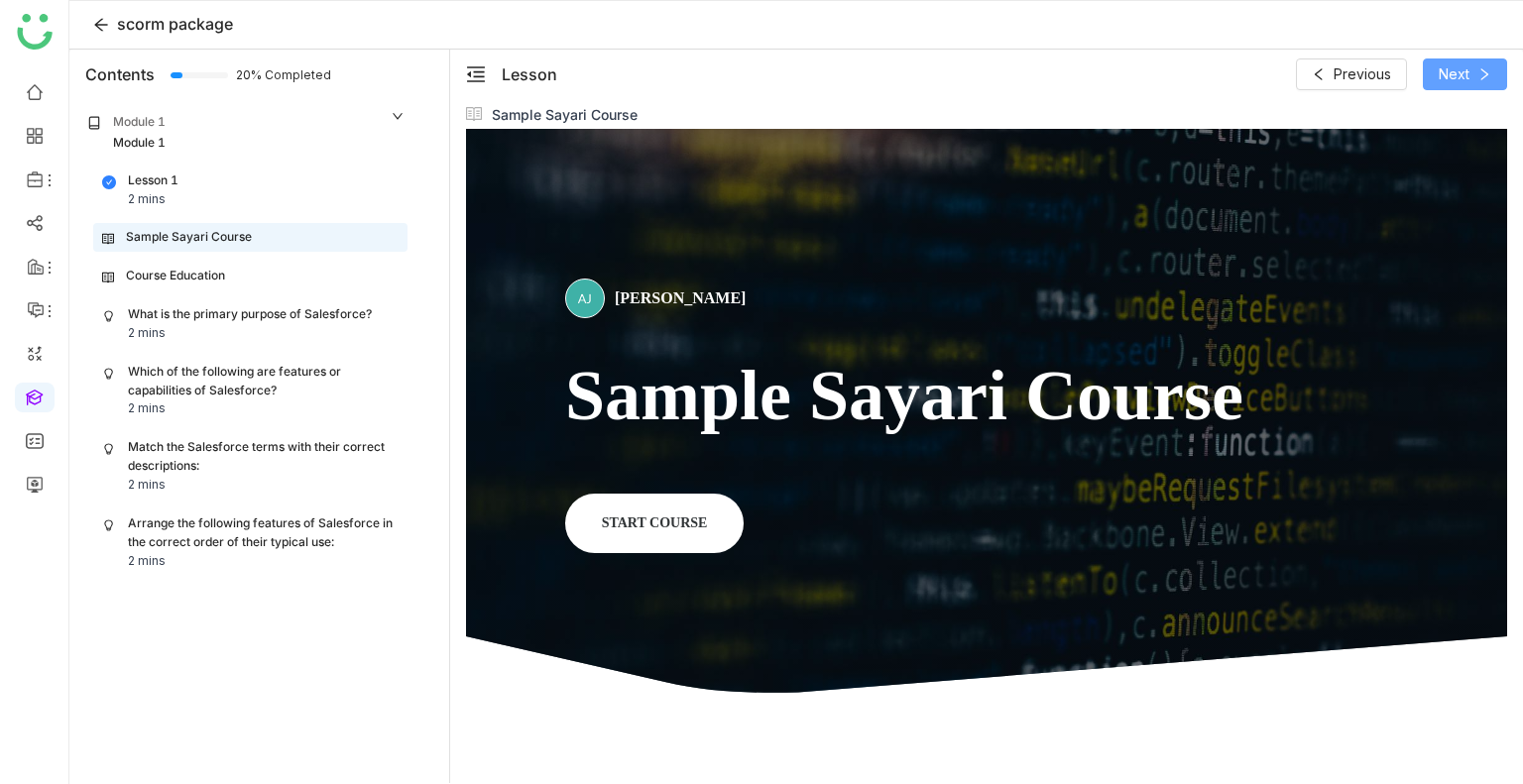 scroll, scrollTop: 0, scrollLeft: 0, axis: both 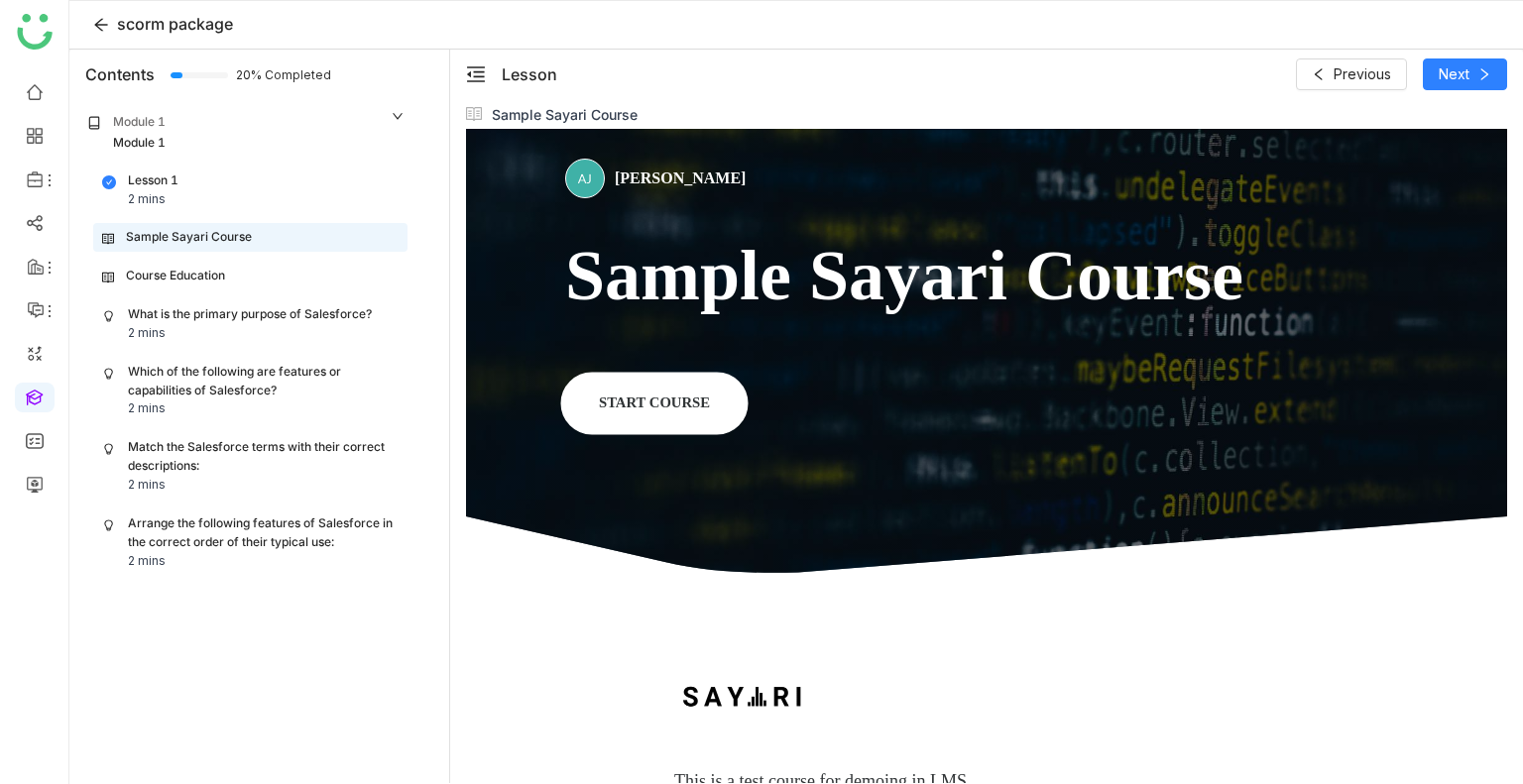 click on "START COURSE" at bounding box center [654, 403] 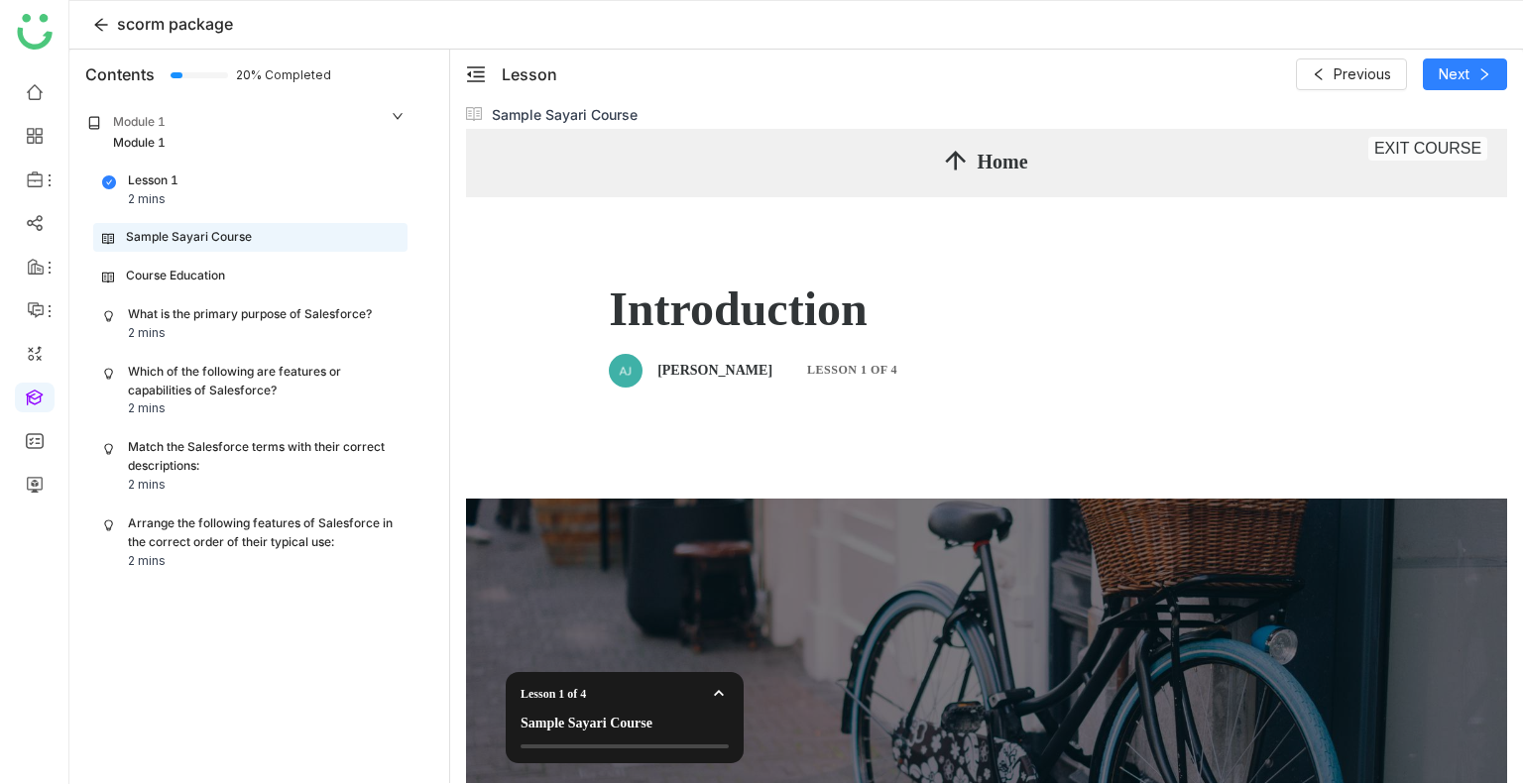 scroll, scrollTop: 69, scrollLeft: 0, axis: vertical 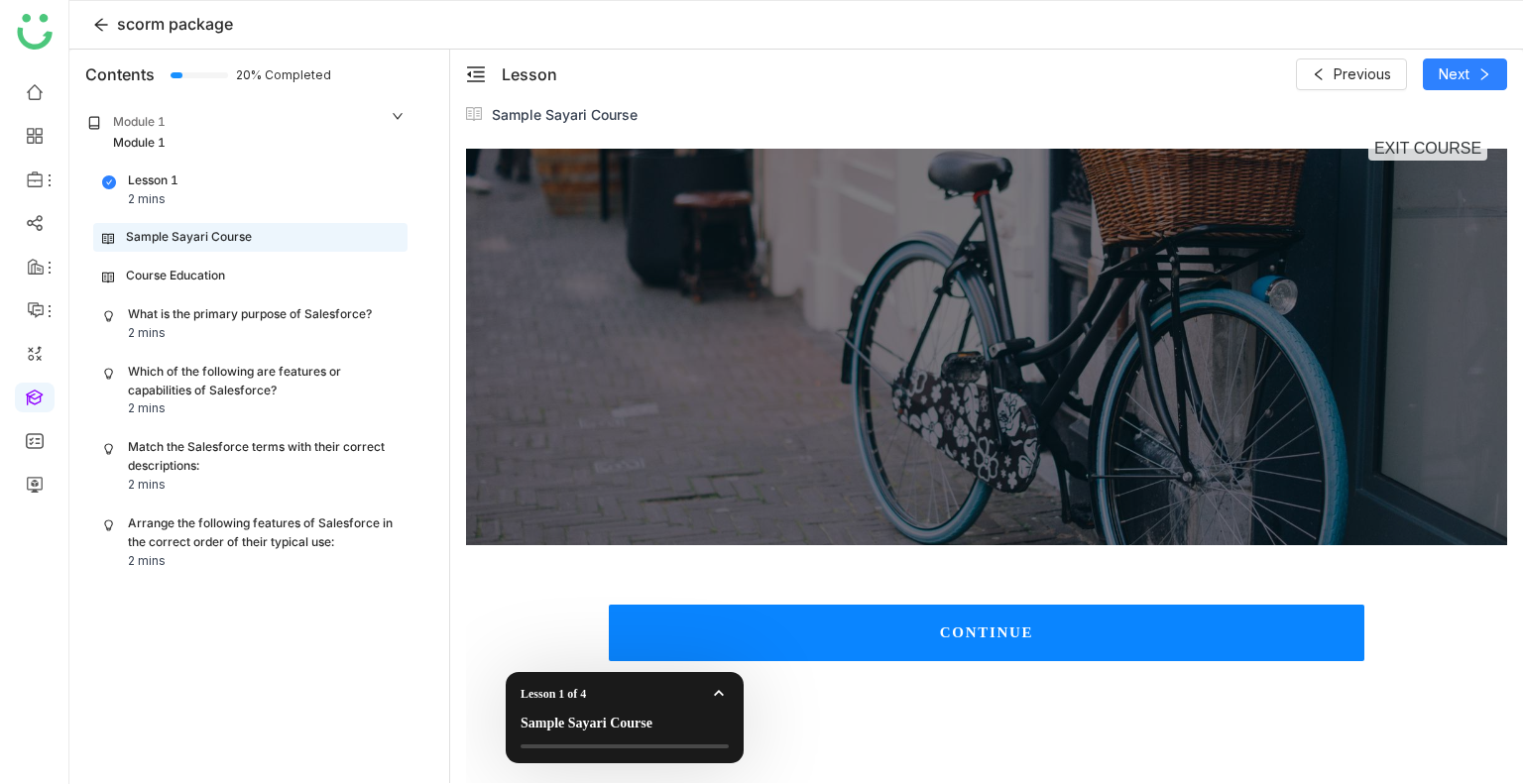 click on "CONTINUE" at bounding box center [987, 632] 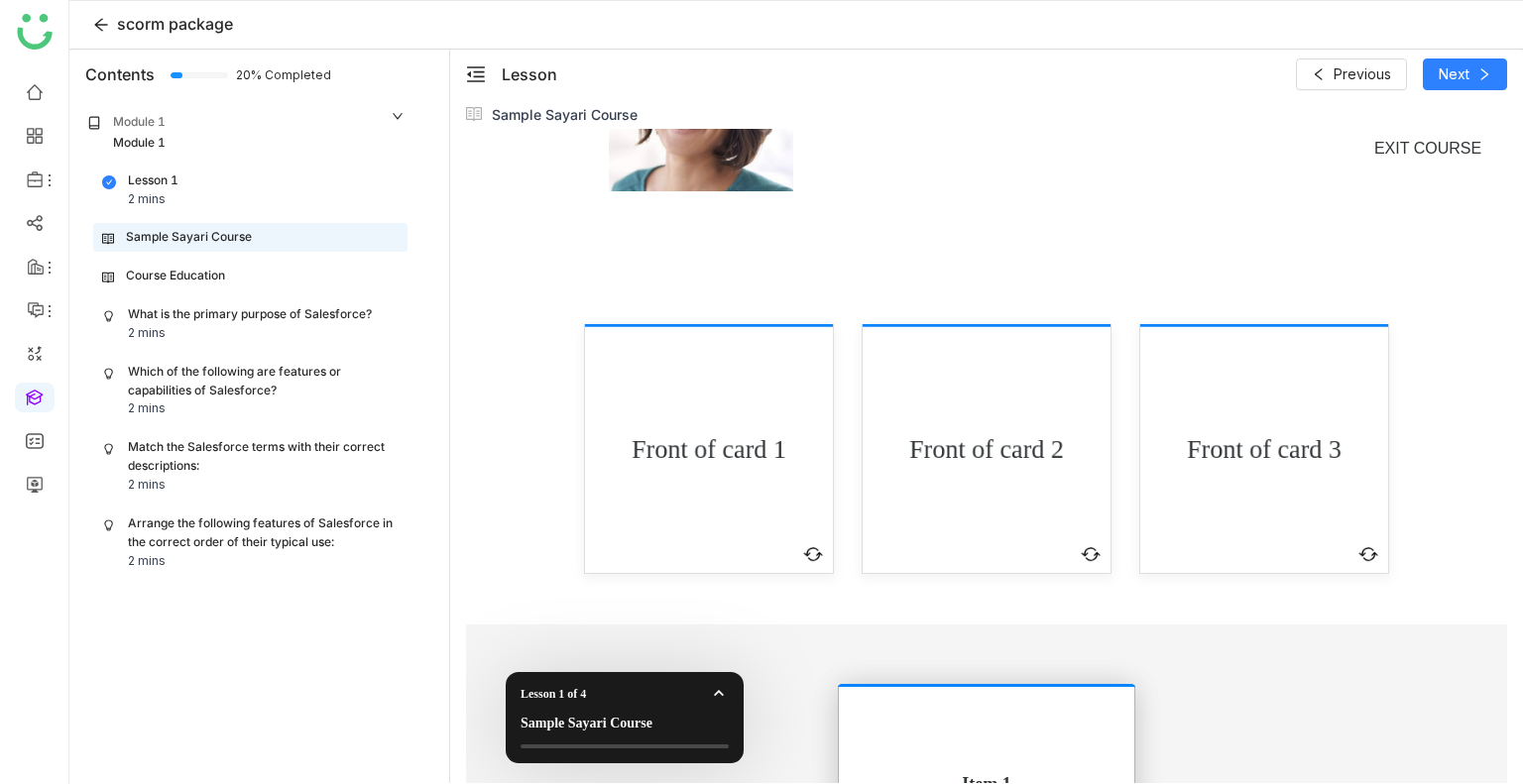 scroll, scrollTop: 1442, scrollLeft: 0, axis: vertical 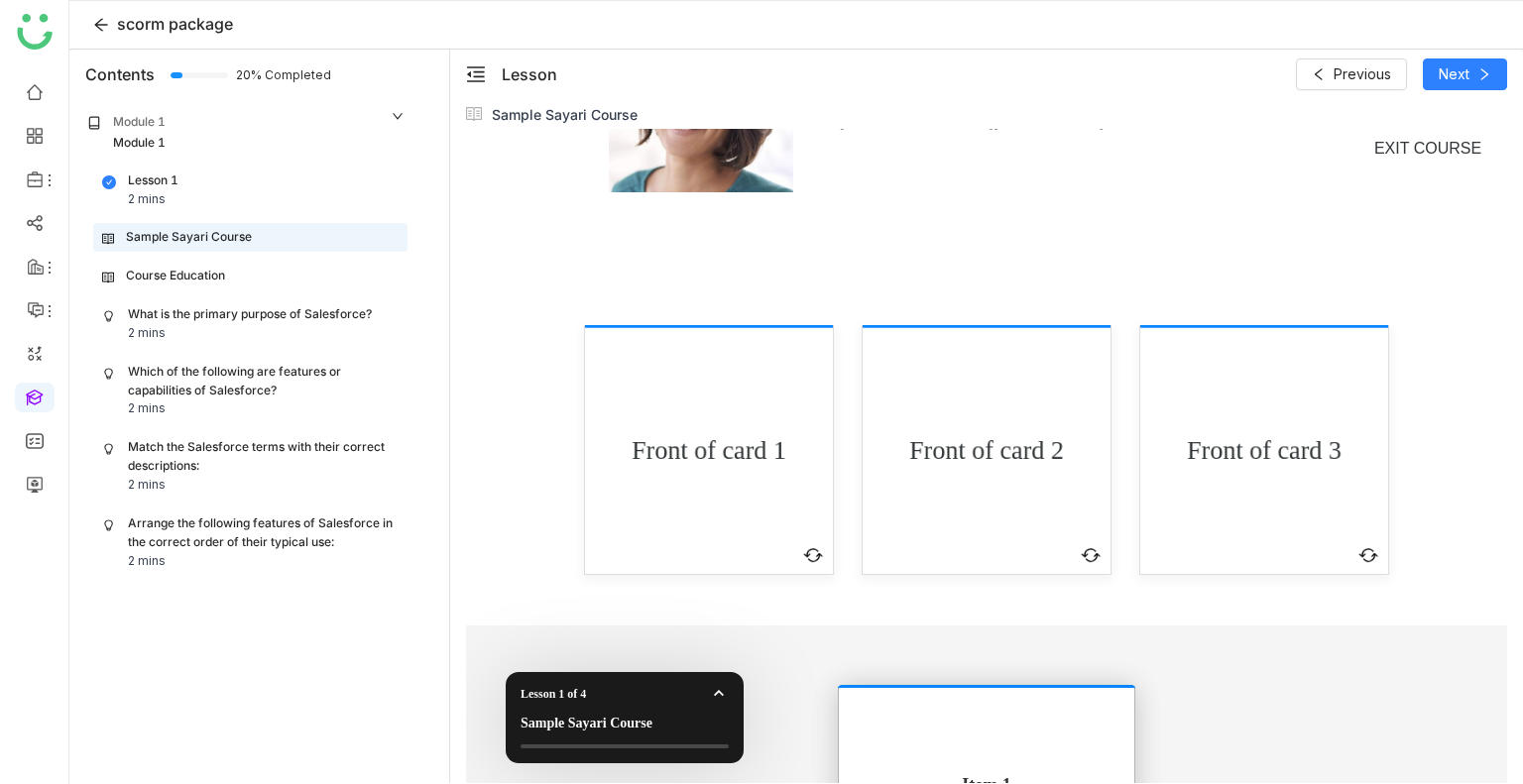 click on "Front of card 1" at bounding box center (708, 450) 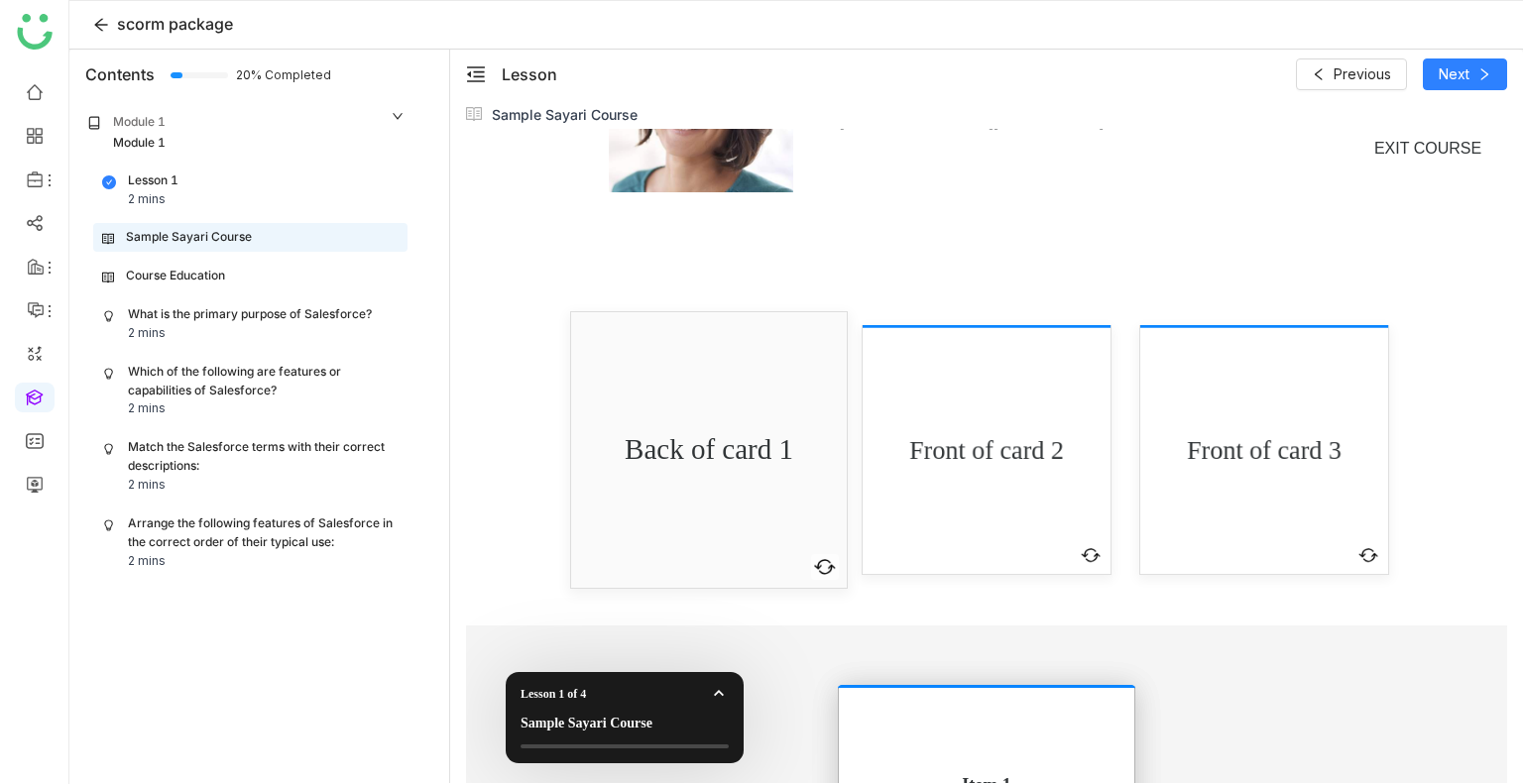 click on "Front of card 2" at bounding box center [986, 450] 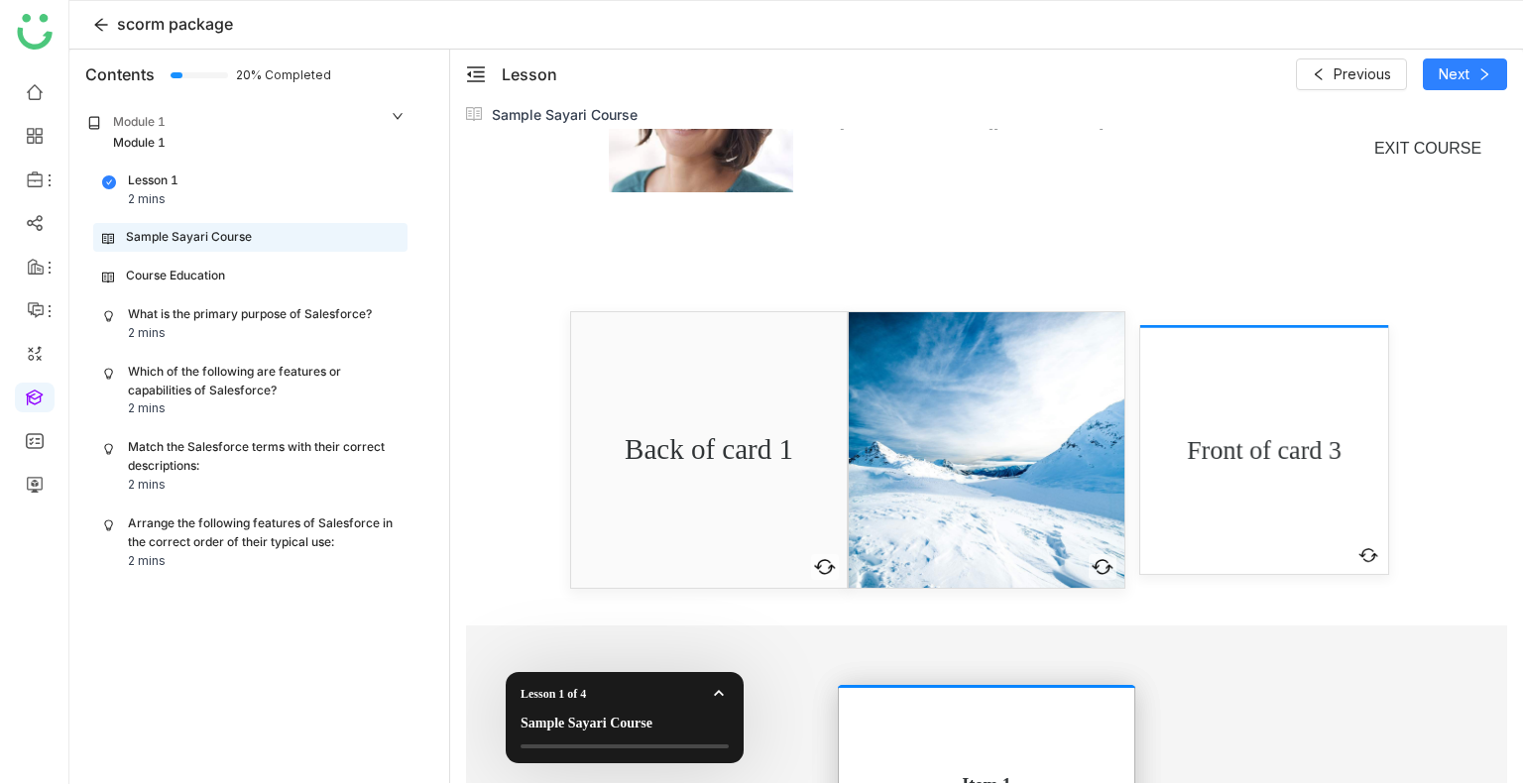 click on "Front of card 3" at bounding box center (1263, 450) 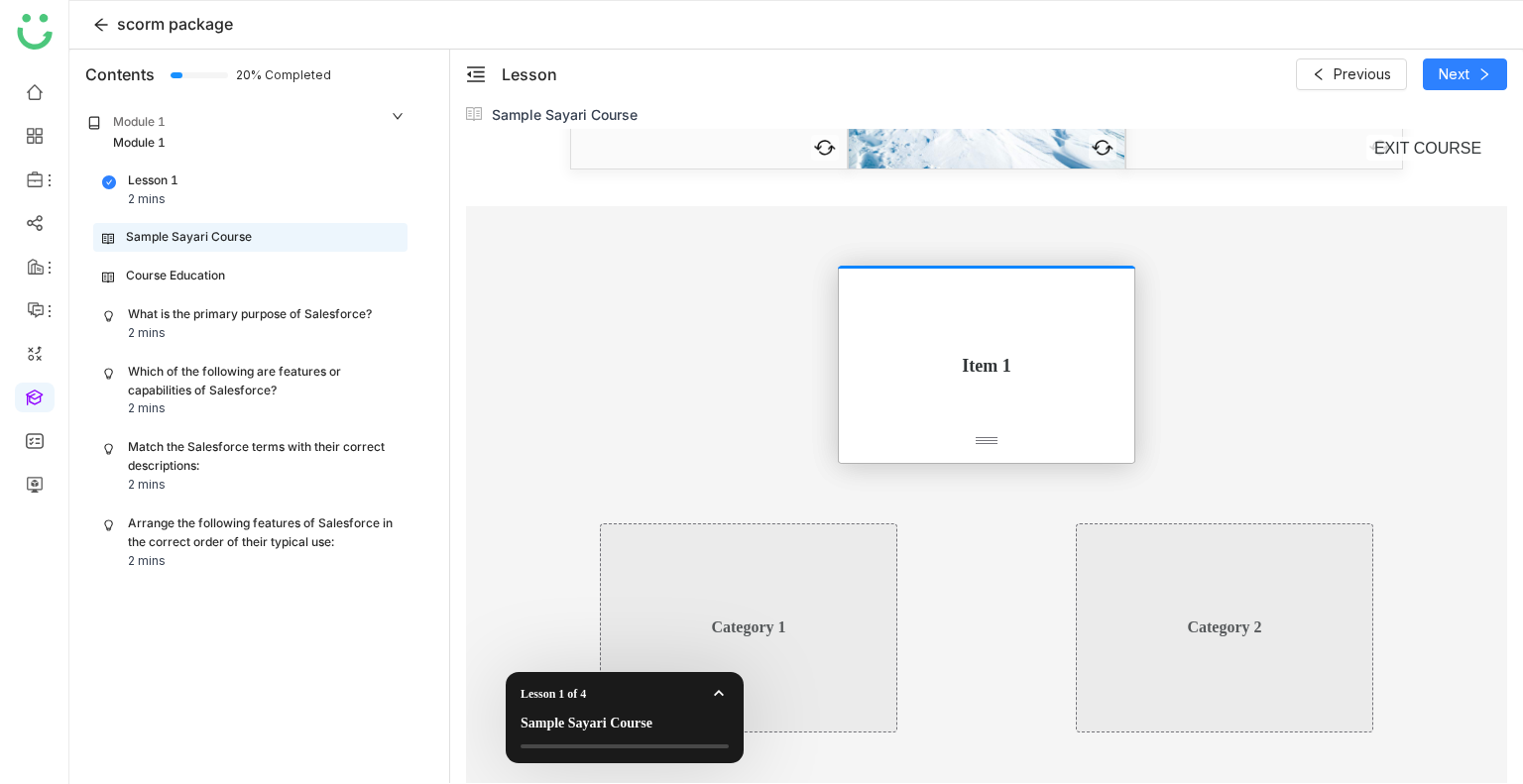 scroll, scrollTop: 1885, scrollLeft: 0, axis: vertical 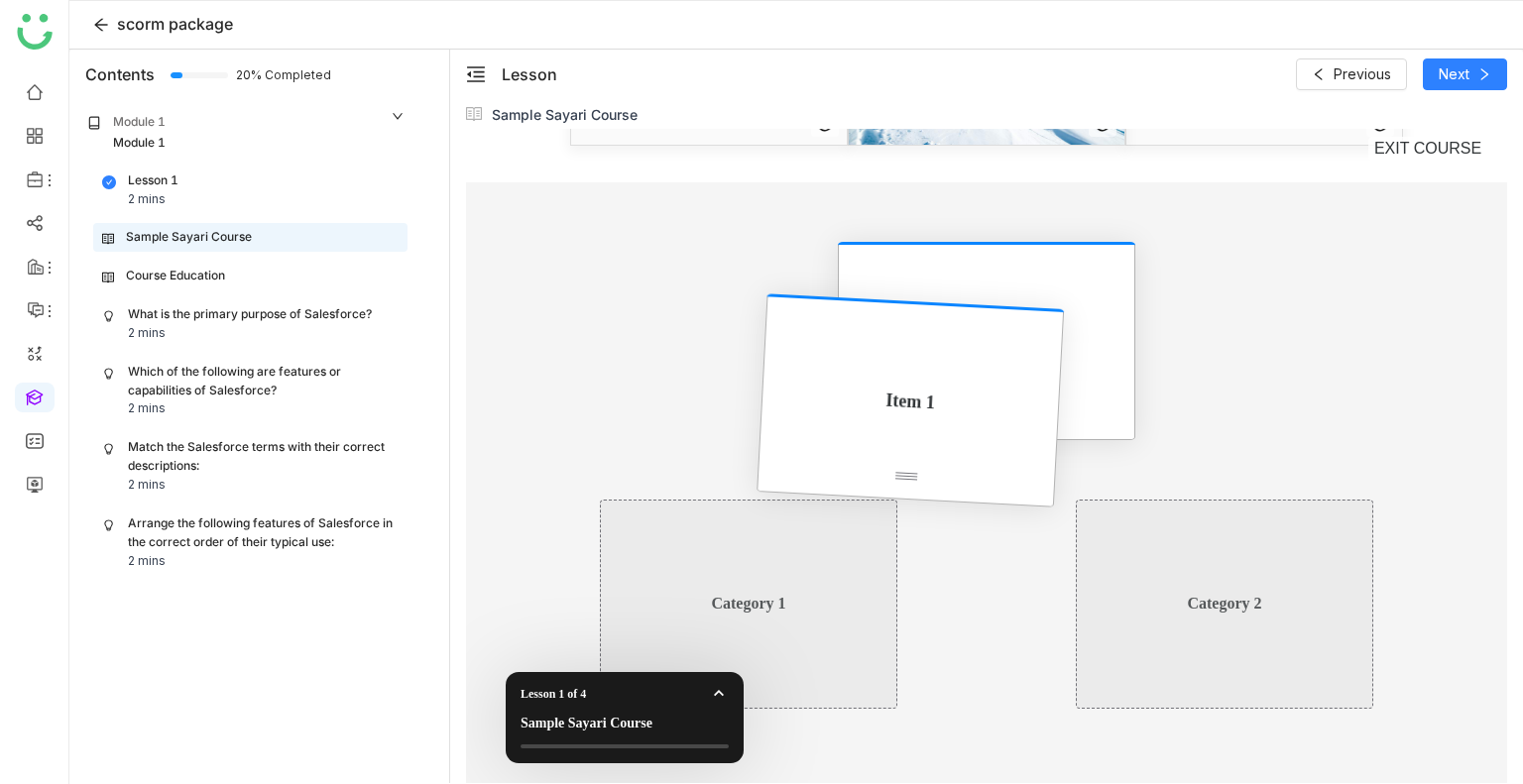 drag, startPoint x: 1039, startPoint y: 338, endPoint x: 821, endPoint y: 577, distance: 323.48879 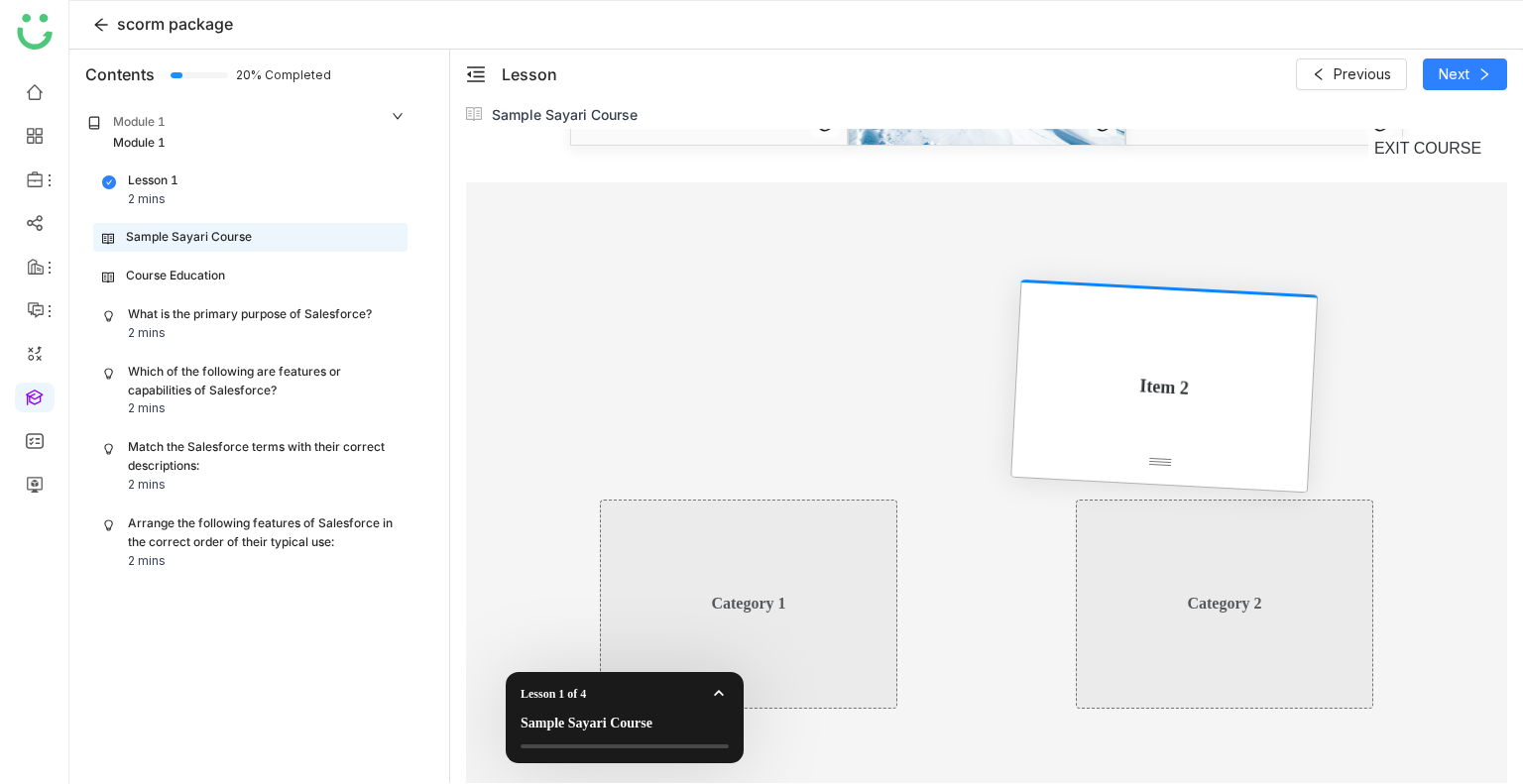 drag, startPoint x: 996, startPoint y: 420, endPoint x: 1305, endPoint y: 593, distance: 354.1327 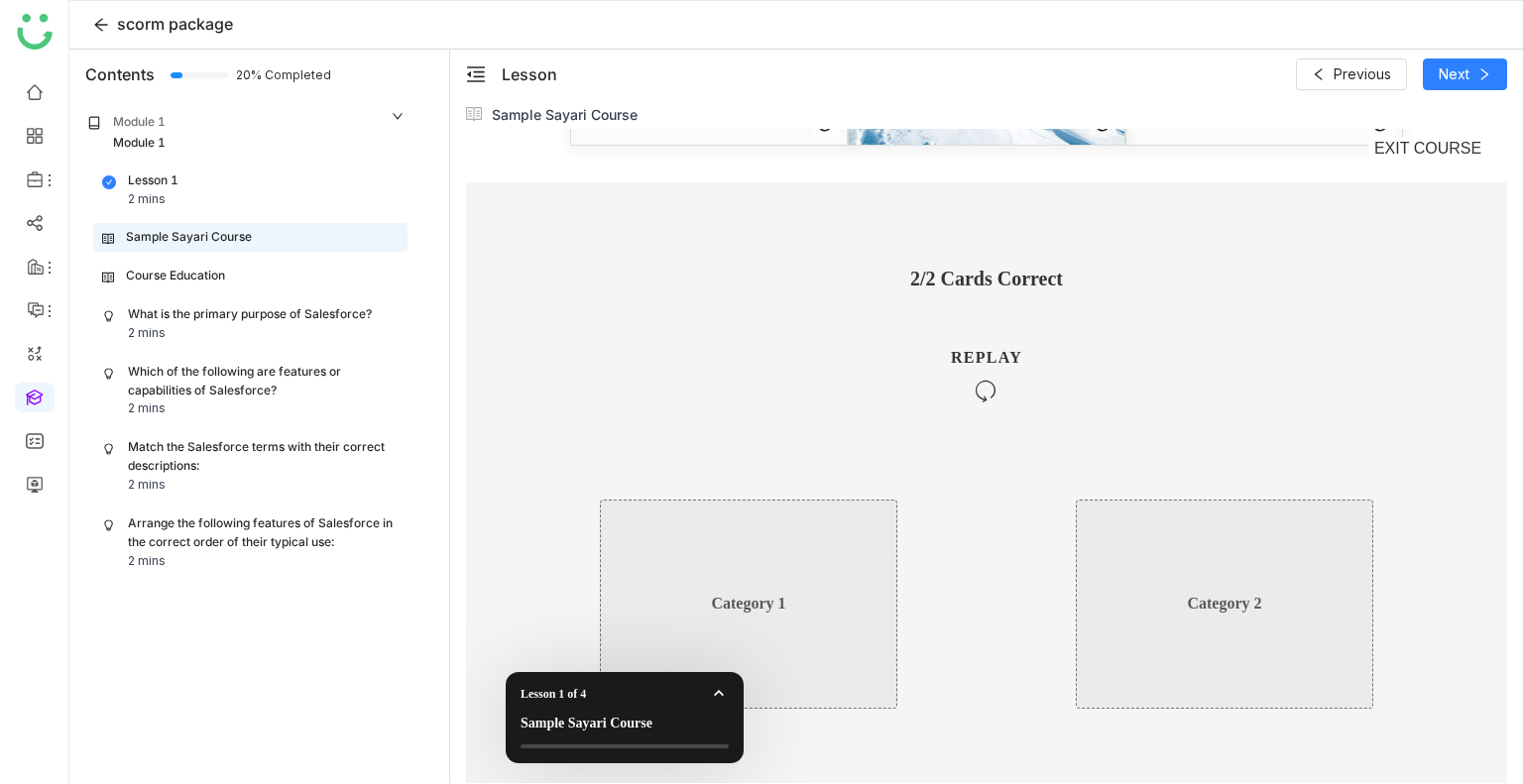 scroll, scrollTop: 2106, scrollLeft: 0, axis: vertical 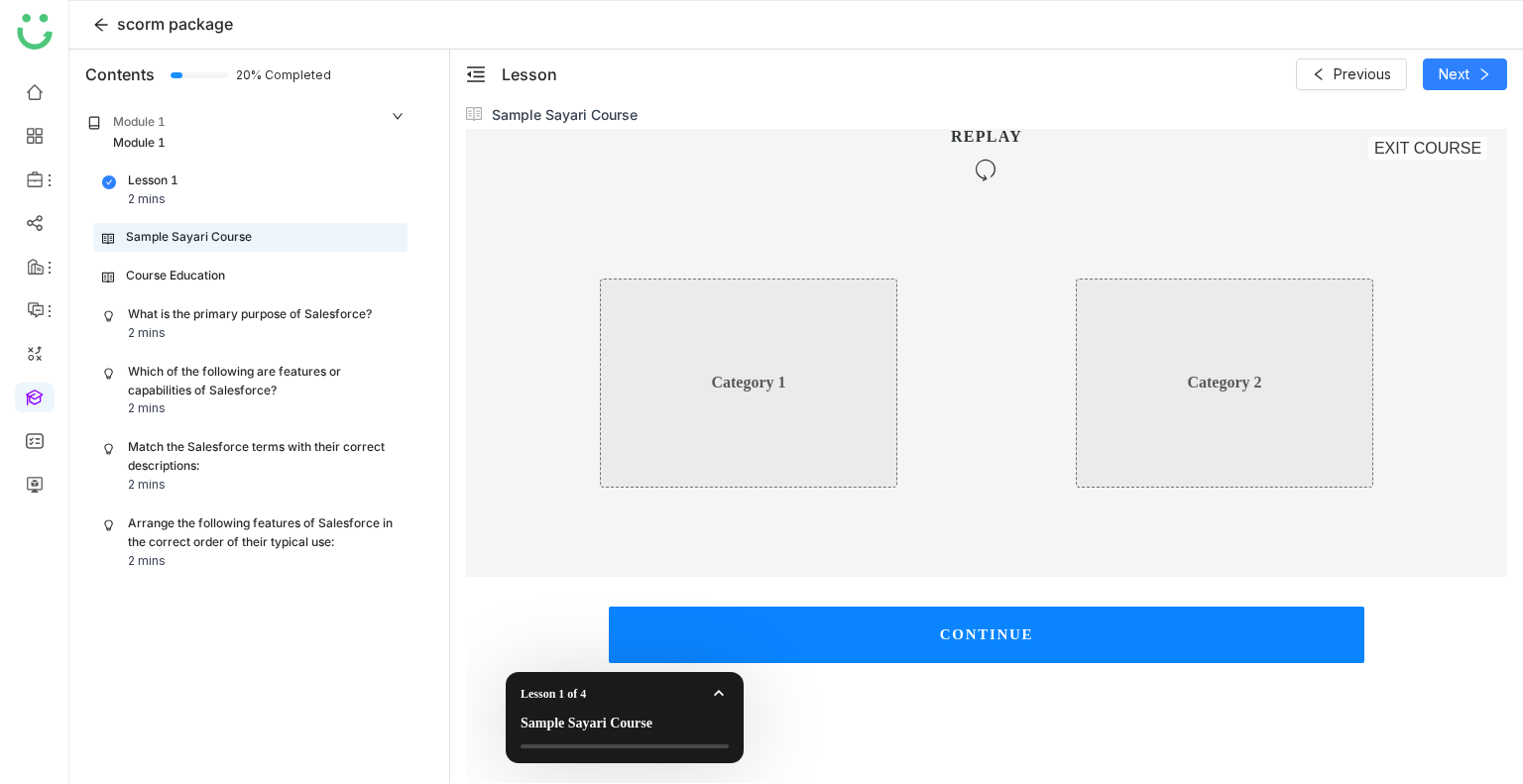 click on "CONTINUE" at bounding box center (987, 634) 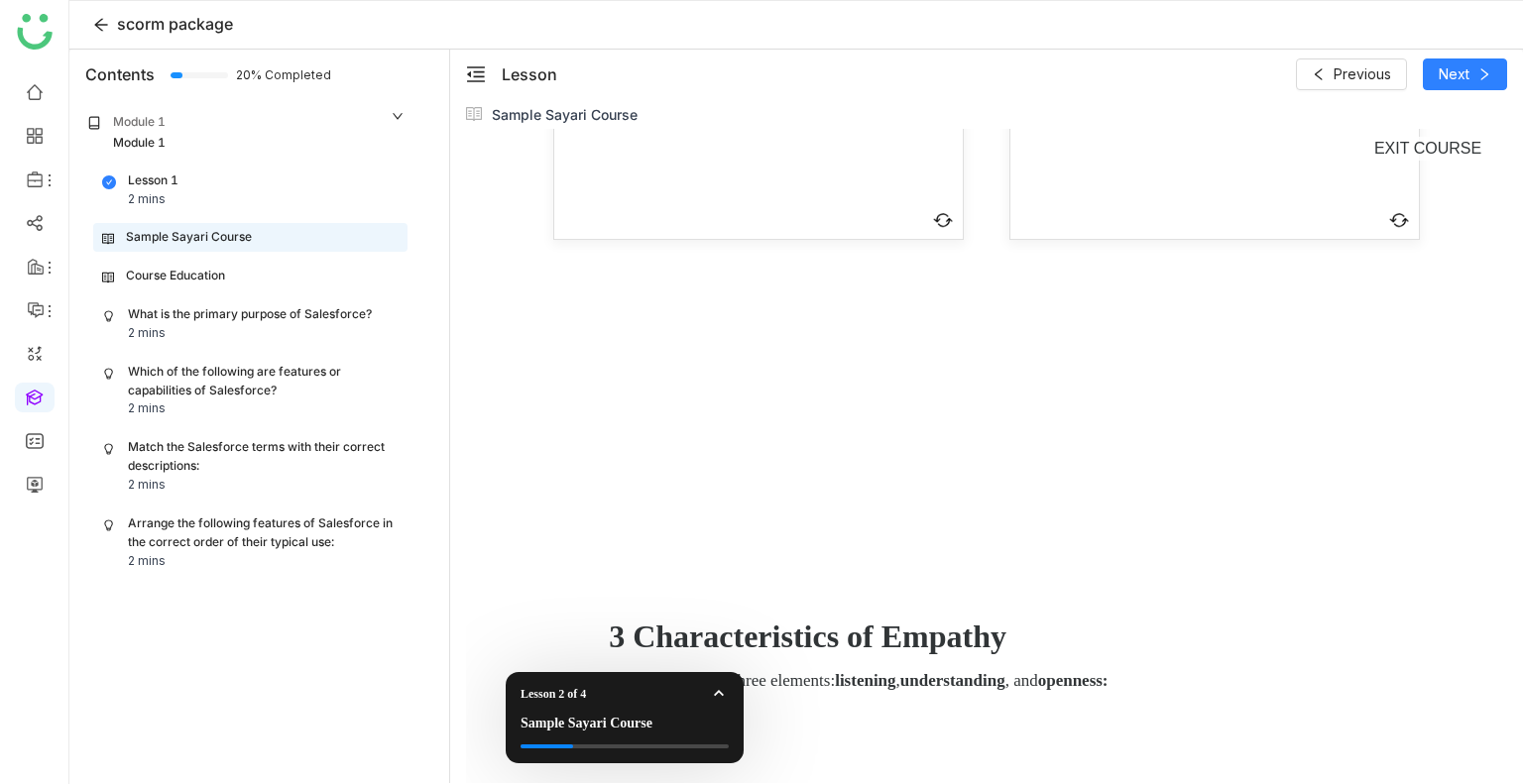 click on "Sympathy" at bounding box center [759, 35] 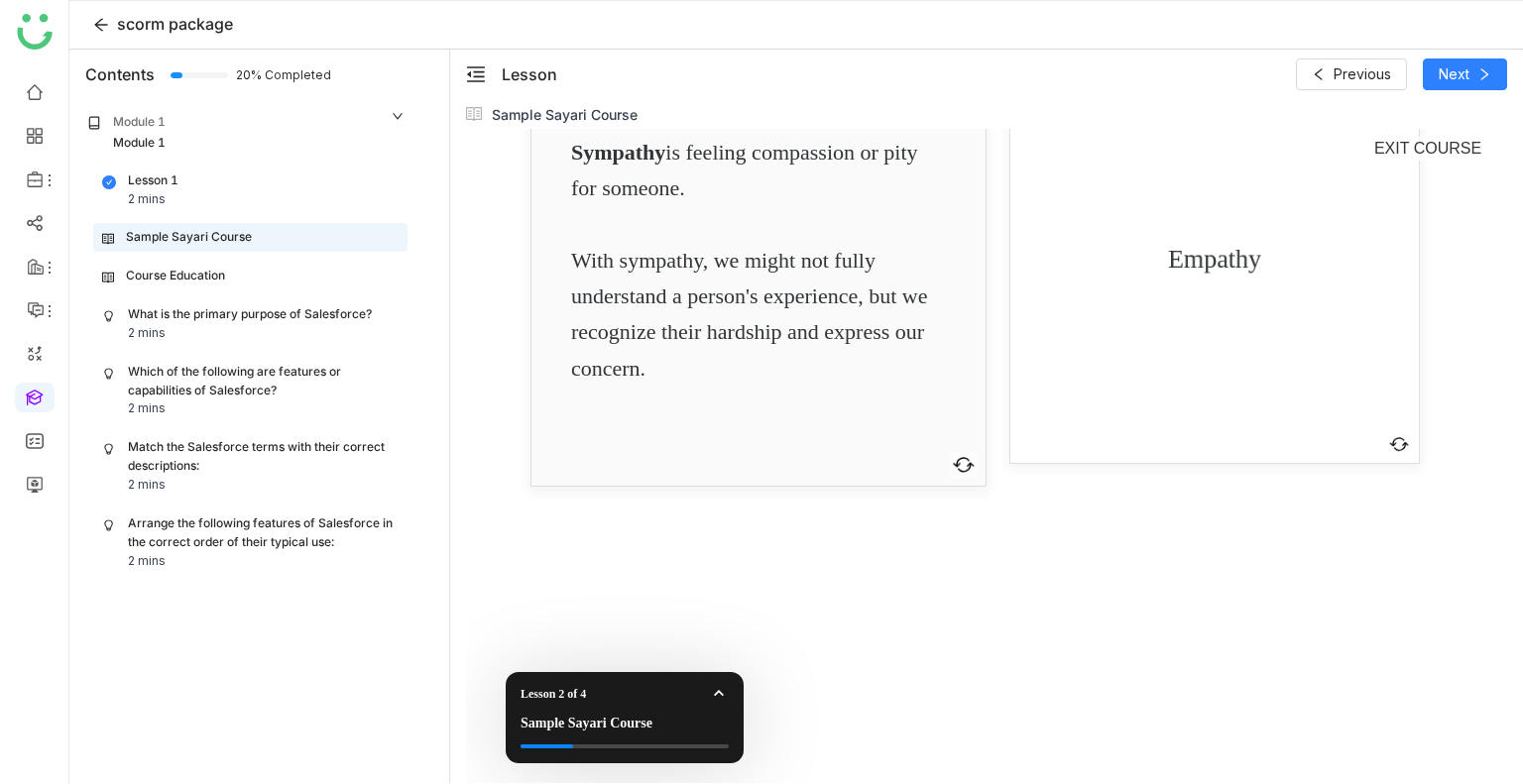 click on "Empathy" at bounding box center (1215, 259) 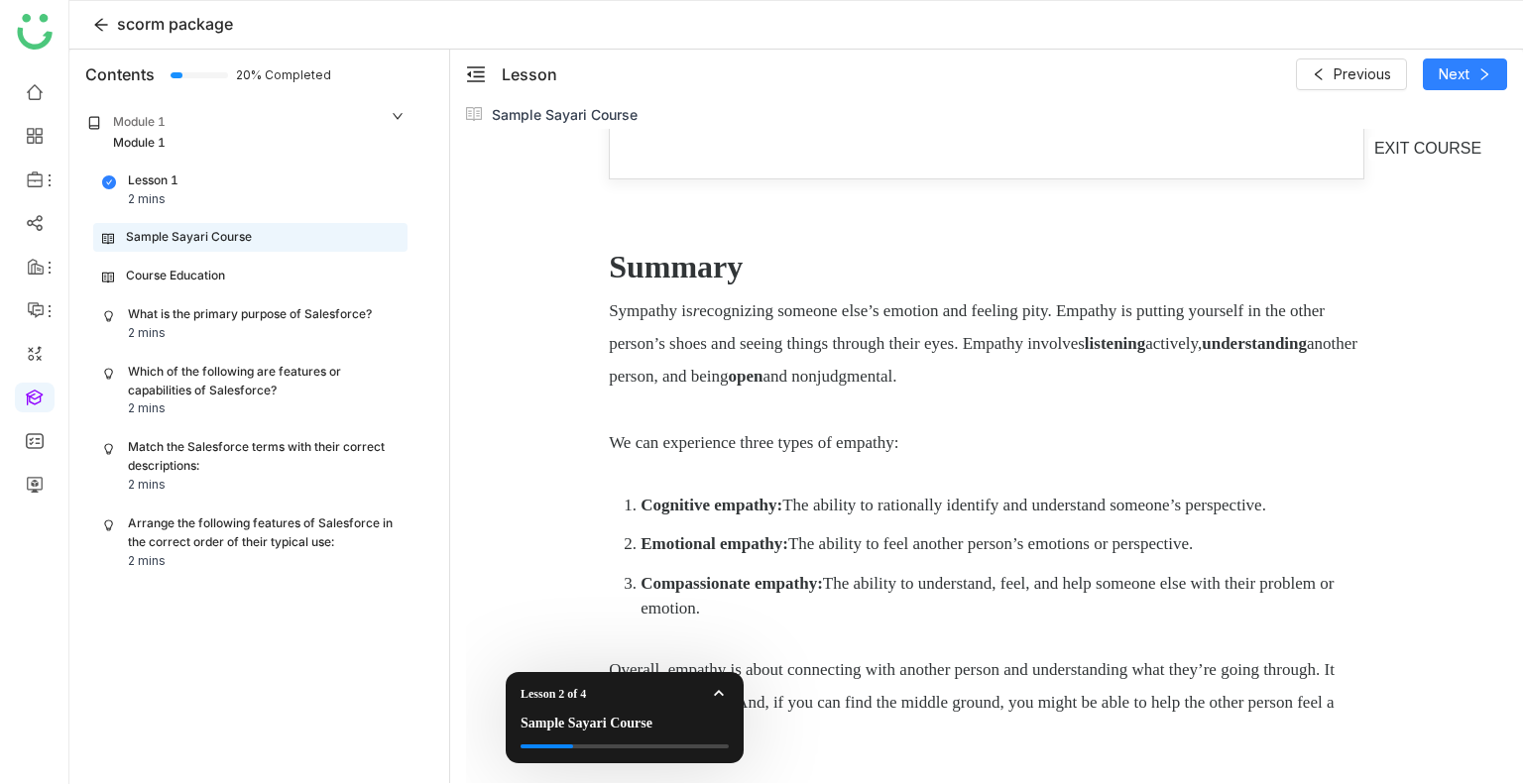 scroll, scrollTop: 4697, scrollLeft: 0, axis: vertical 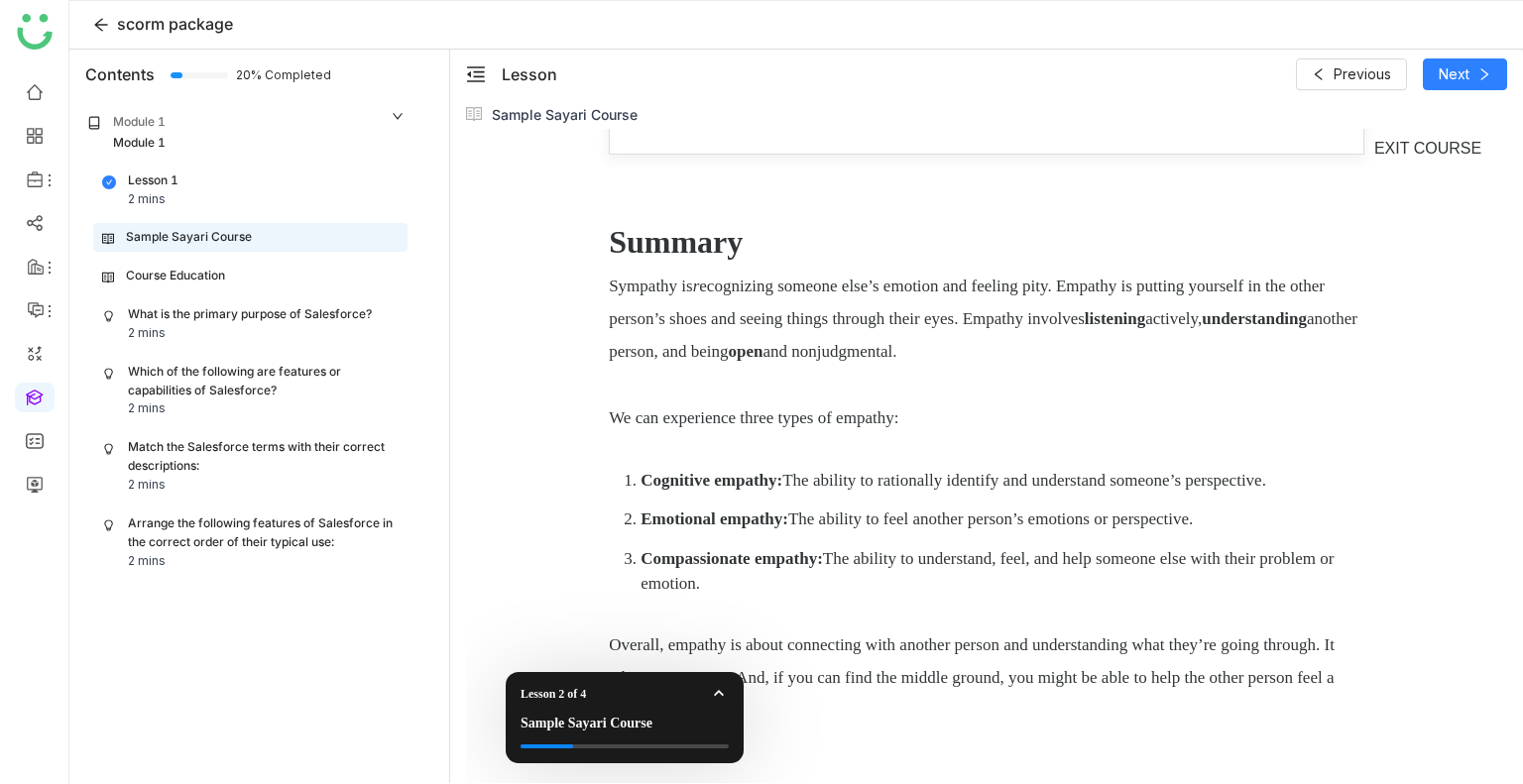 click at bounding box center (703, -243) 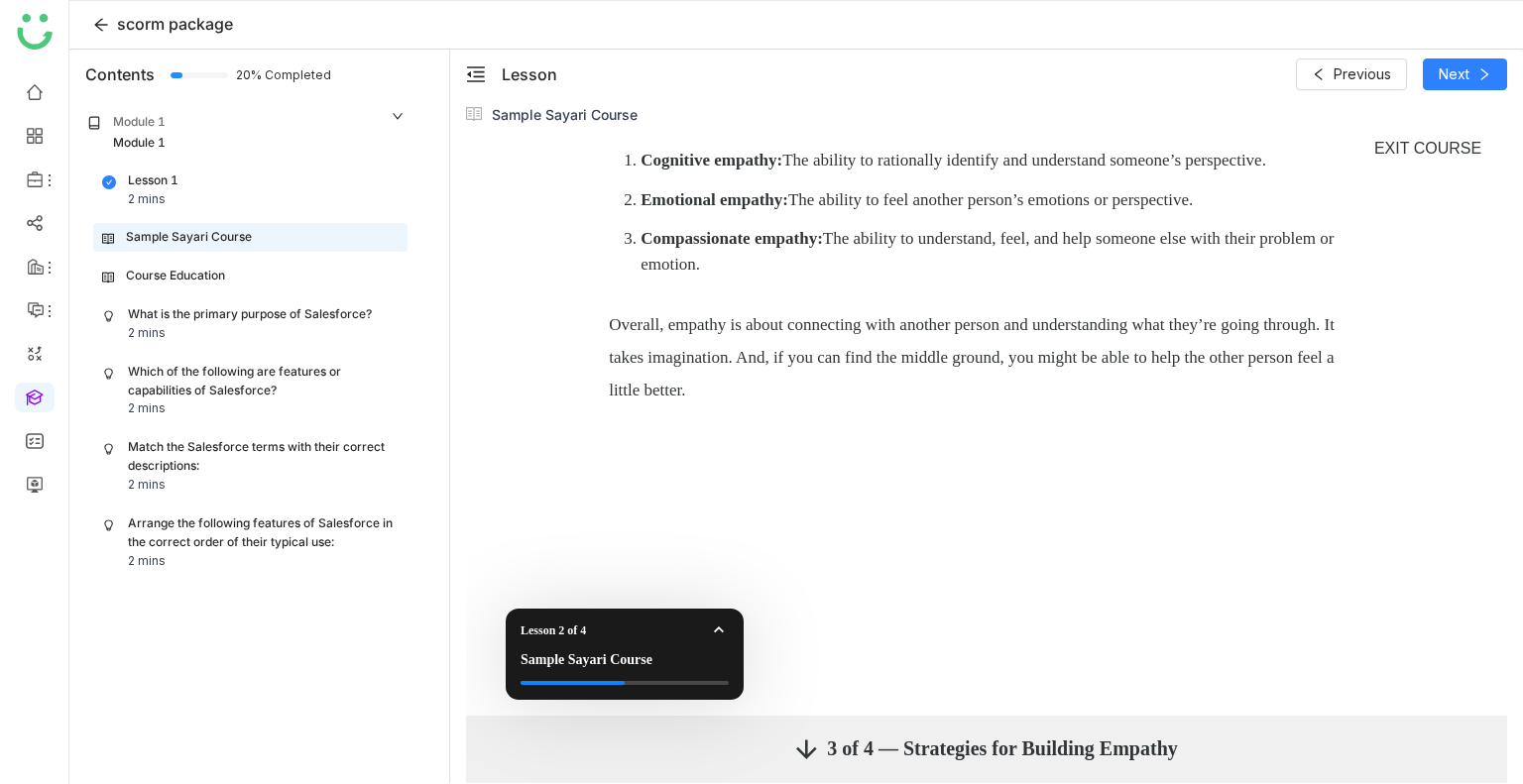 scroll, scrollTop: 5983, scrollLeft: 0, axis: vertical 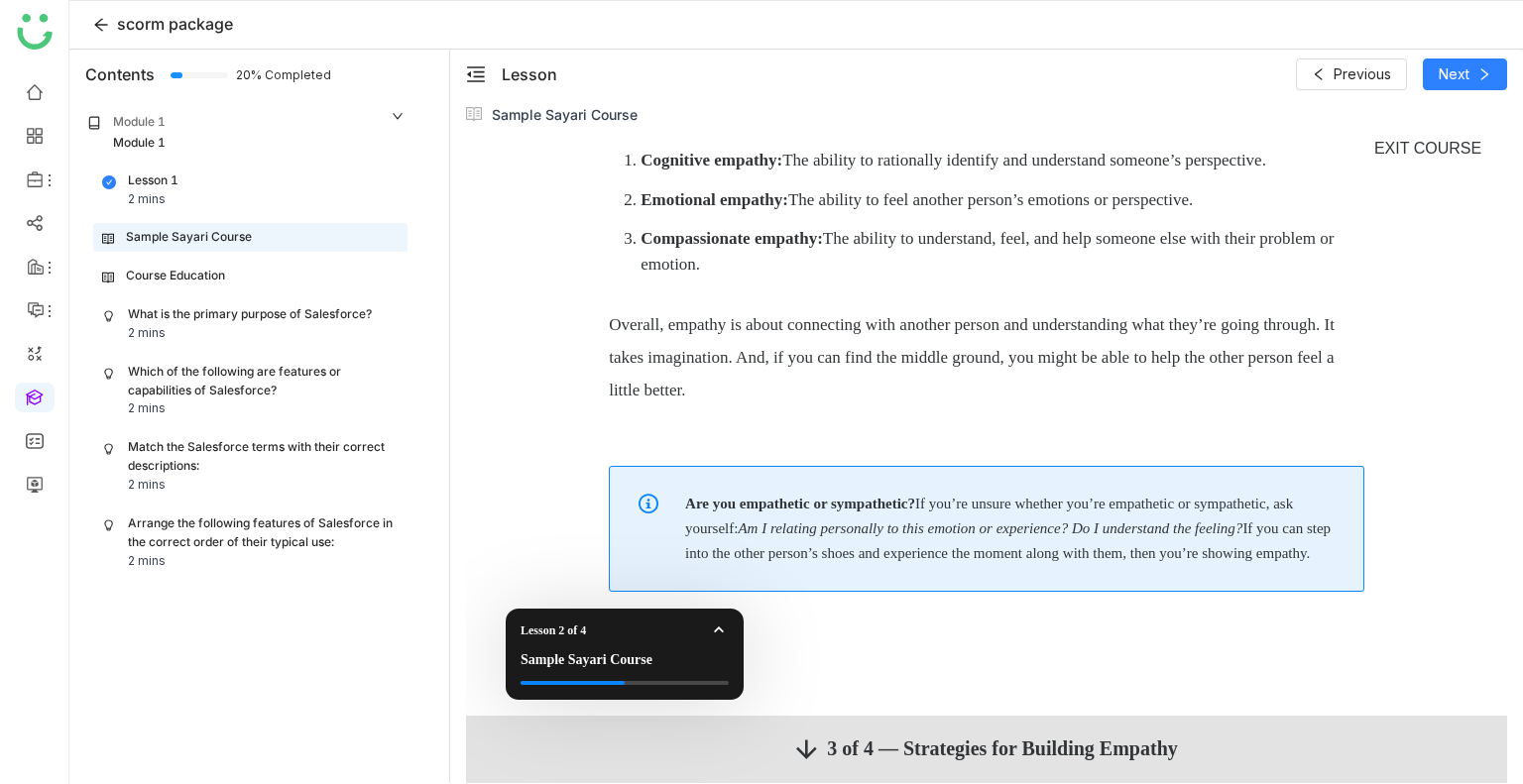 click on "3 of 4 — Strategies for Building Empathy" at bounding box center [1002, 748] 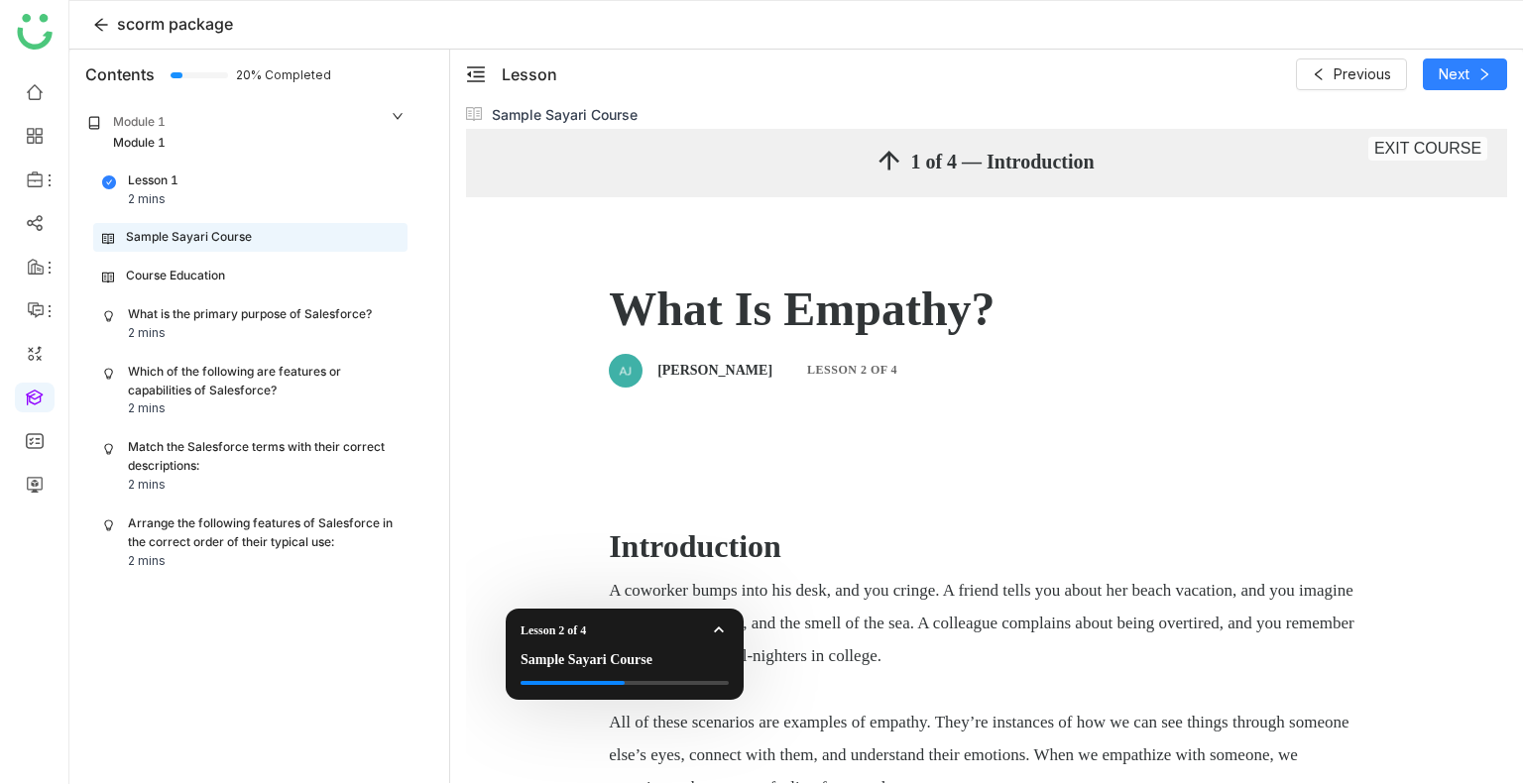 scroll, scrollTop: 5846, scrollLeft: 0, axis: vertical 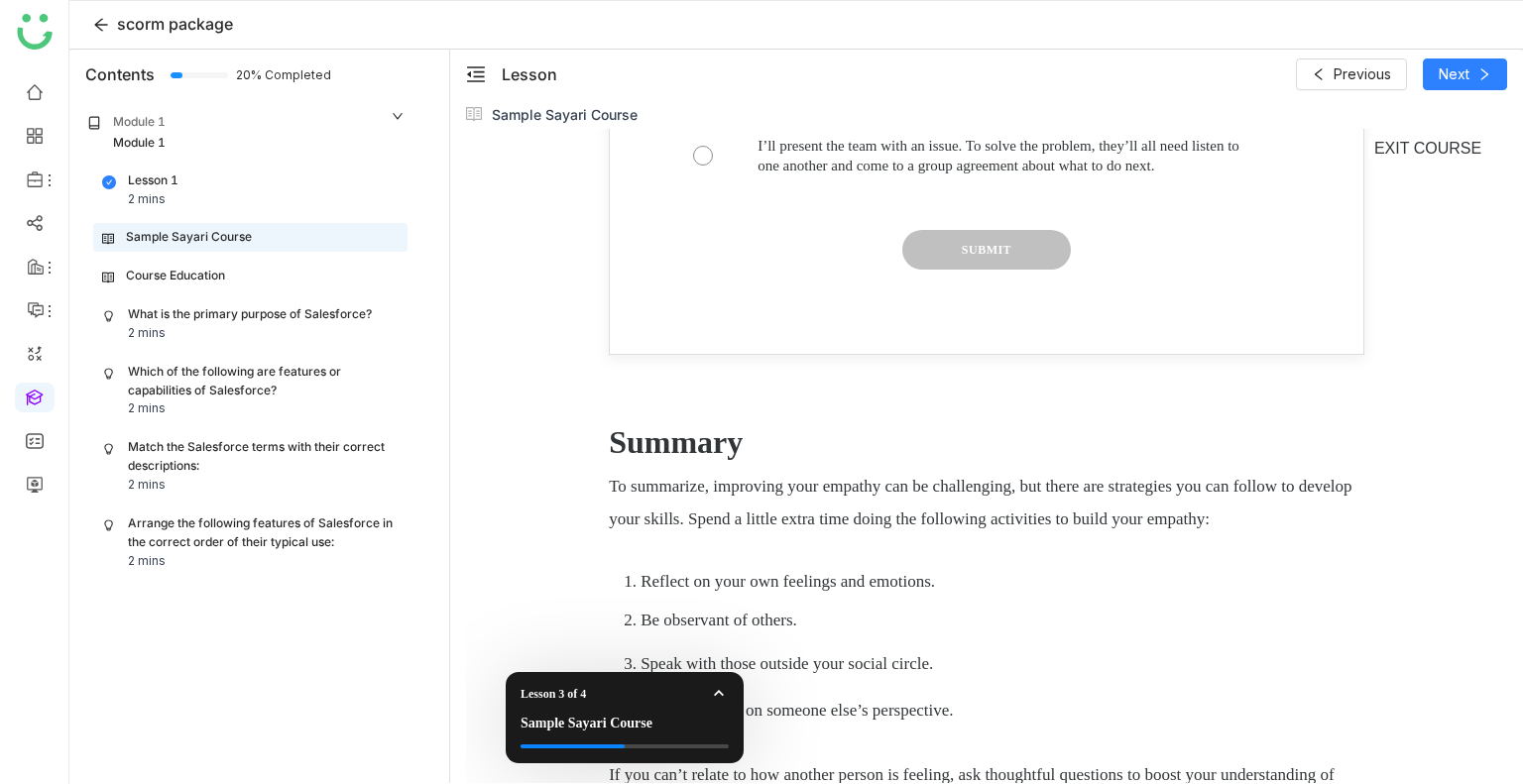click at bounding box center [987, 47] 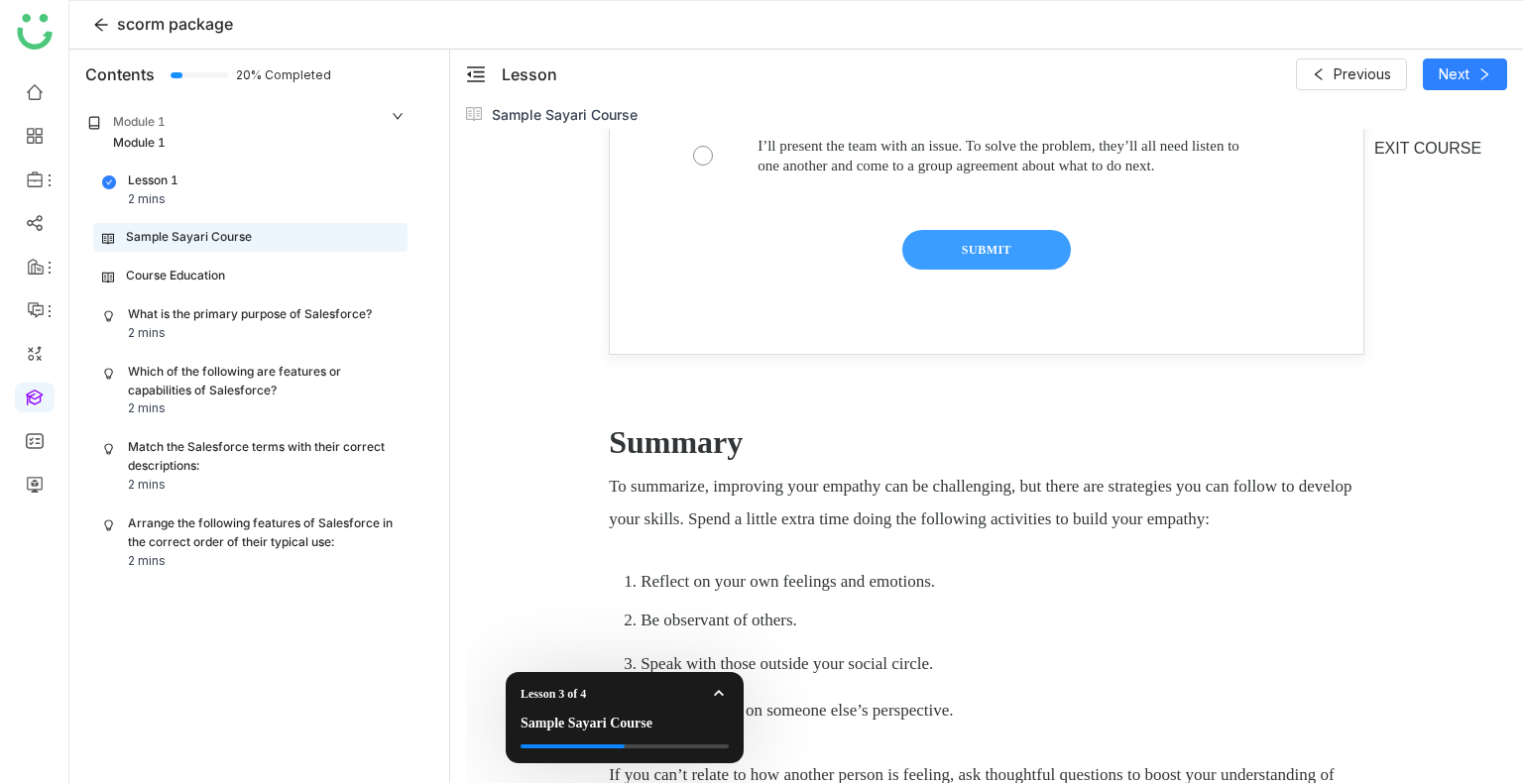 click on "SUBMIT" at bounding box center (987, 250) 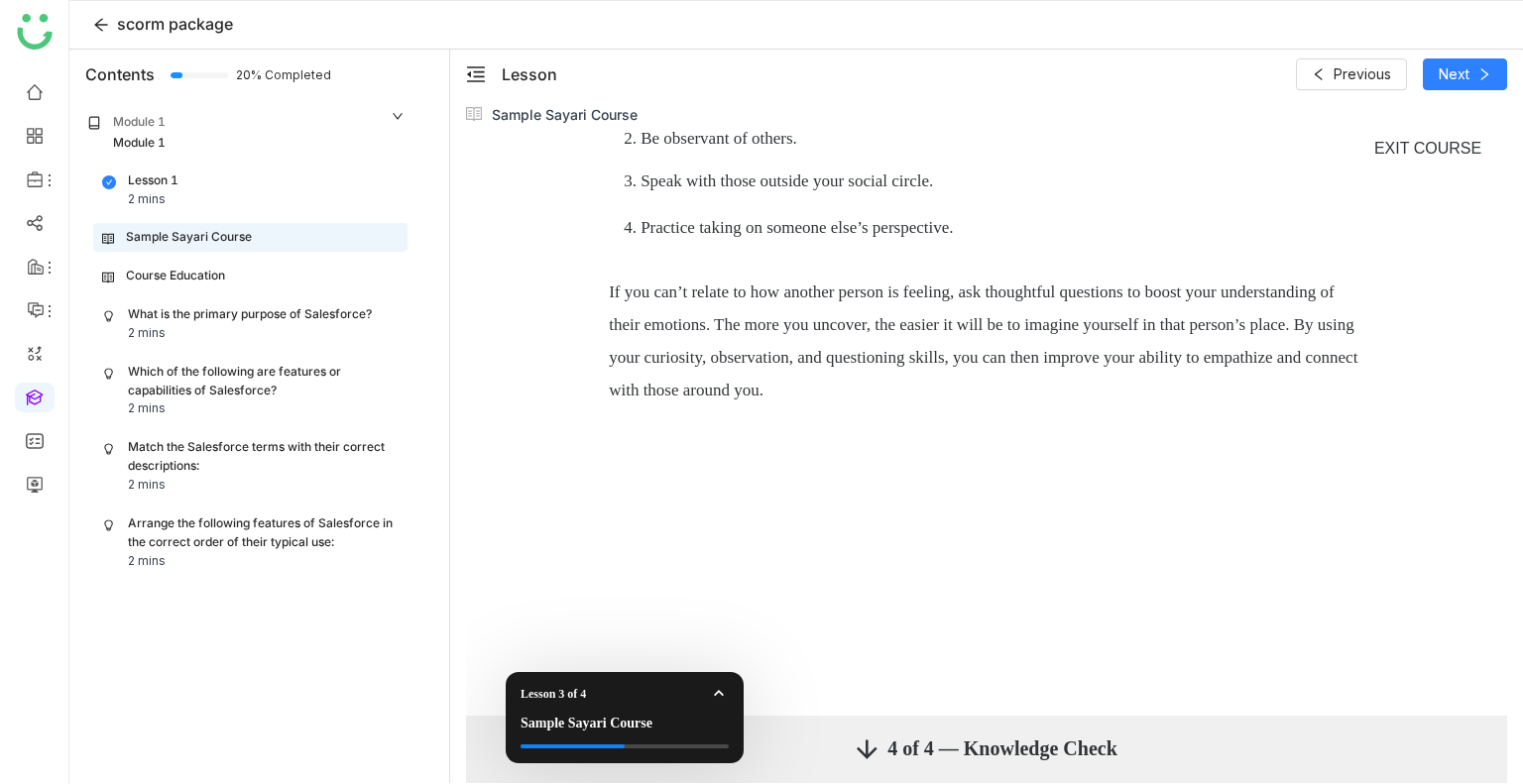 scroll, scrollTop: 5020, scrollLeft: 0, axis: vertical 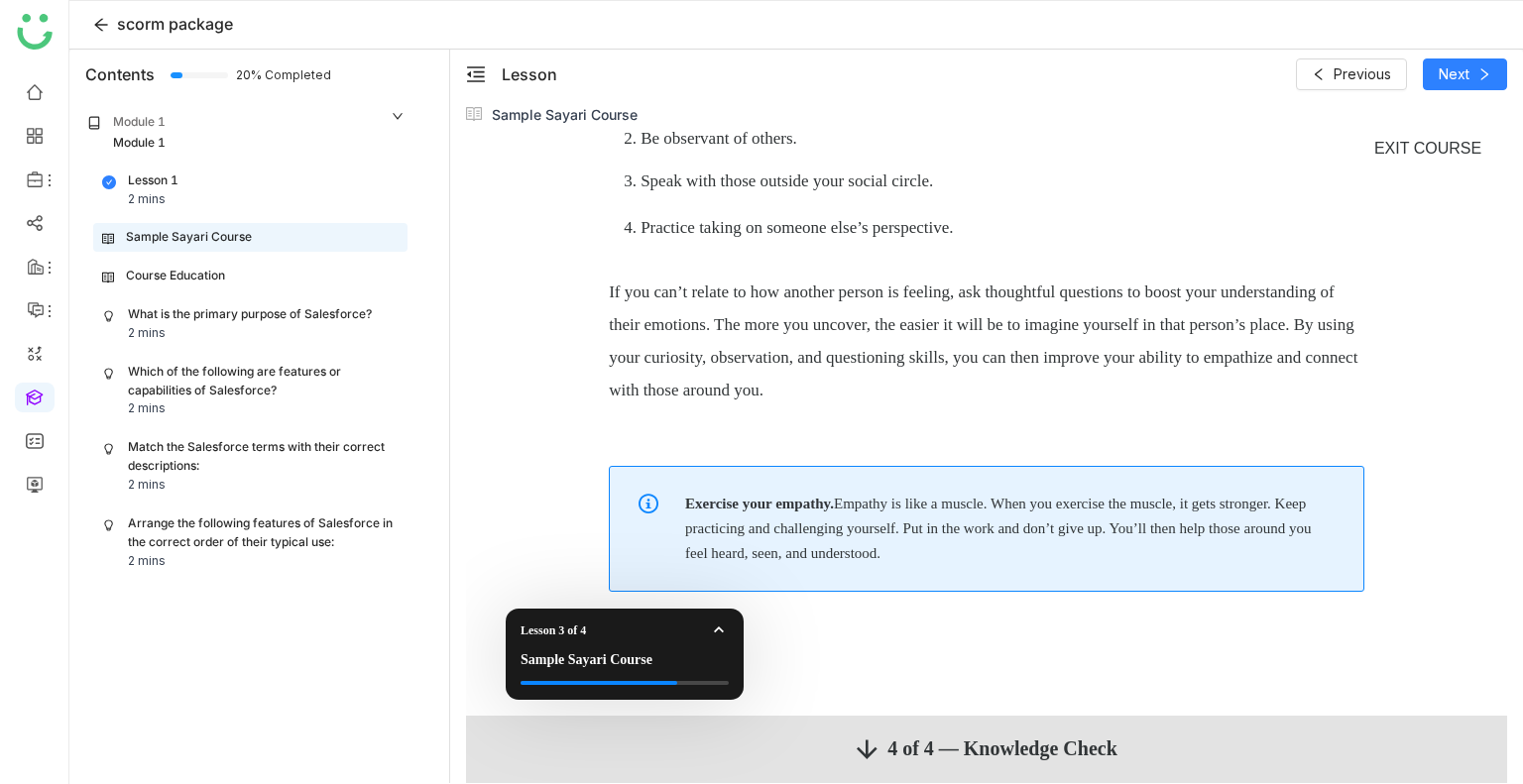 click on "4 of 4 — Knowledge Check" at bounding box center [1002, 748] 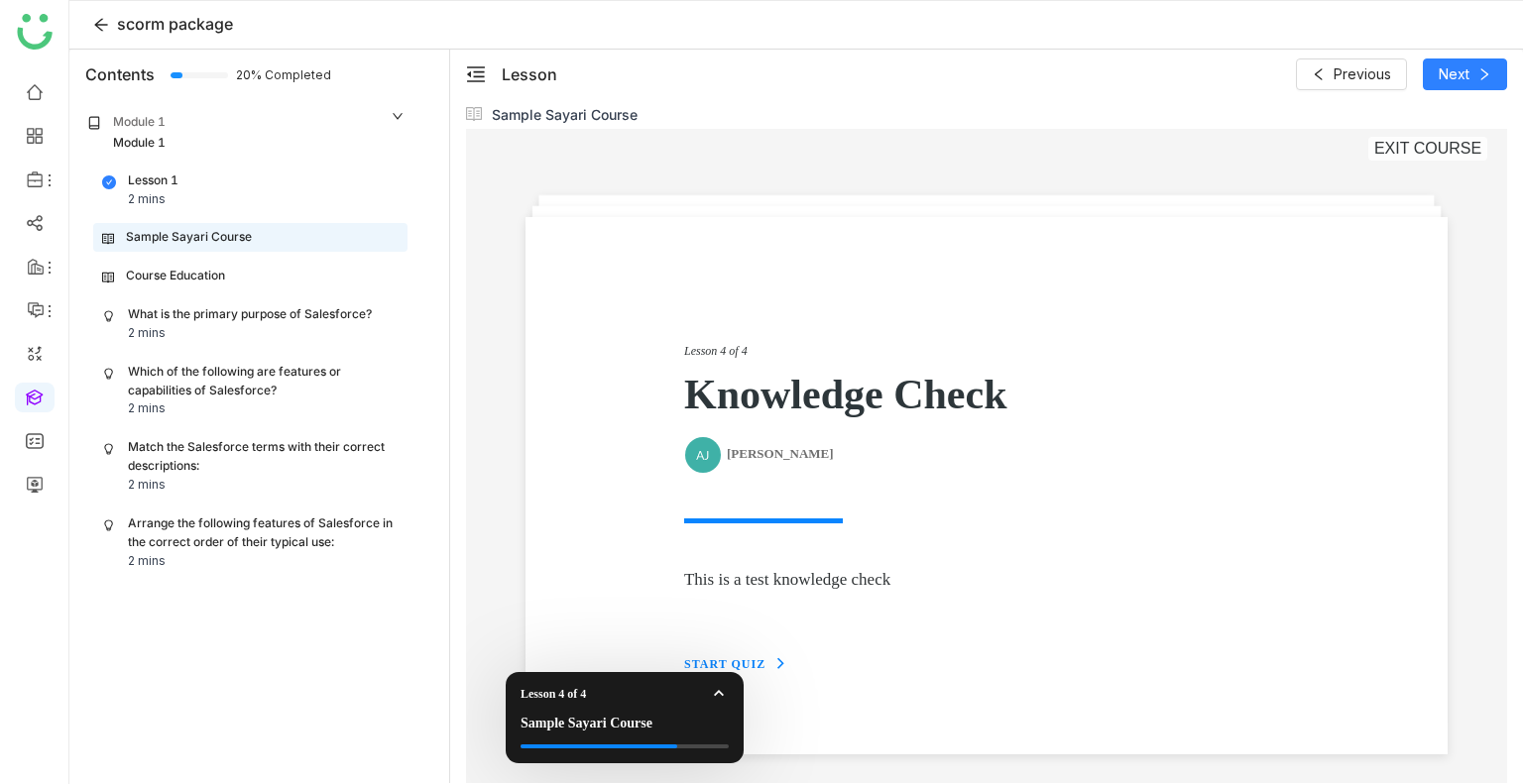 scroll, scrollTop: 78, scrollLeft: 0, axis: vertical 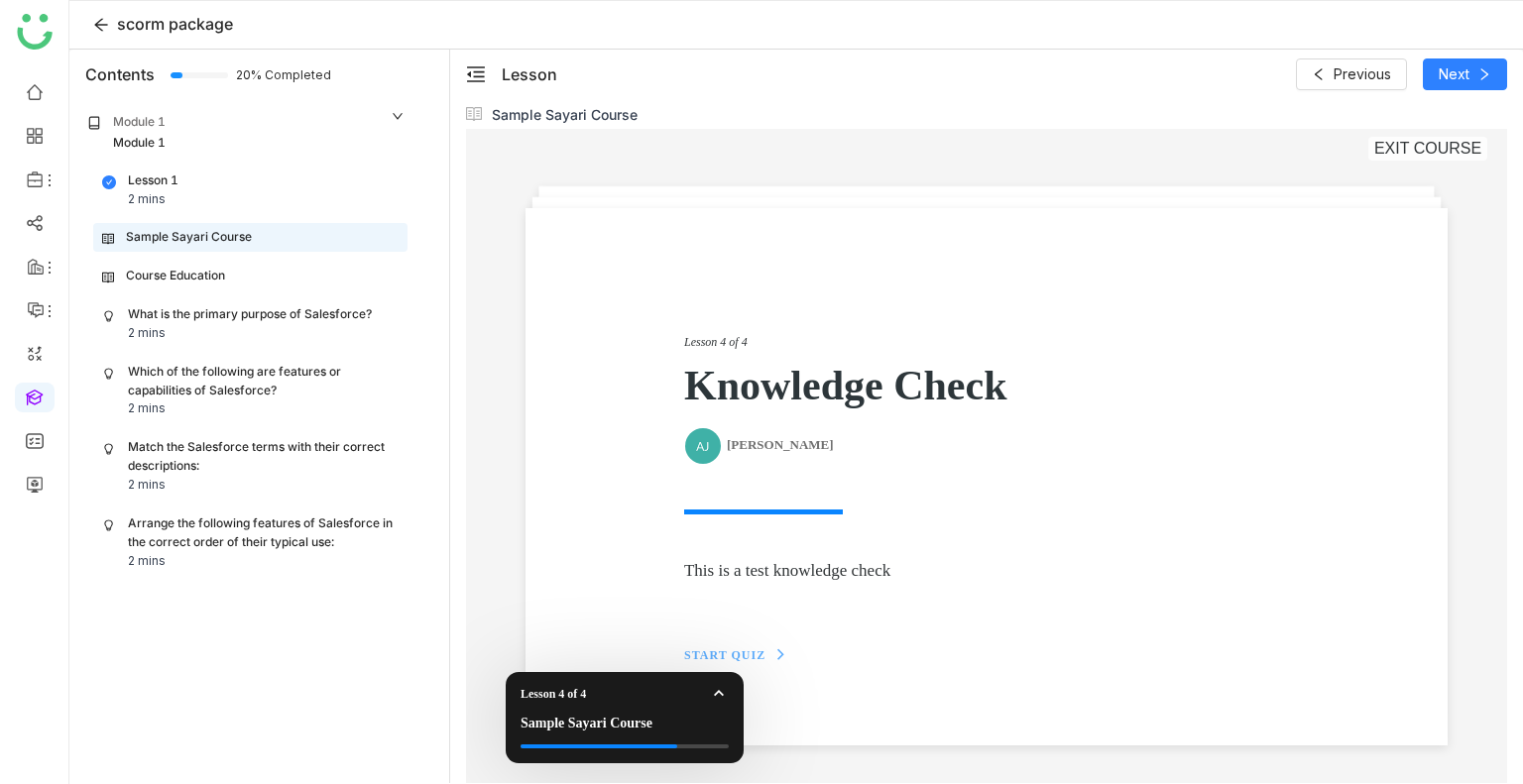 click on "START QUIZ" at bounding box center [725, 655] 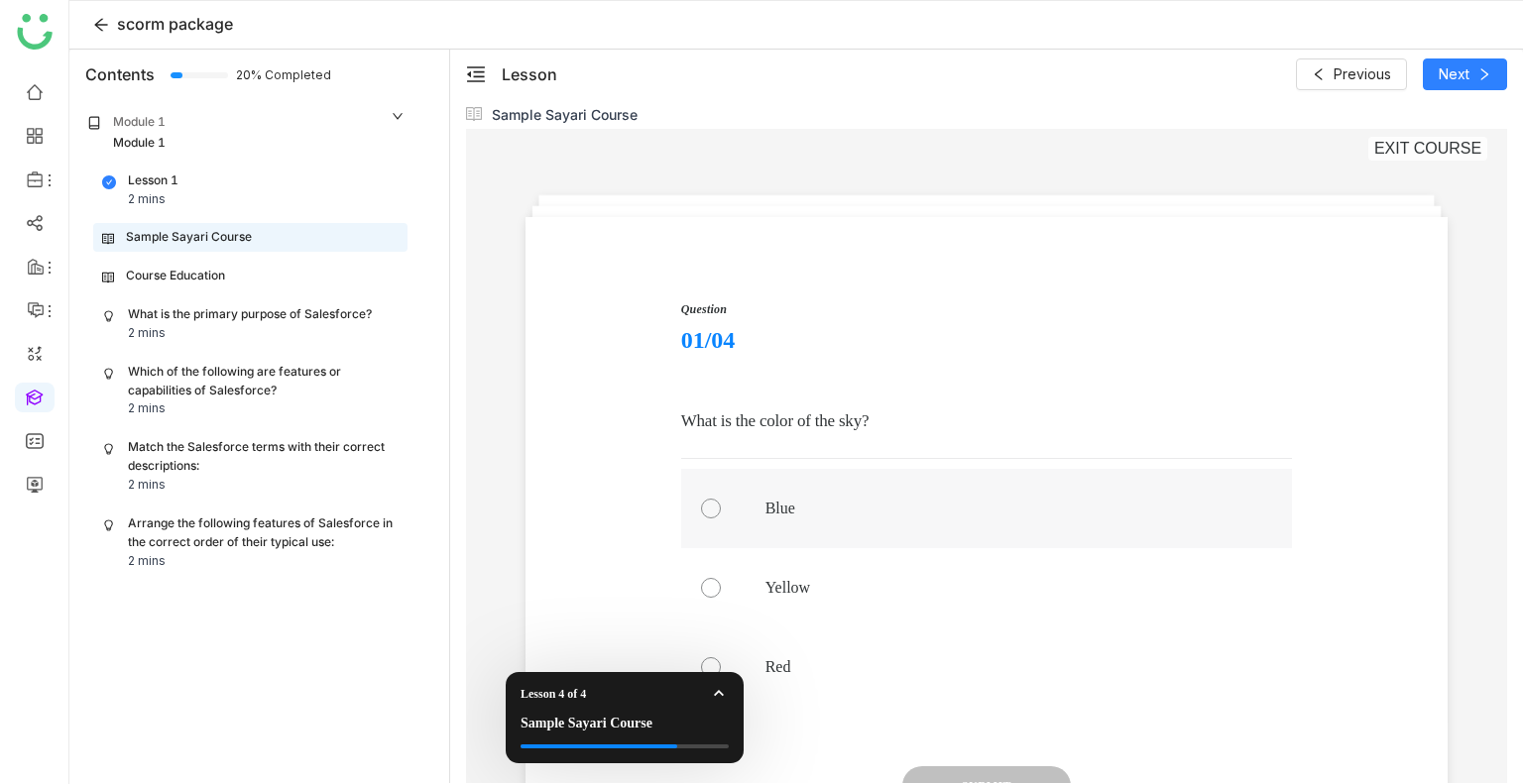 scroll, scrollTop: 68, scrollLeft: 0, axis: vertical 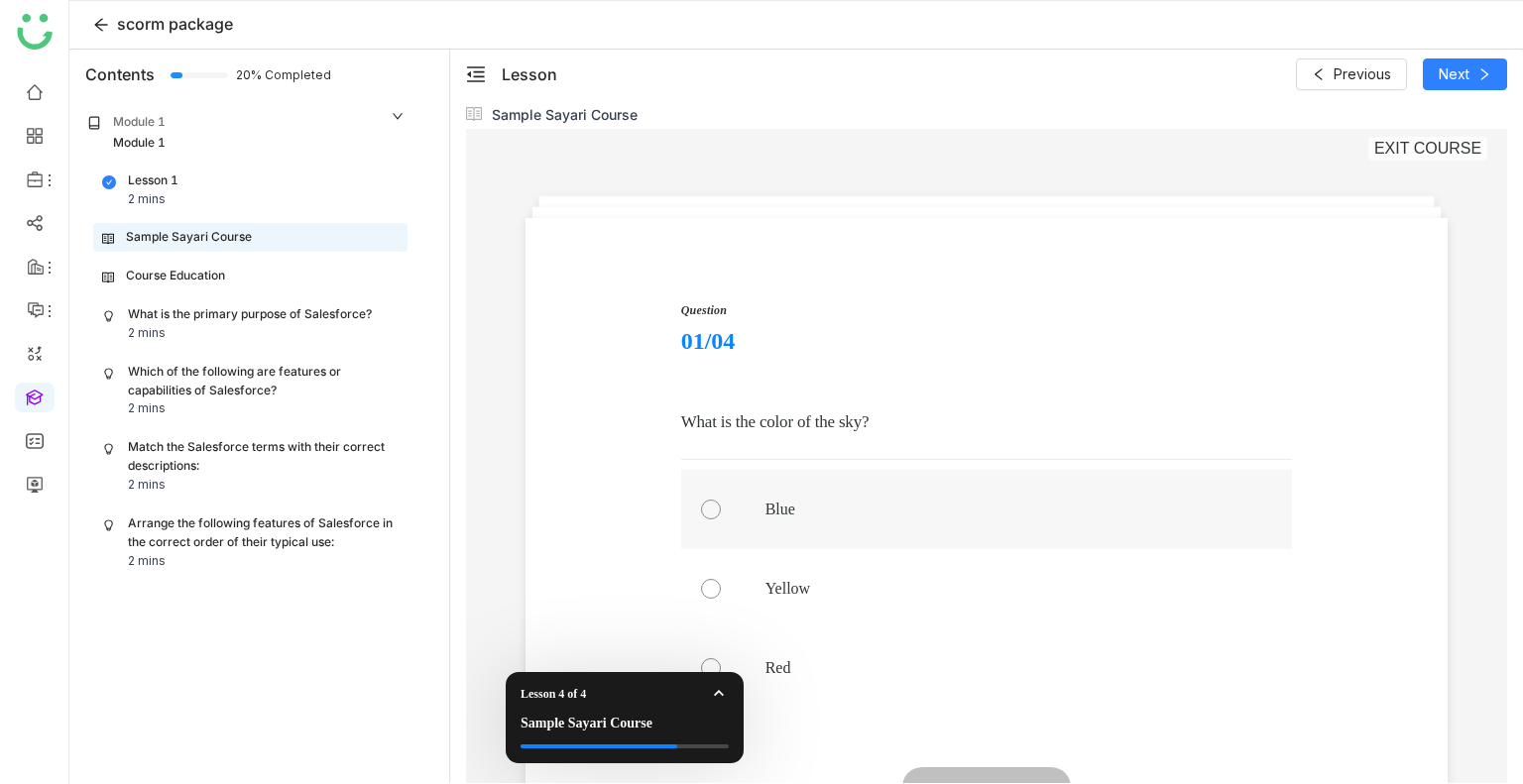click at bounding box center [711, 509] 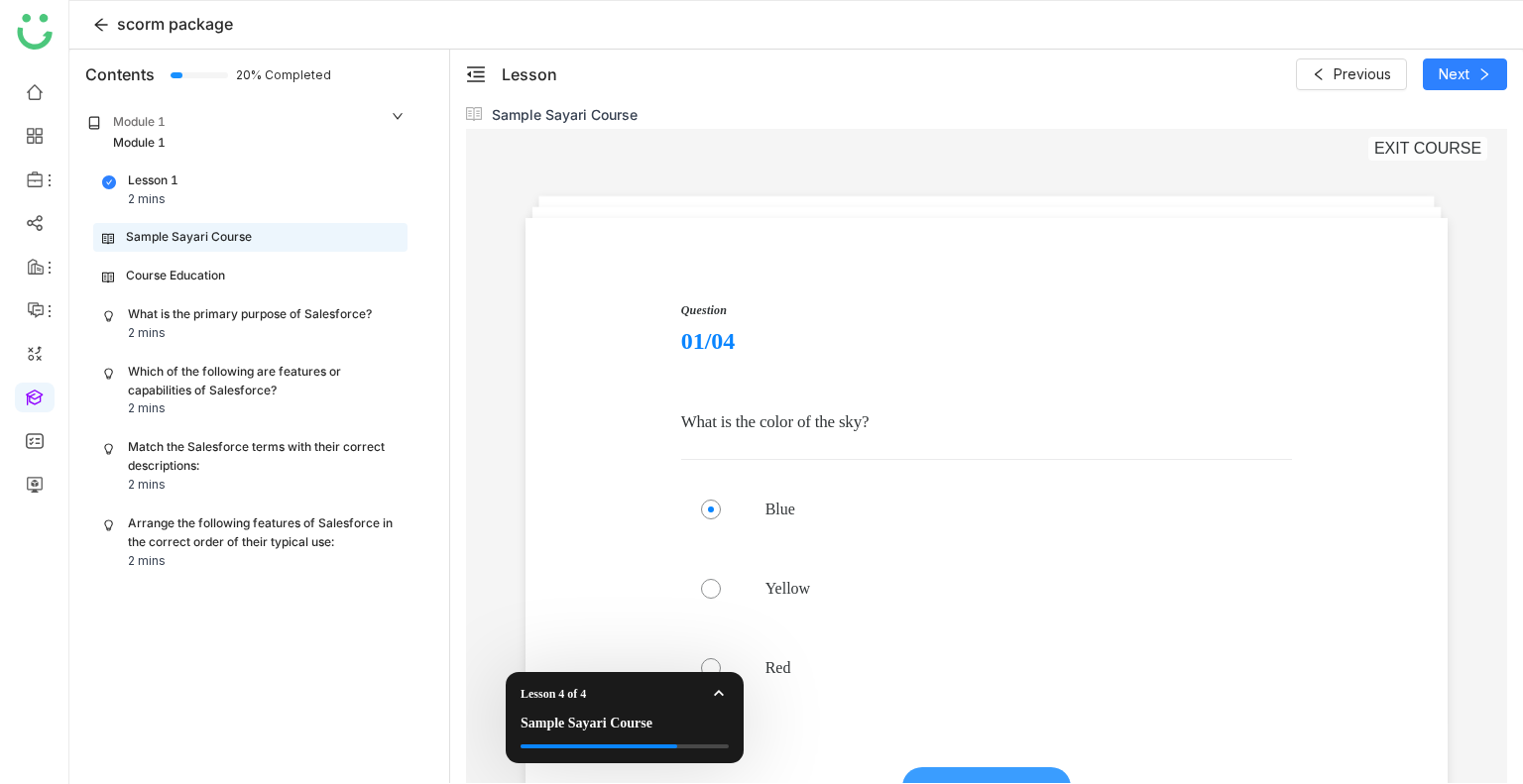 click on "SUBMIT" at bounding box center (987, 787) 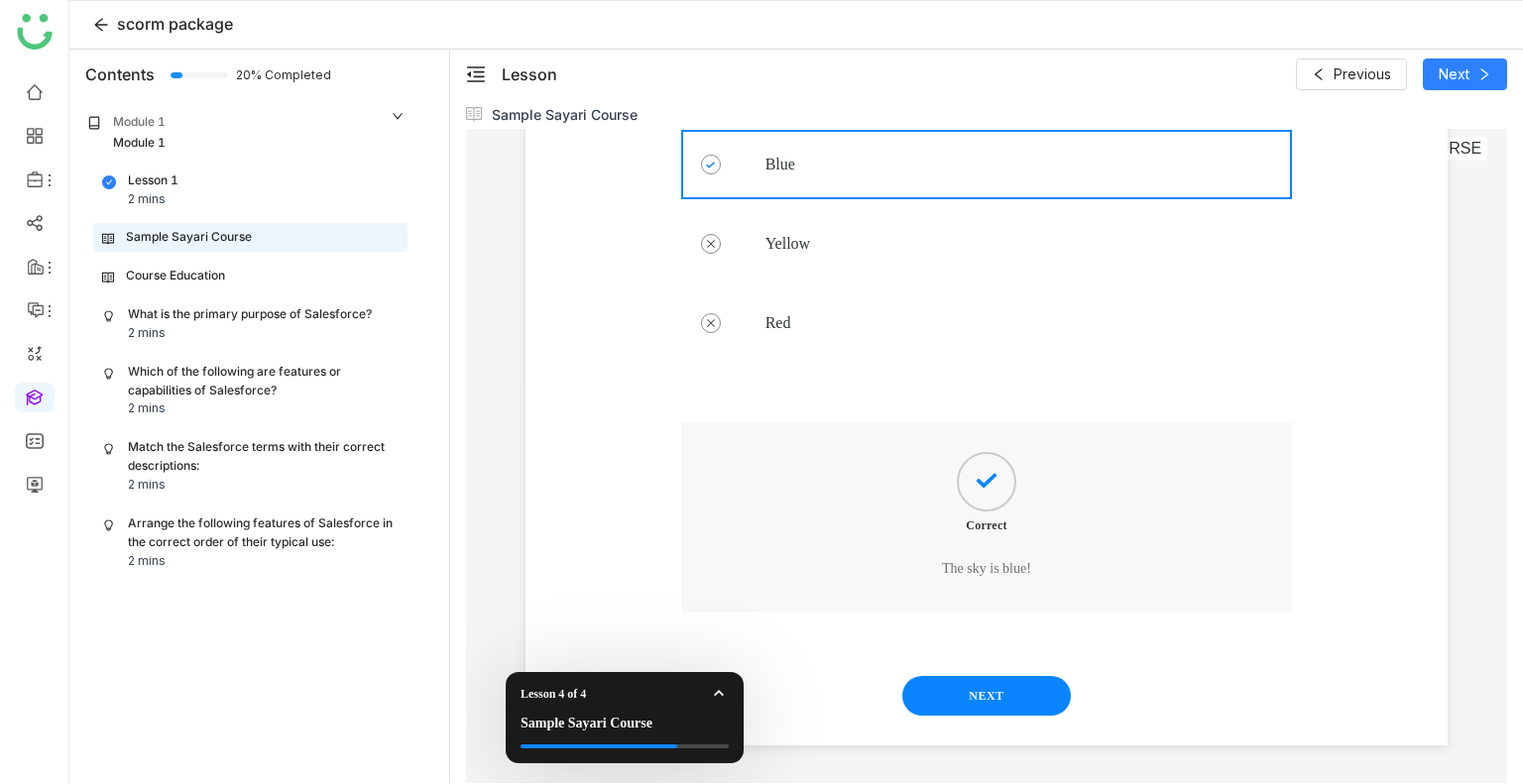 scroll, scrollTop: 413, scrollLeft: 0, axis: vertical 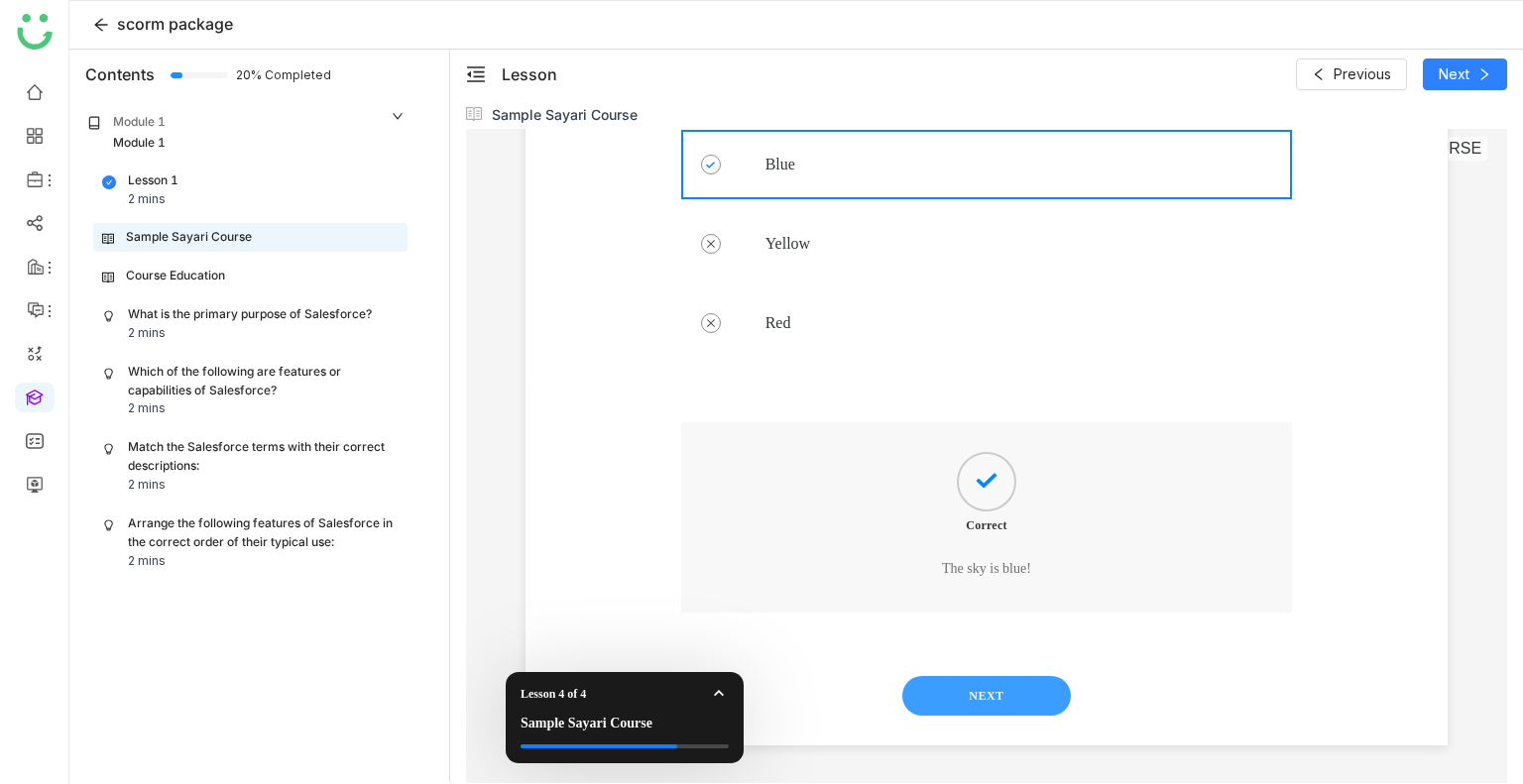 click on "NEXT" at bounding box center (987, 696) 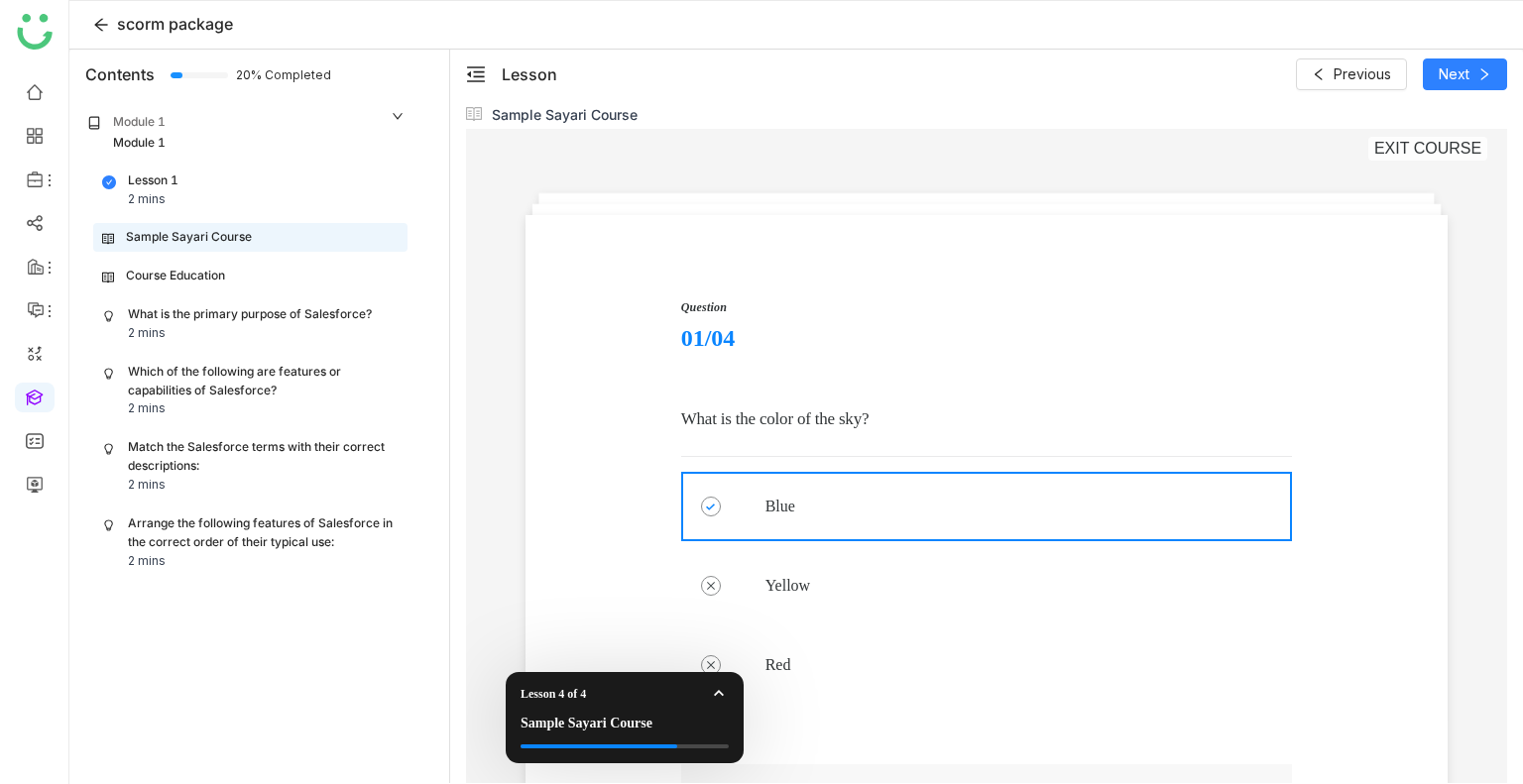 scroll, scrollTop: 67, scrollLeft: 0, axis: vertical 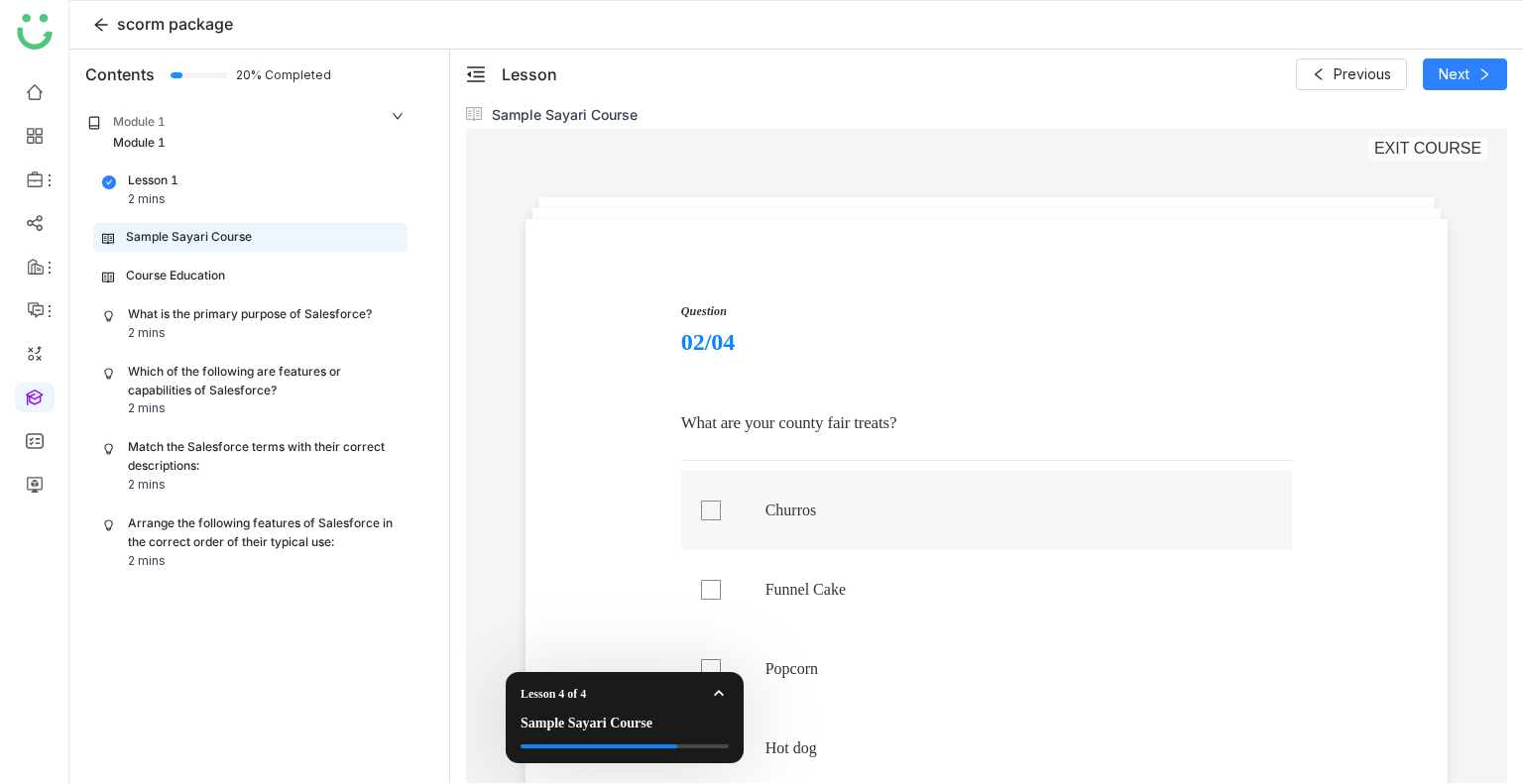 click at bounding box center (987, 510) 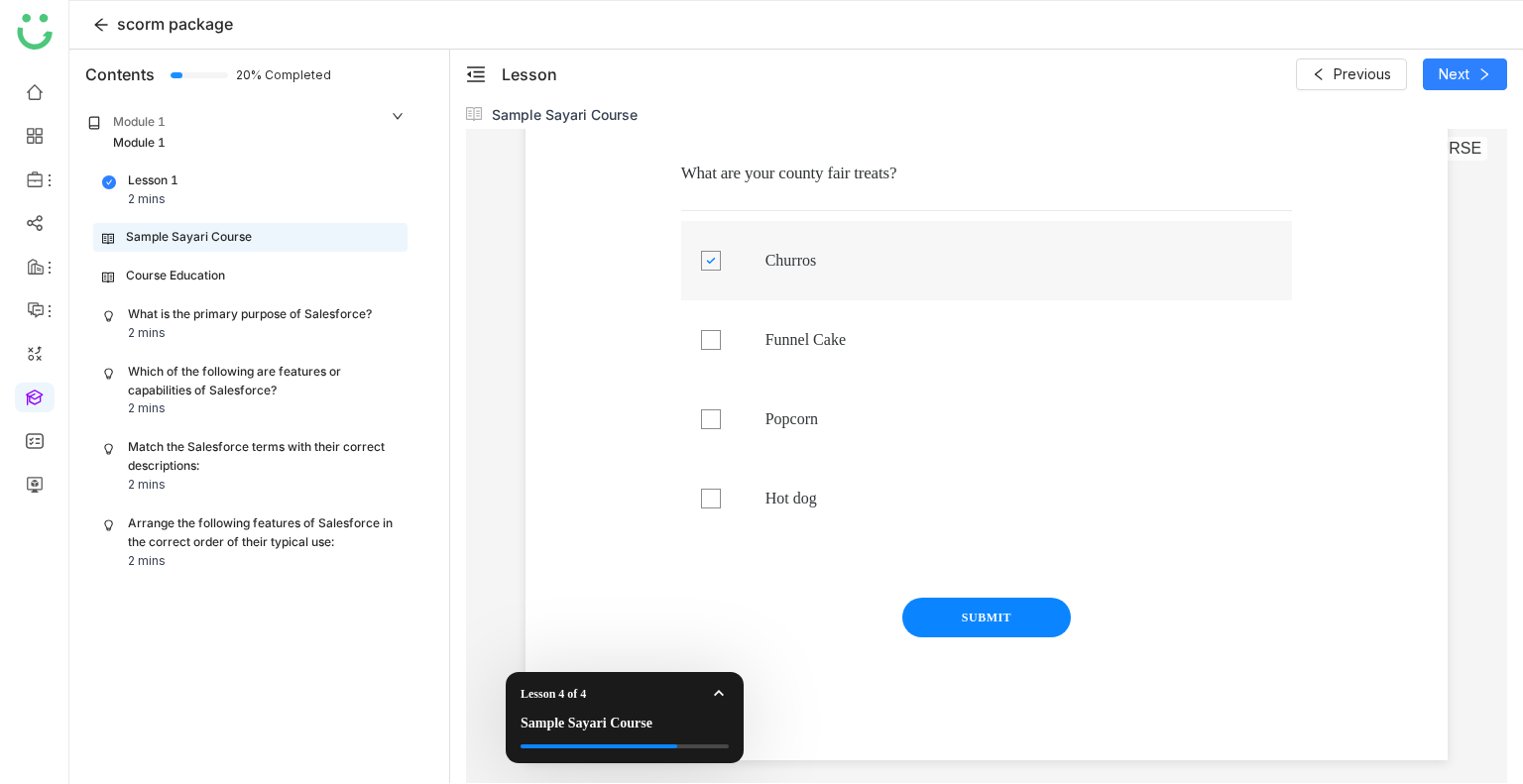 scroll, scrollTop: 325, scrollLeft: 0, axis: vertical 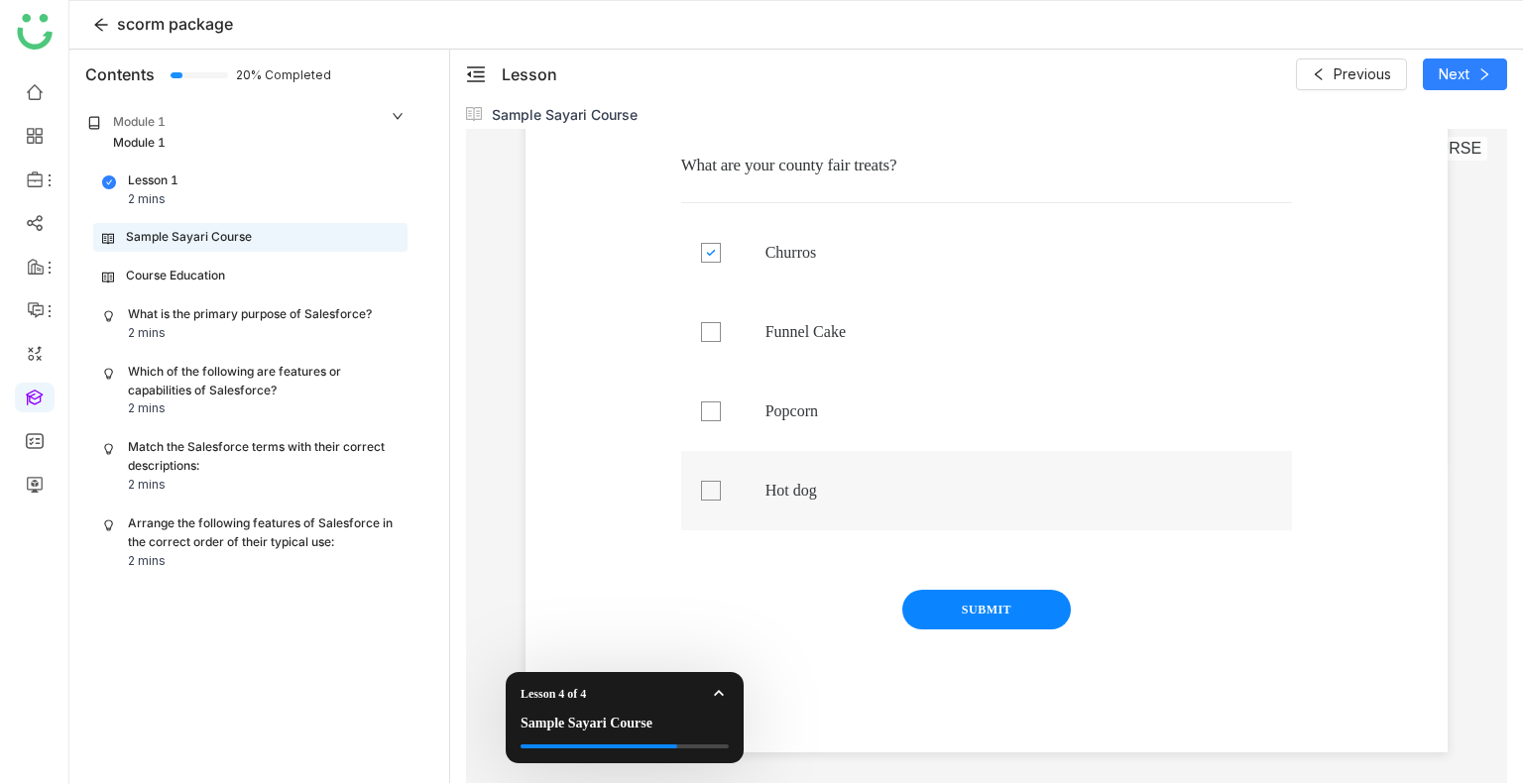 click at bounding box center [987, 491] 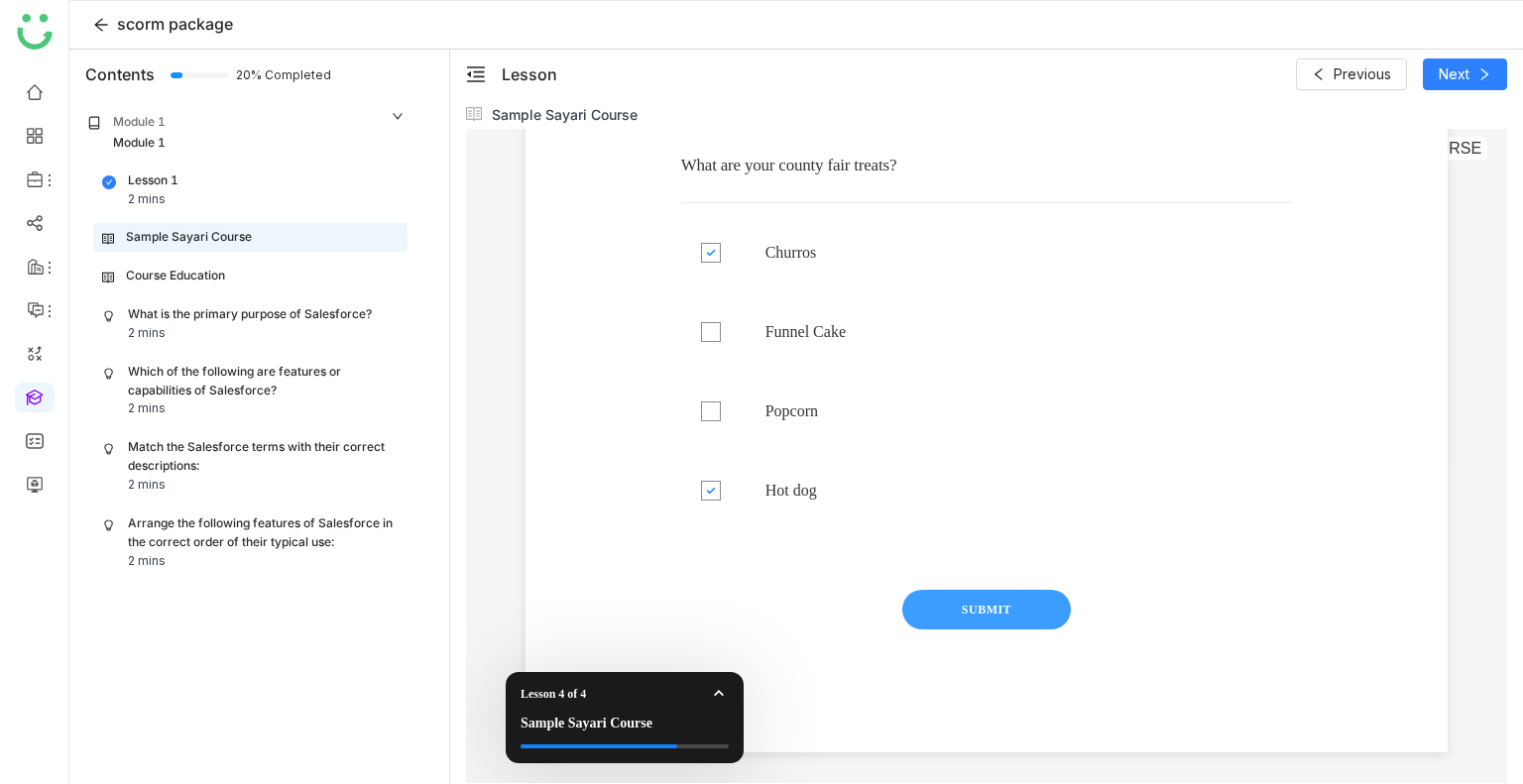 click on "SUBMIT" at bounding box center [987, 610] 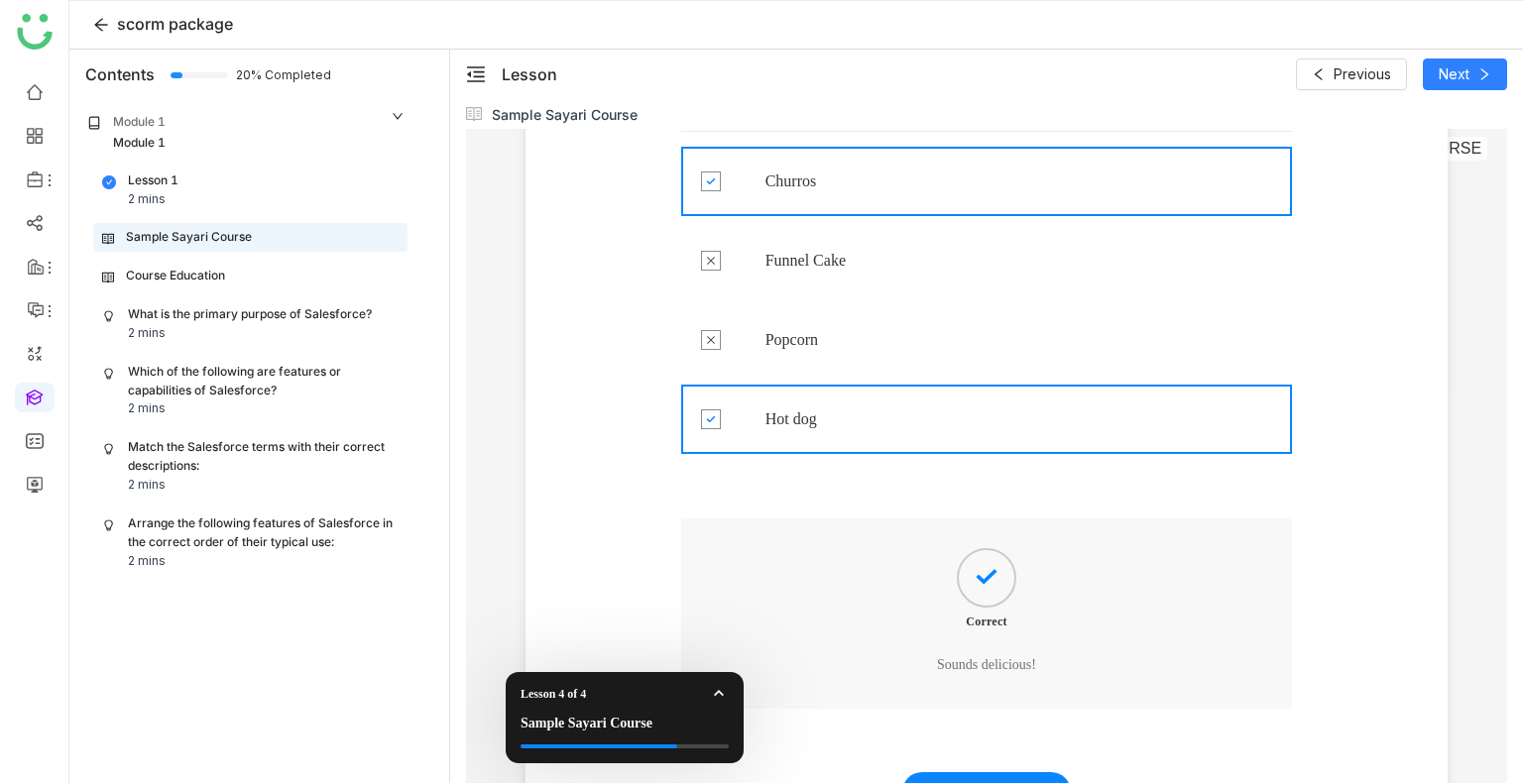 scroll, scrollTop: 493, scrollLeft: 0, axis: vertical 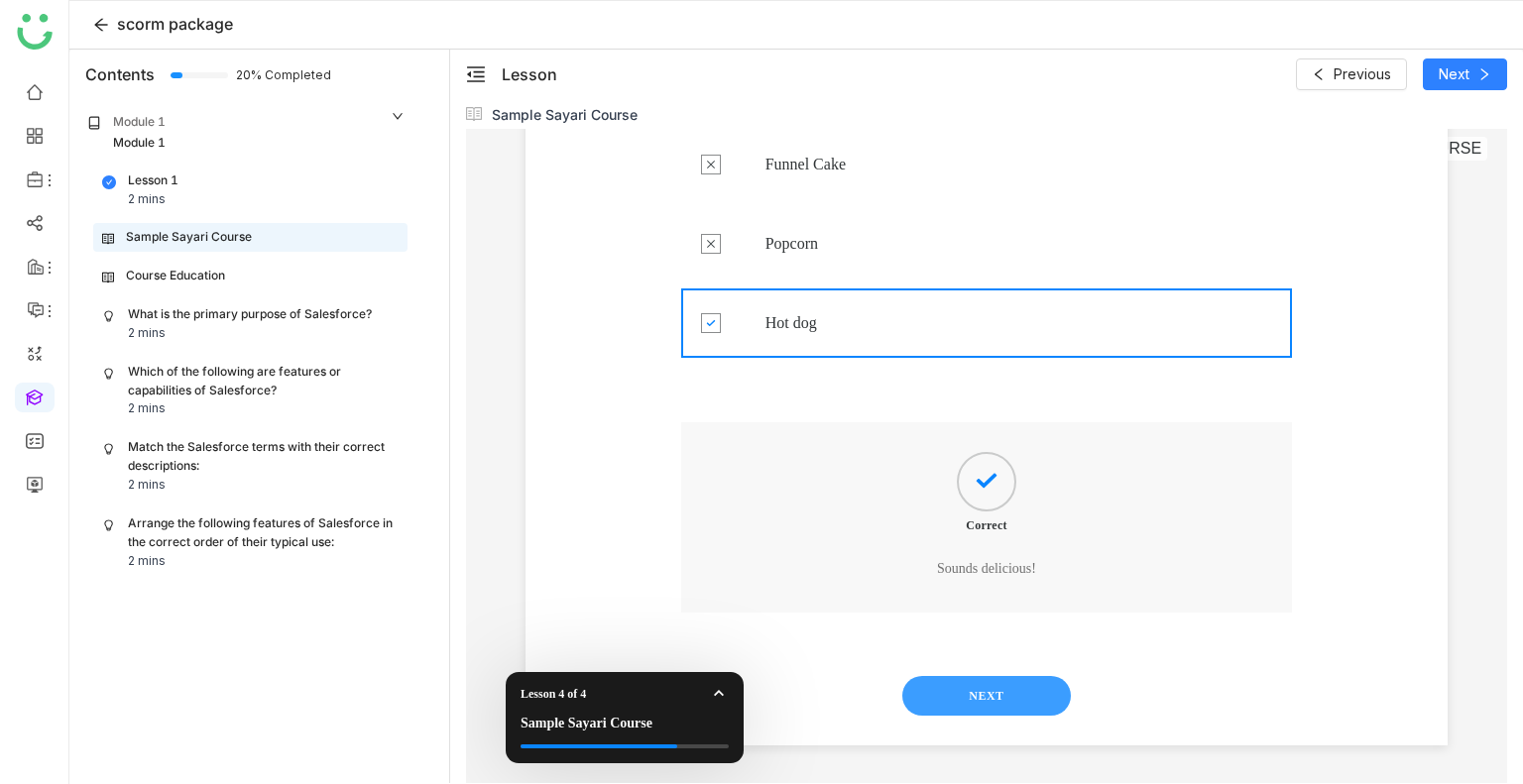 click on "NEXT" at bounding box center (987, 696) 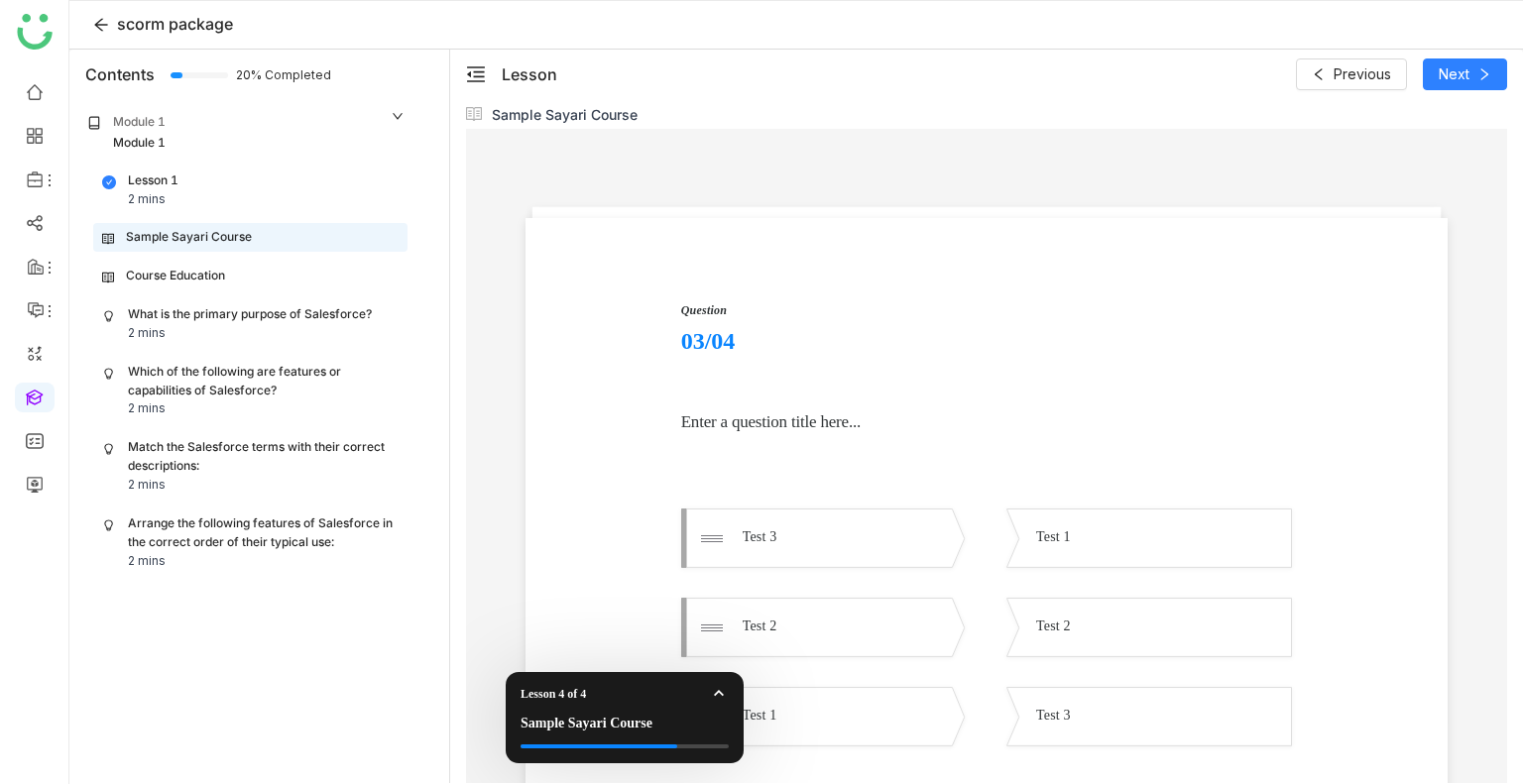 scroll, scrollTop: 67, scrollLeft: 0, axis: vertical 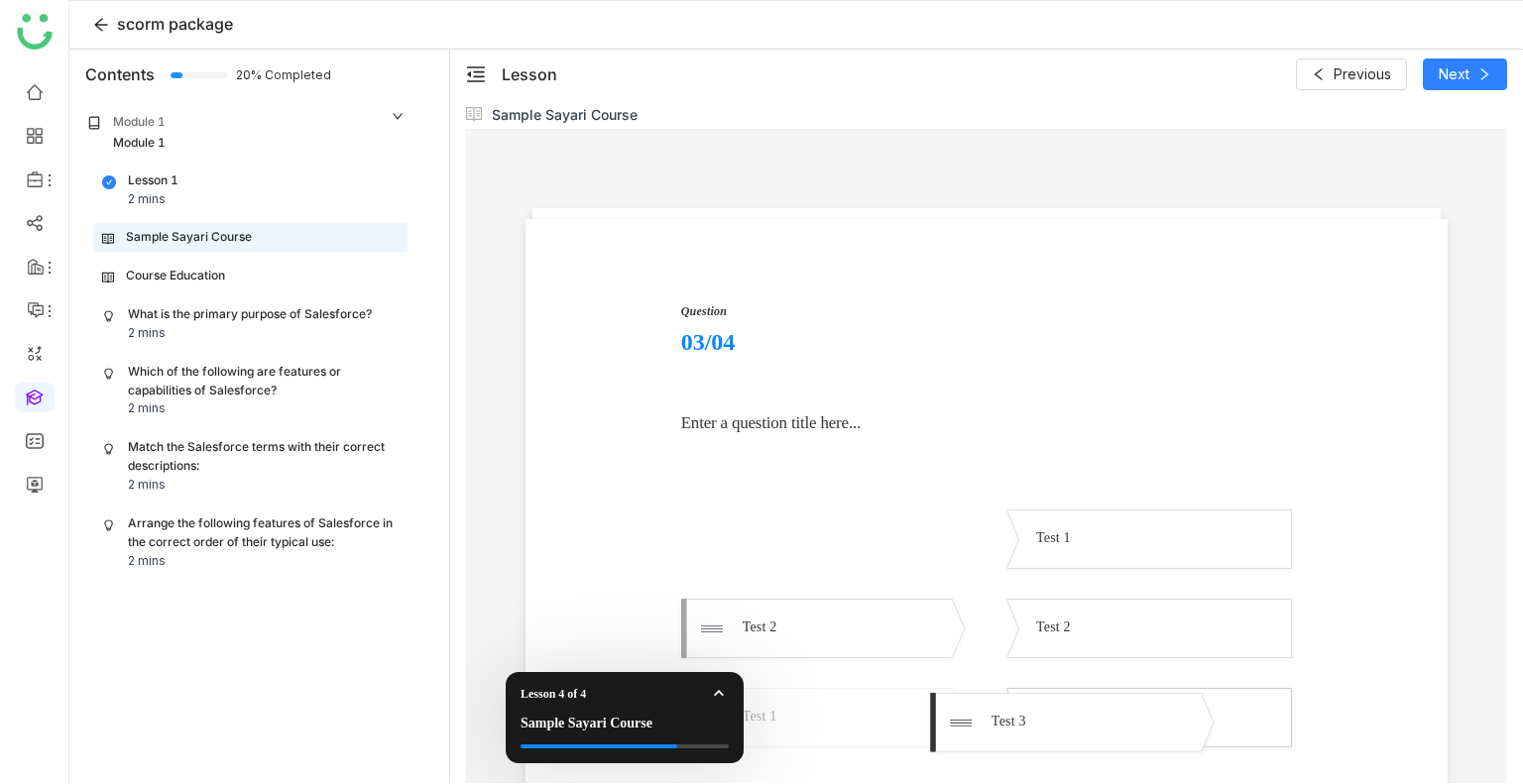 drag, startPoint x: 789, startPoint y: 539, endPoint x: 1038, endPoint y: 723, distance: 309.60782 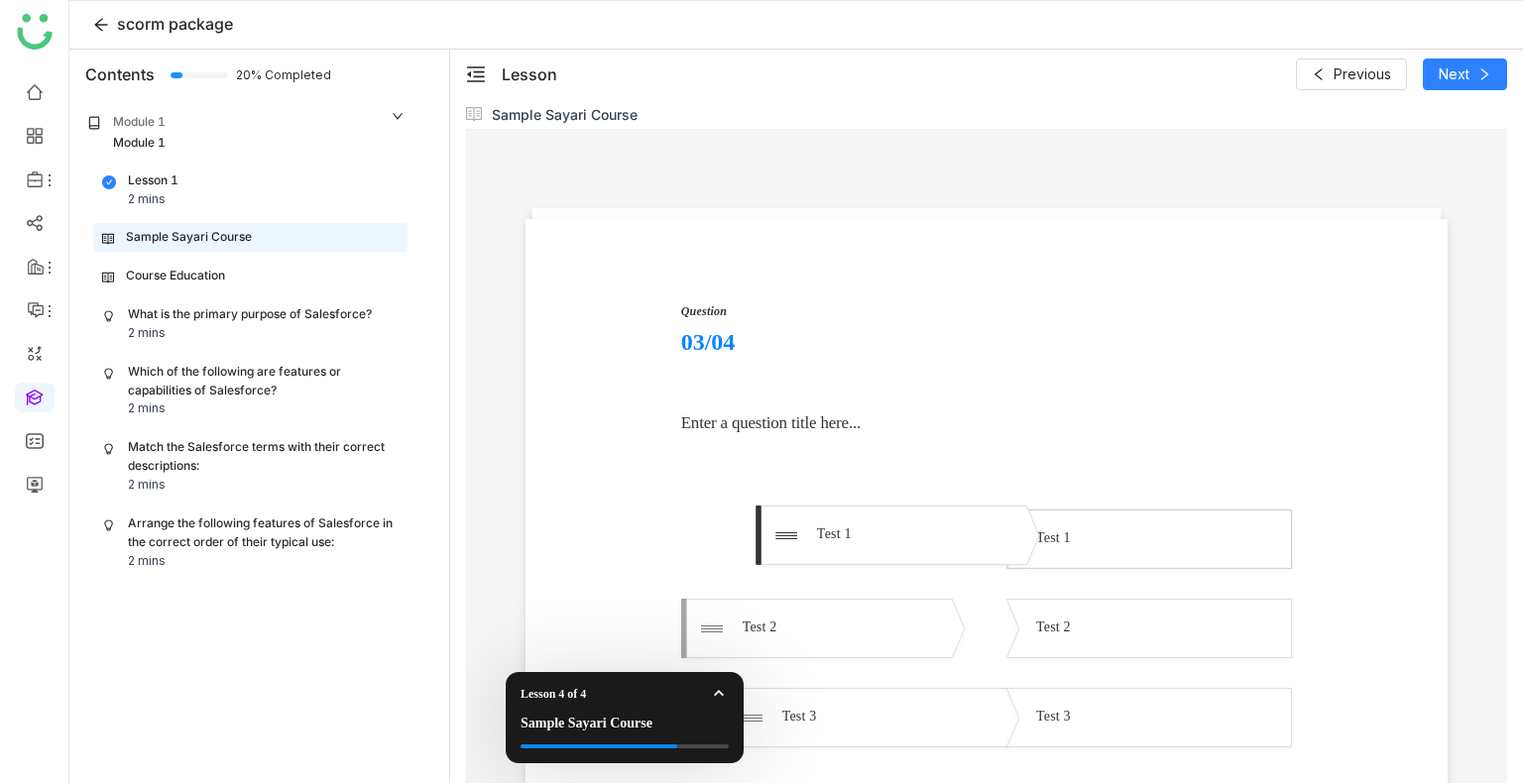 drag, startPoint x: 838, startPoint y: 548, endPoint x: 941, endPoint y: 543, distance: 103.121288 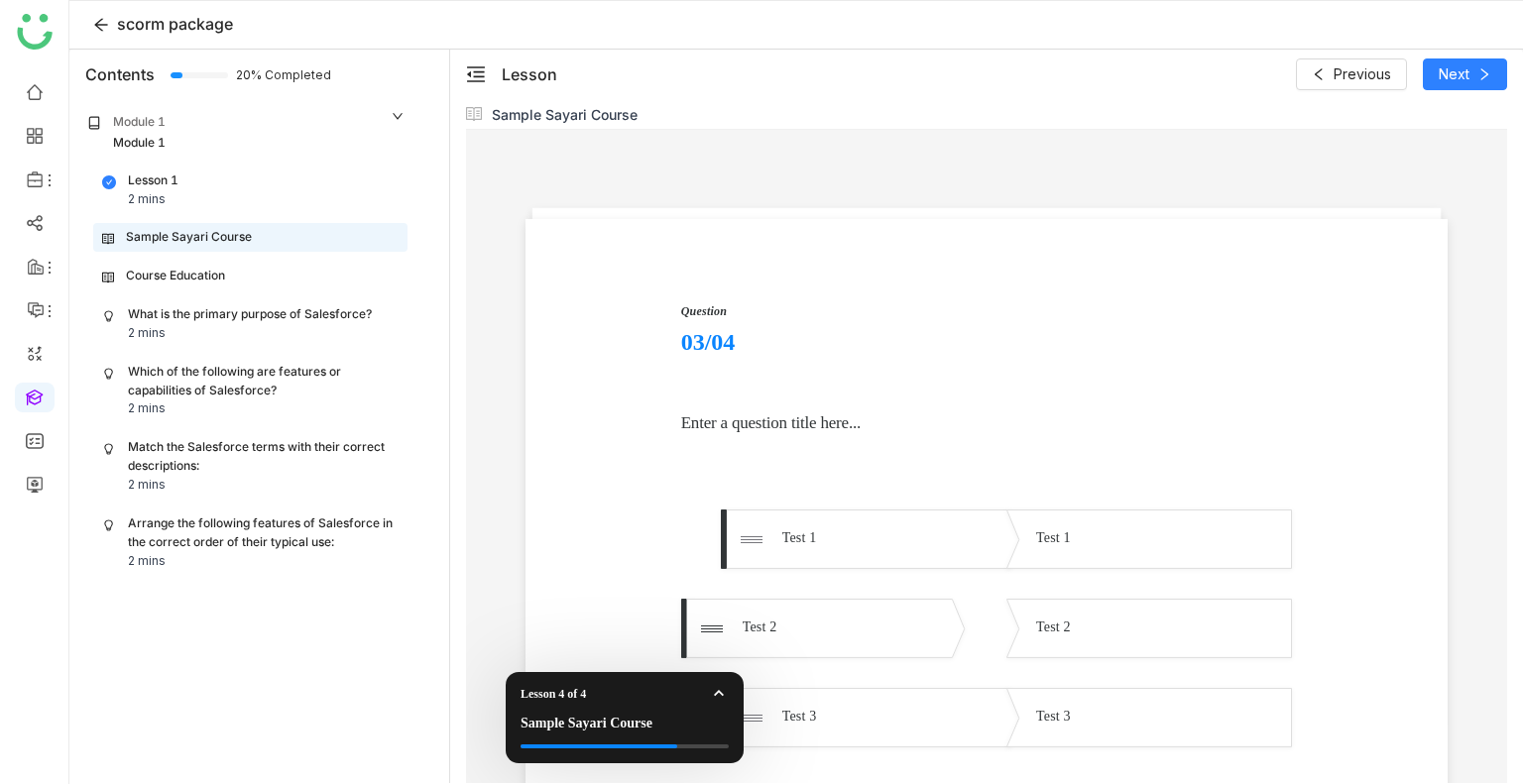 drag, startPoint x: 824, startPoint y: 624, endPoint x: 912, endPoint y: 639, distance: 89.269256 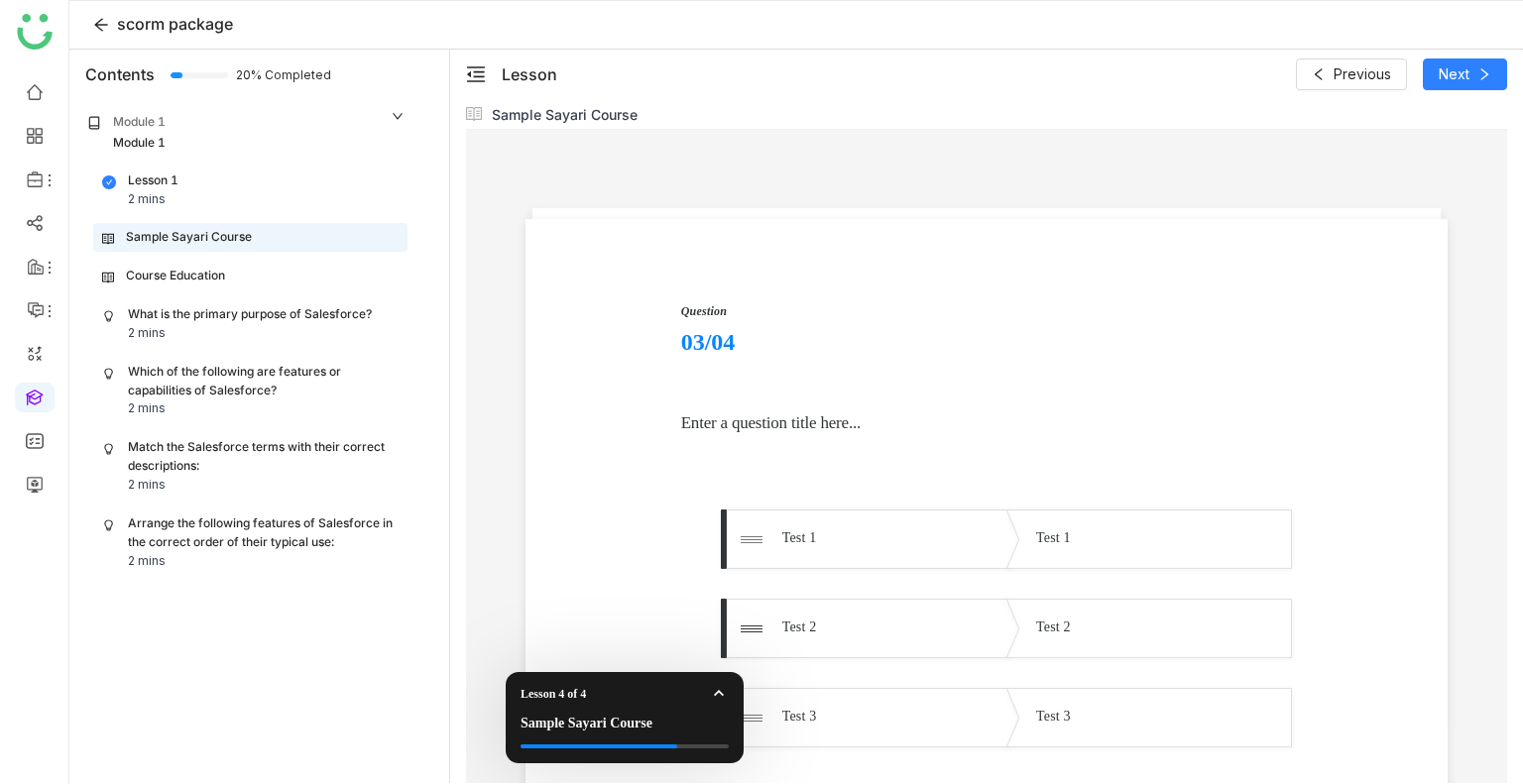 scroll, scrollTop: 292, scrollLeft: 0, axis: vertical 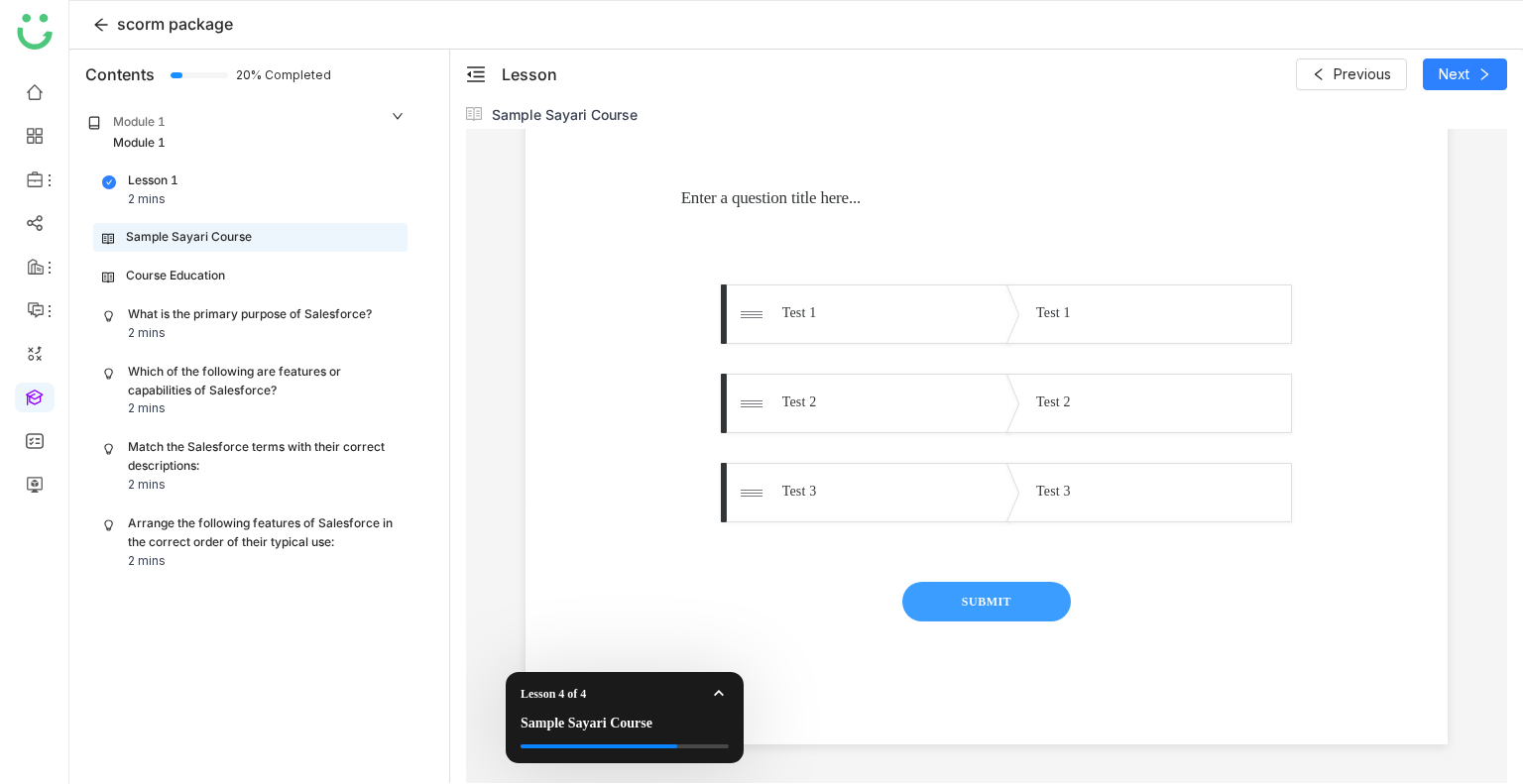click on "SUBMIT" at bounding box center (987, 602) 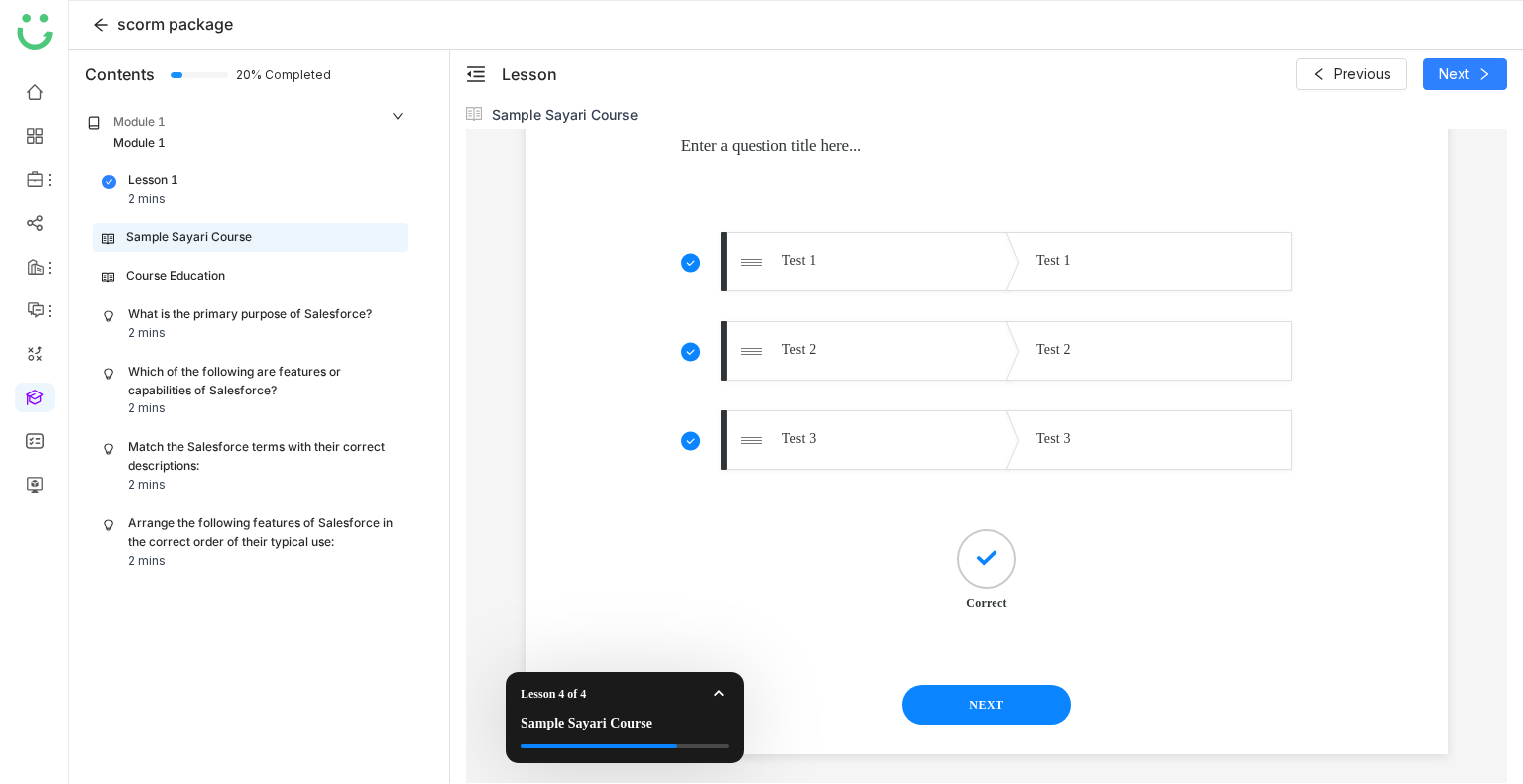 scroll, scrollTop: 355, scrollLeft: 0, axis: vertical 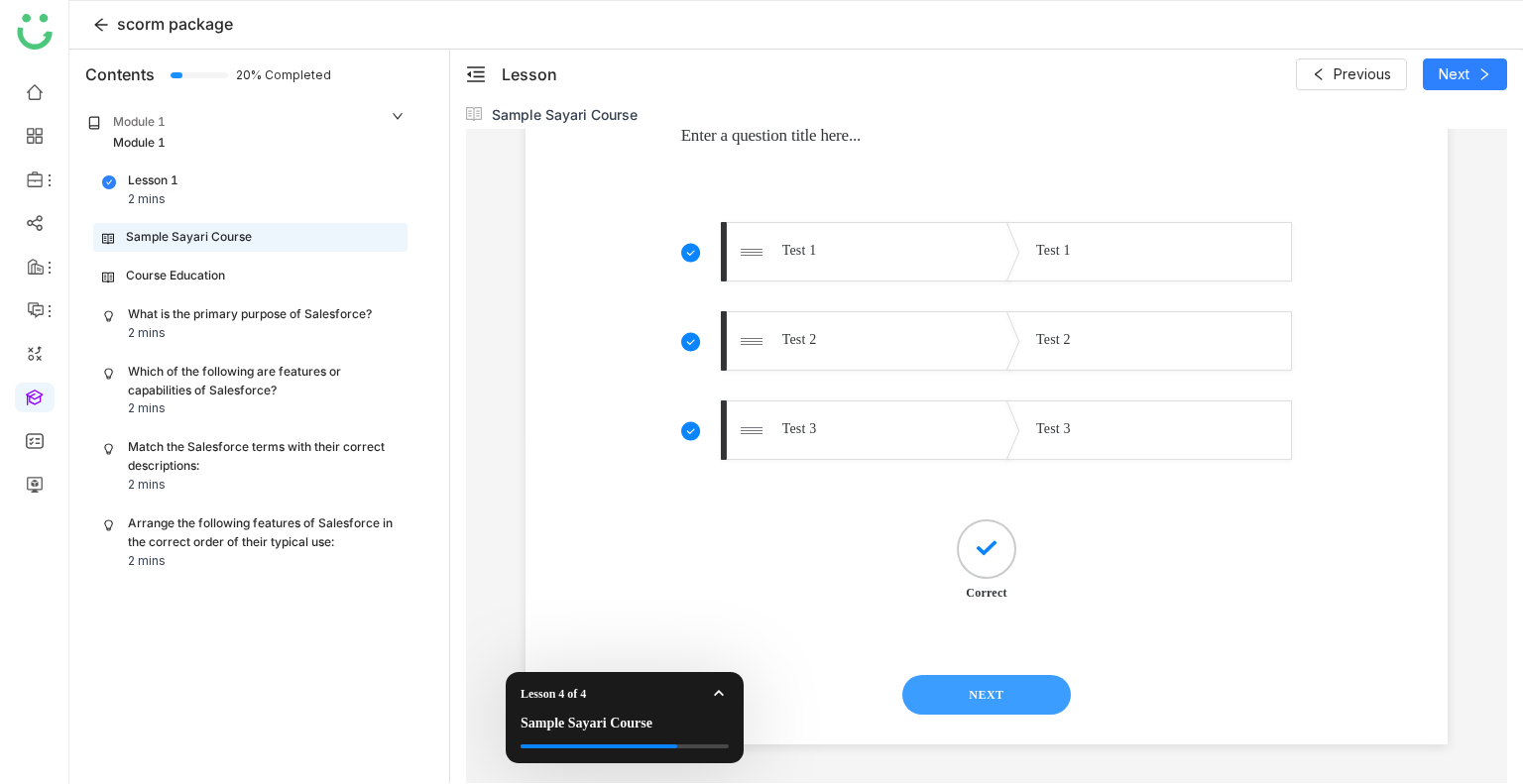 click on "NEXT" at bounding box center [987, 695] 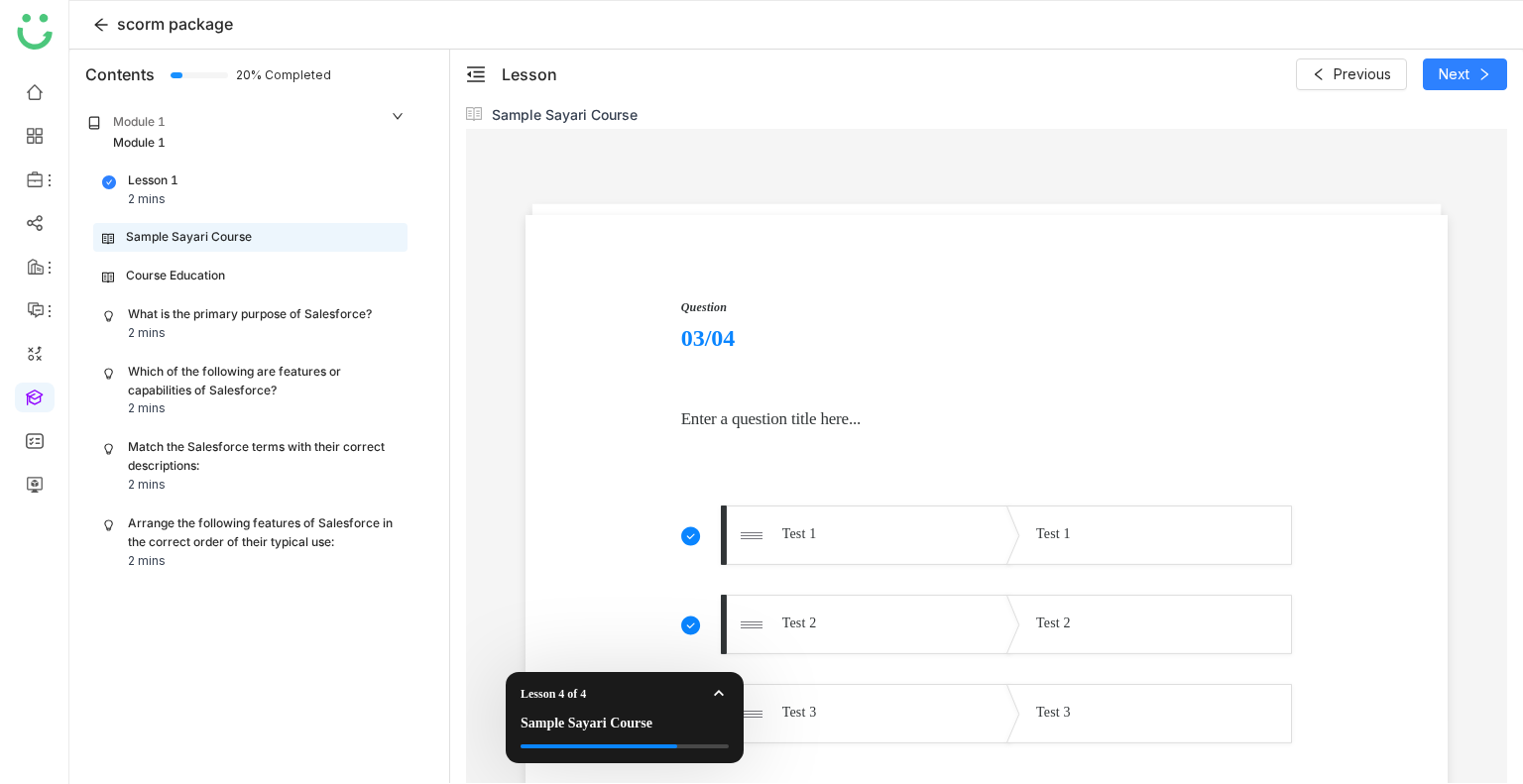 scroll, scrollTop: 67, scrollLeft: 0, axis: vertical 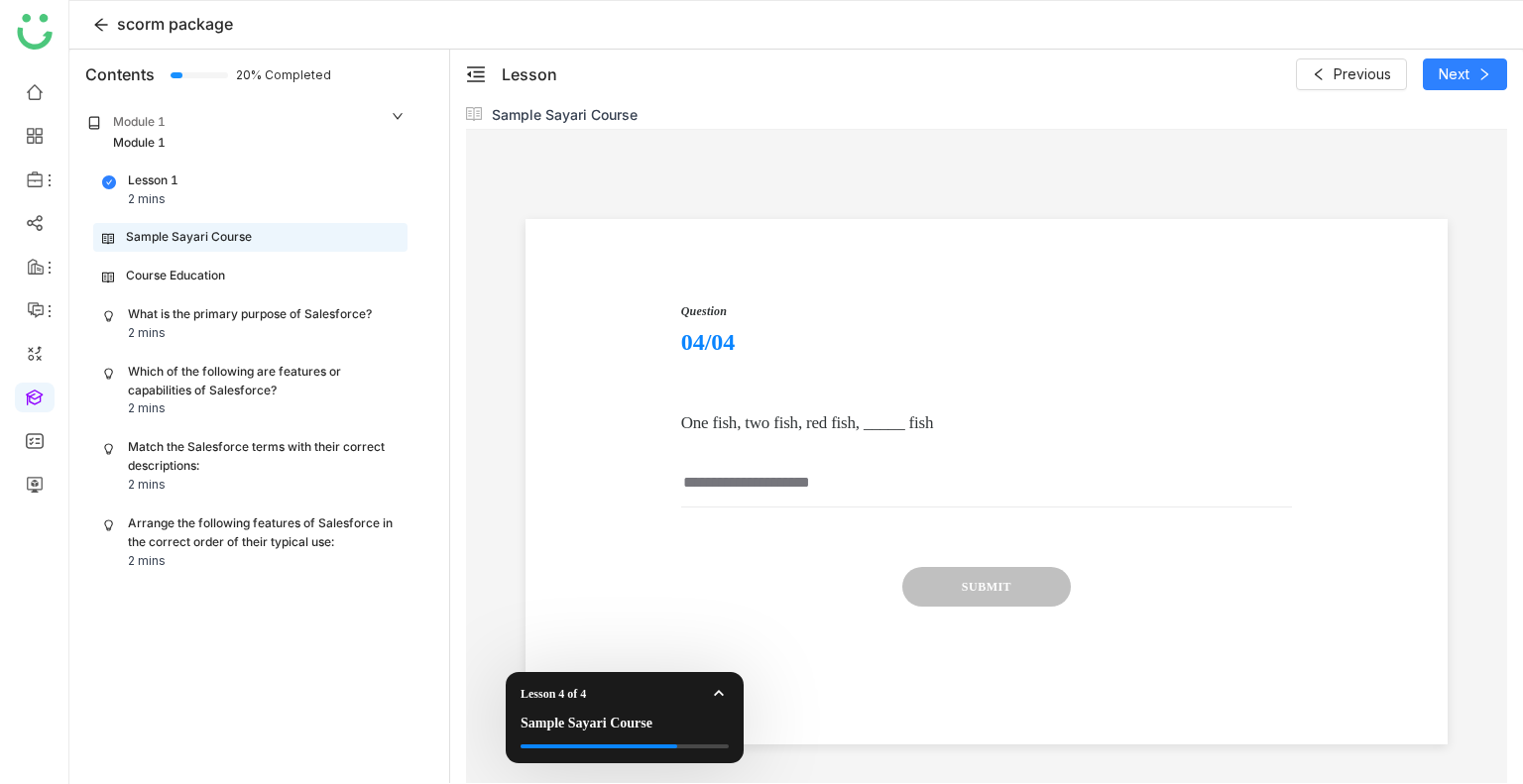 click at bounding box center [987, 489] 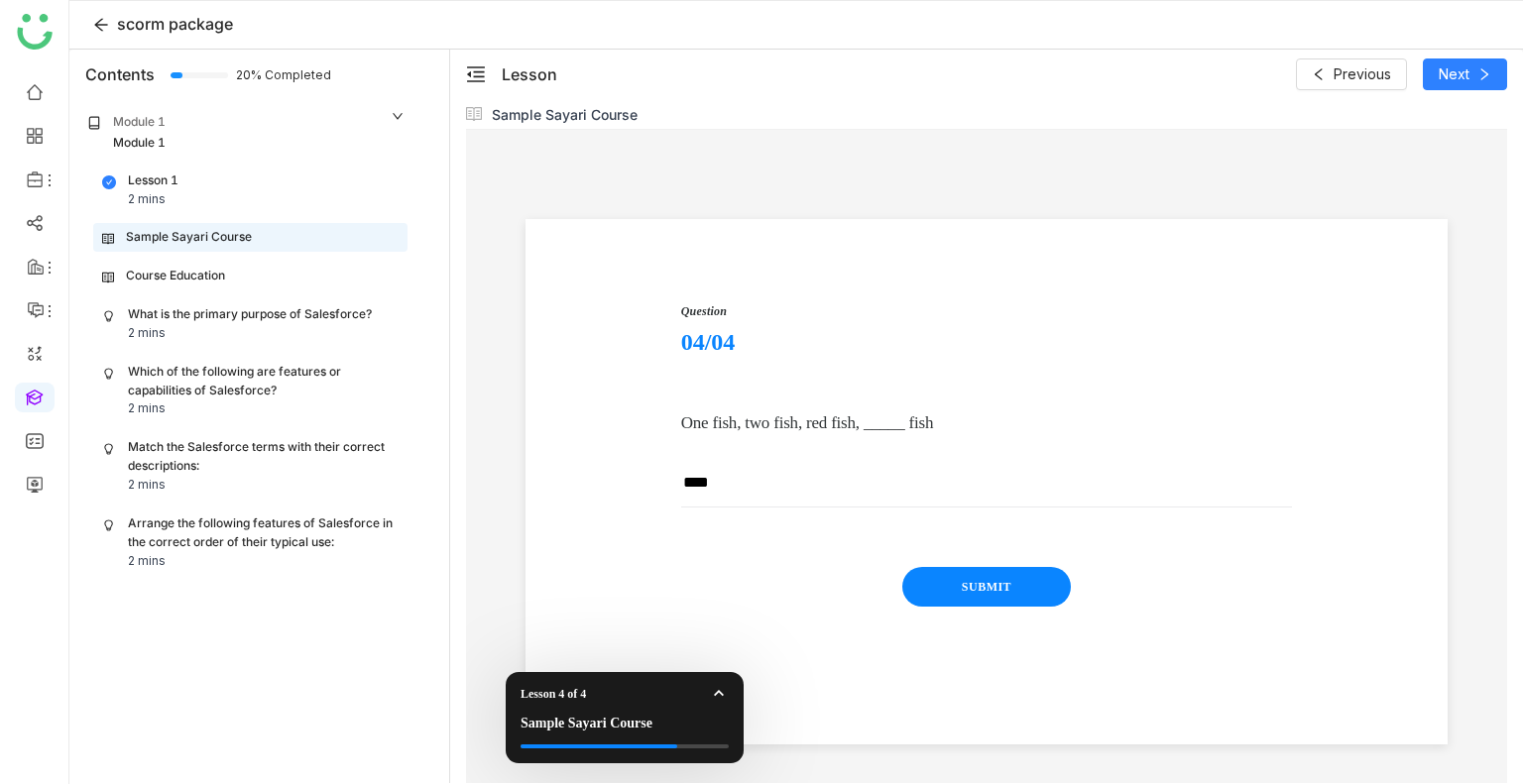 type on "****" 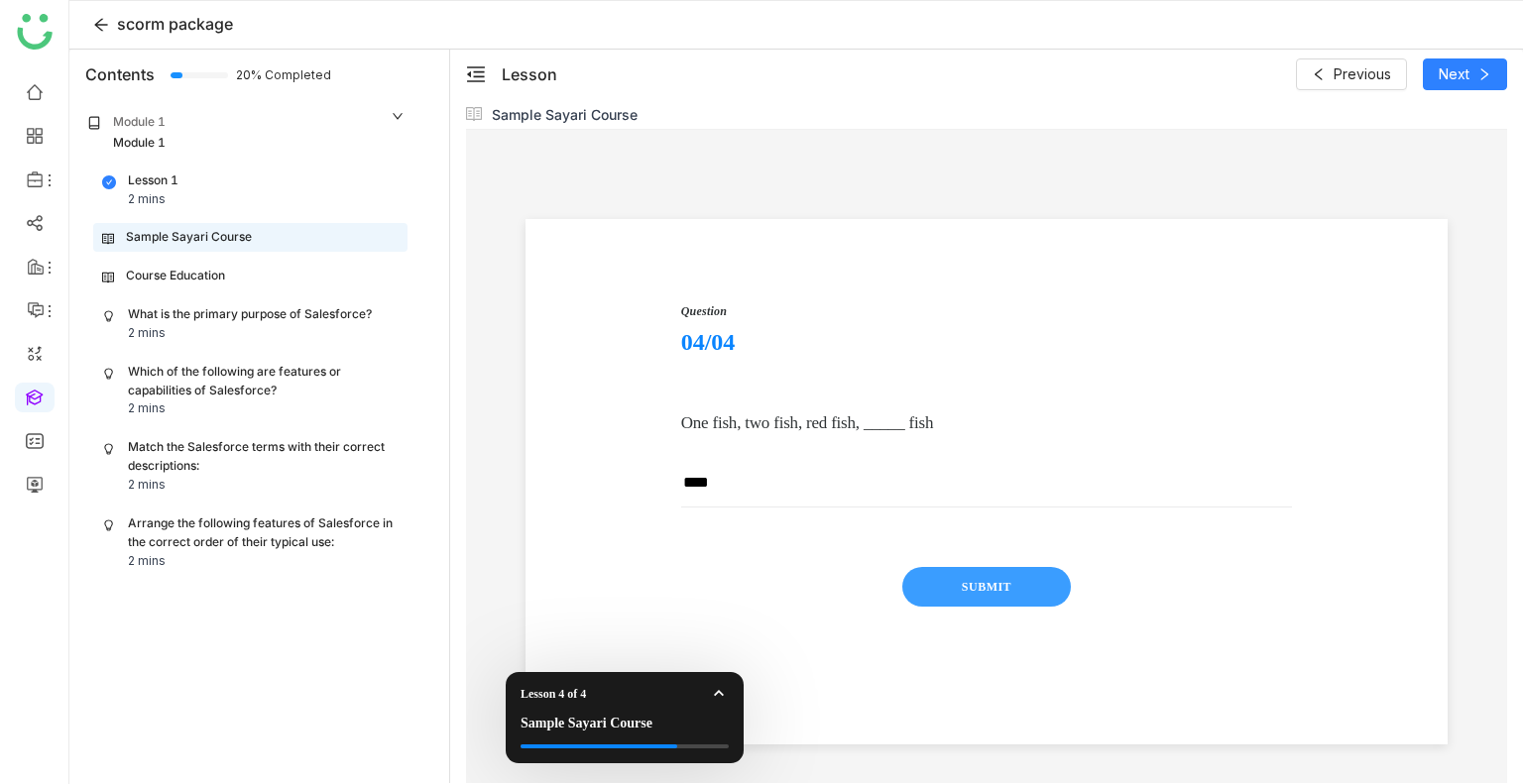 drag, startPoint x: 1011, startPoint y: 607, endPoint x: 1030, endPoint y: 587, distance: 27.58623 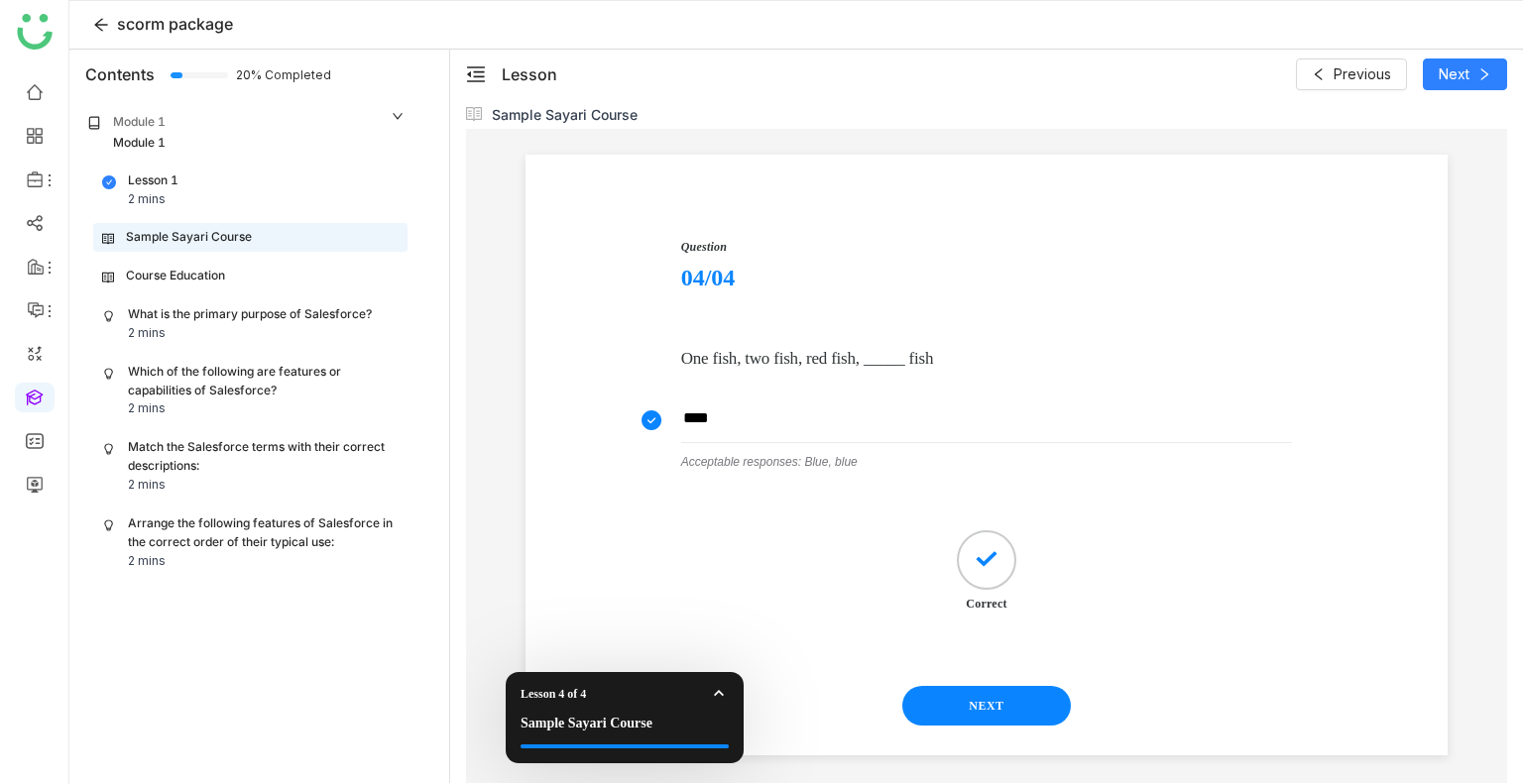 scroll, scrollTop: 143, scrollLeft: 0, axis: vertical 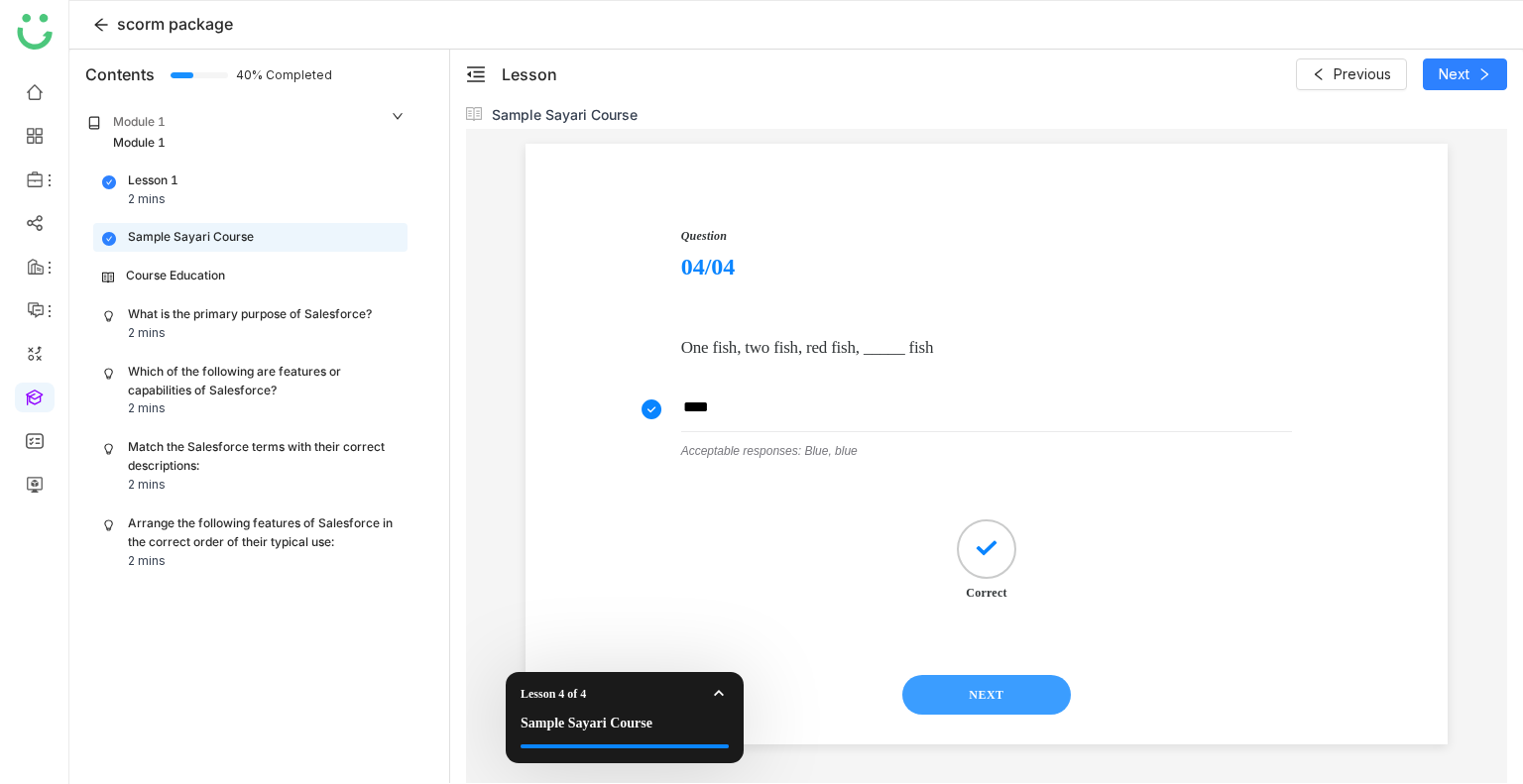 click on "NEXT" at bounding box center [987, 695] 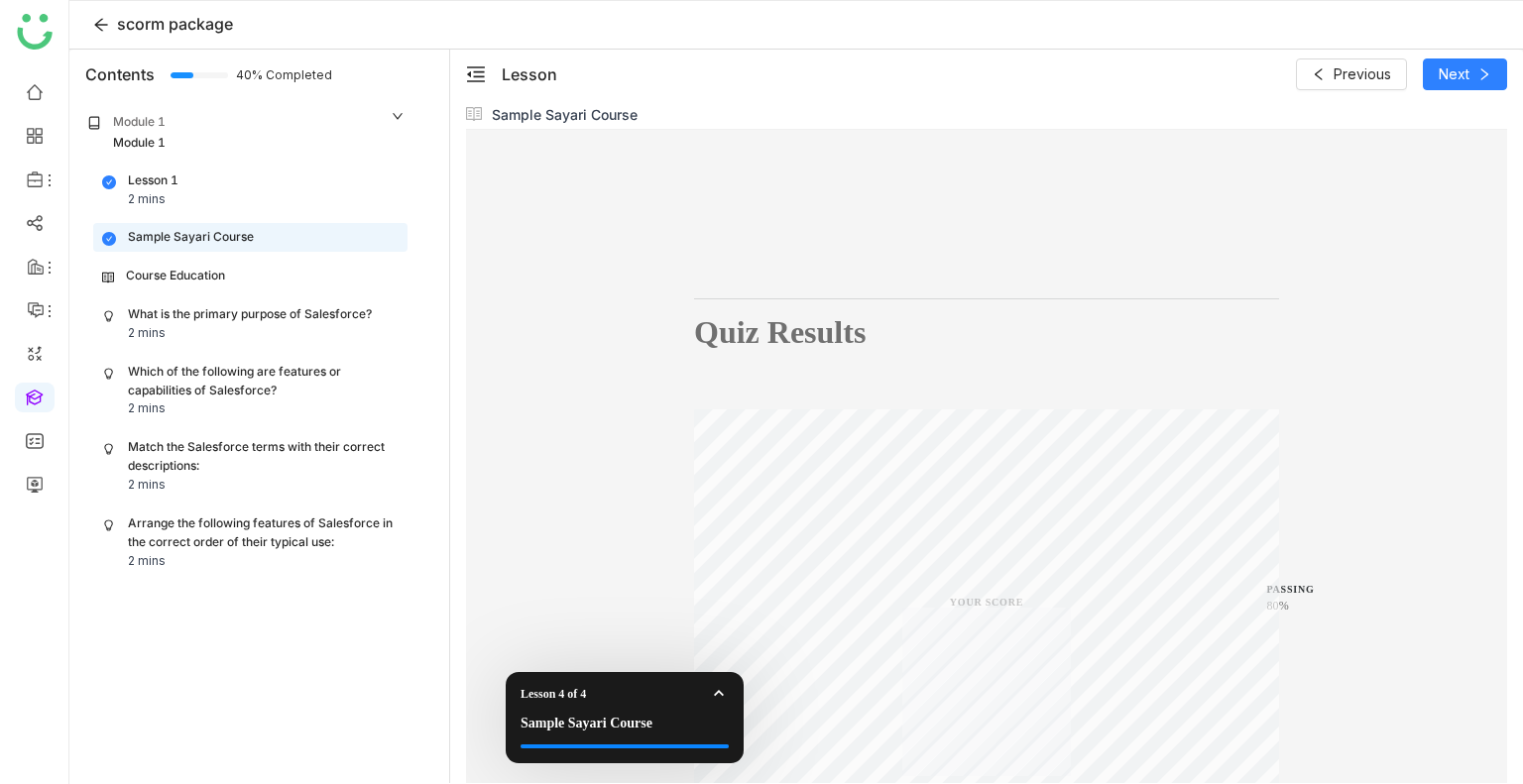 scroll, scrollTop: 67, scrollLeft: 0, axis: vertical 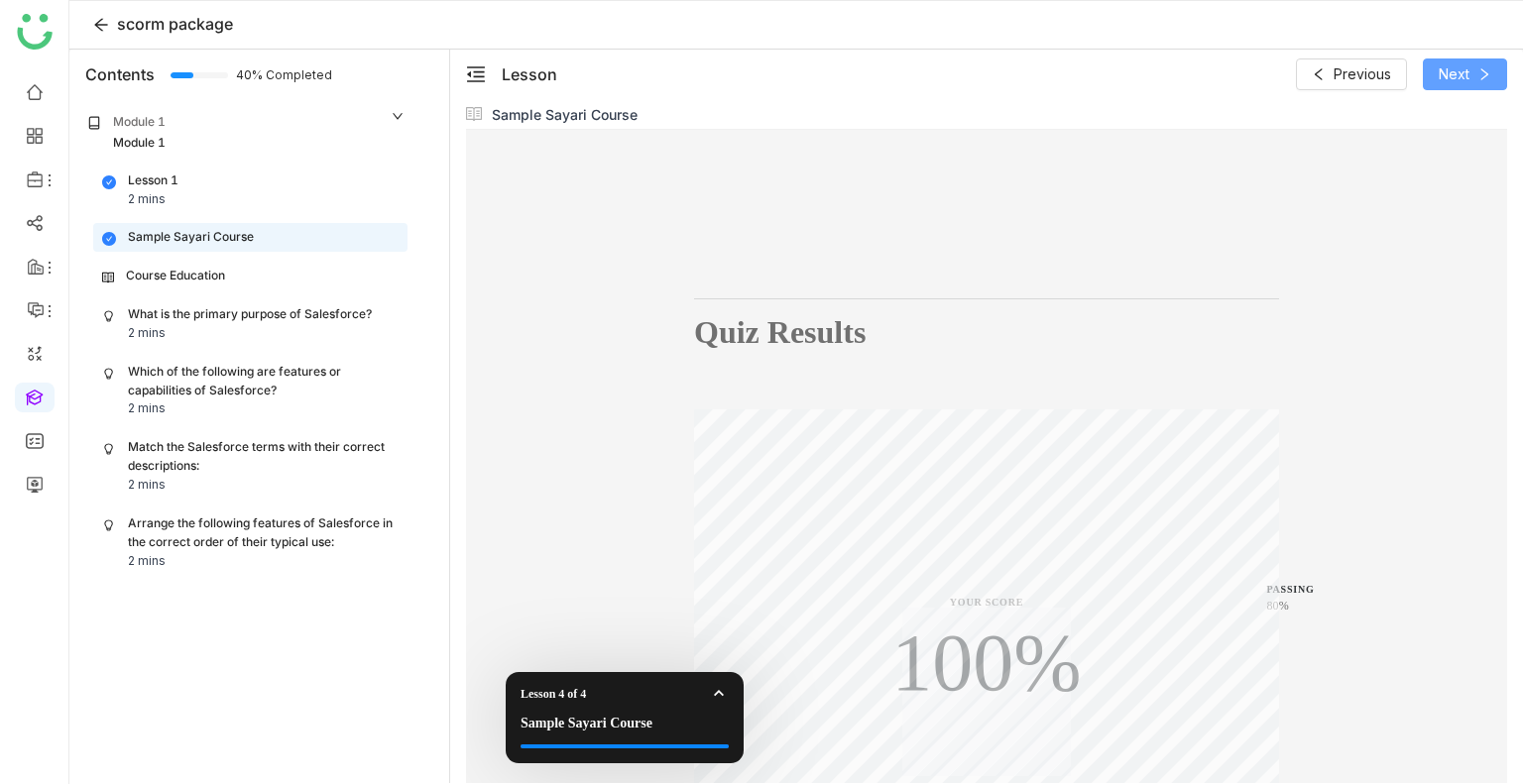 click on "Next" 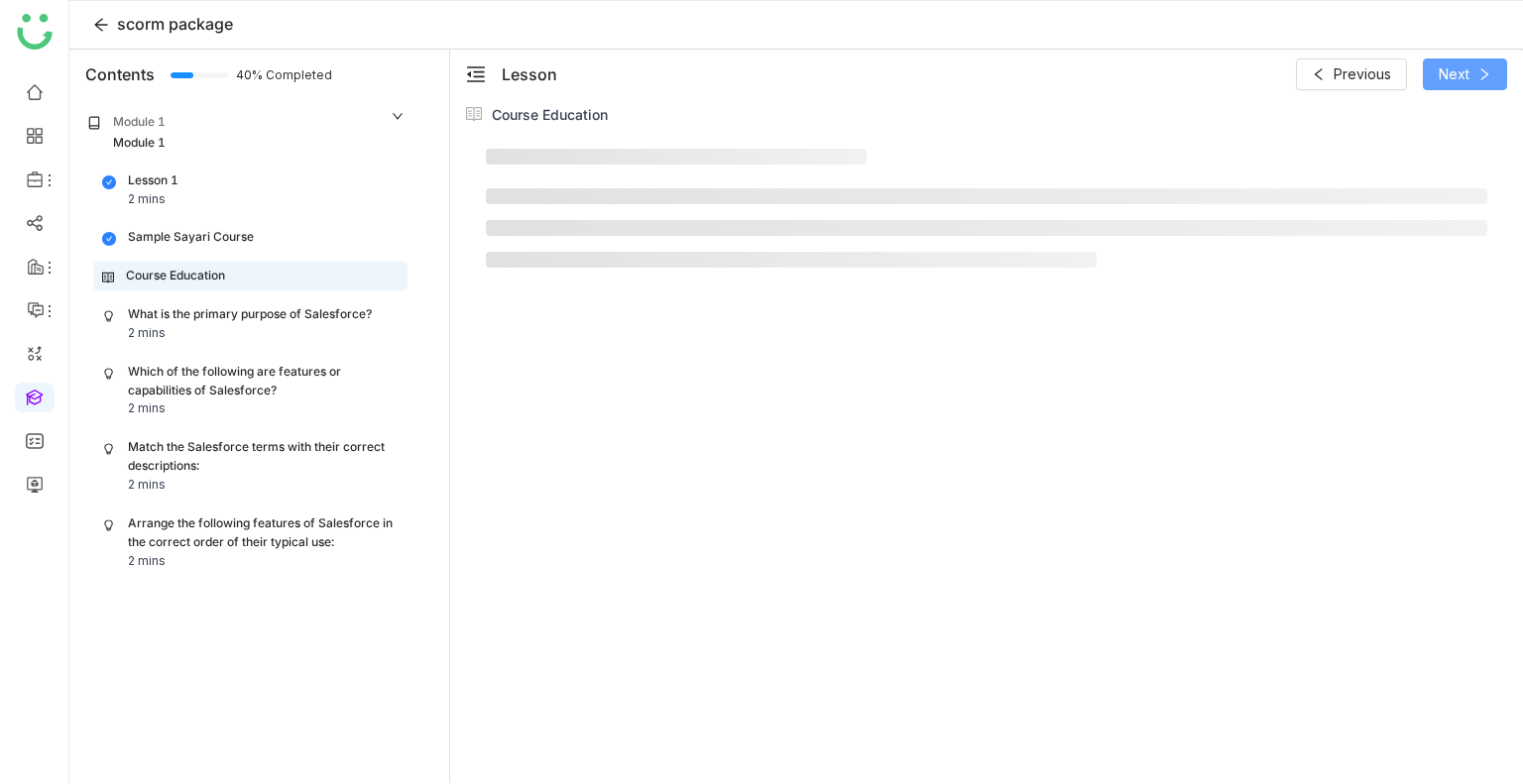 scroll, scrollTop: 0, scrollLeft: 0, axis: both 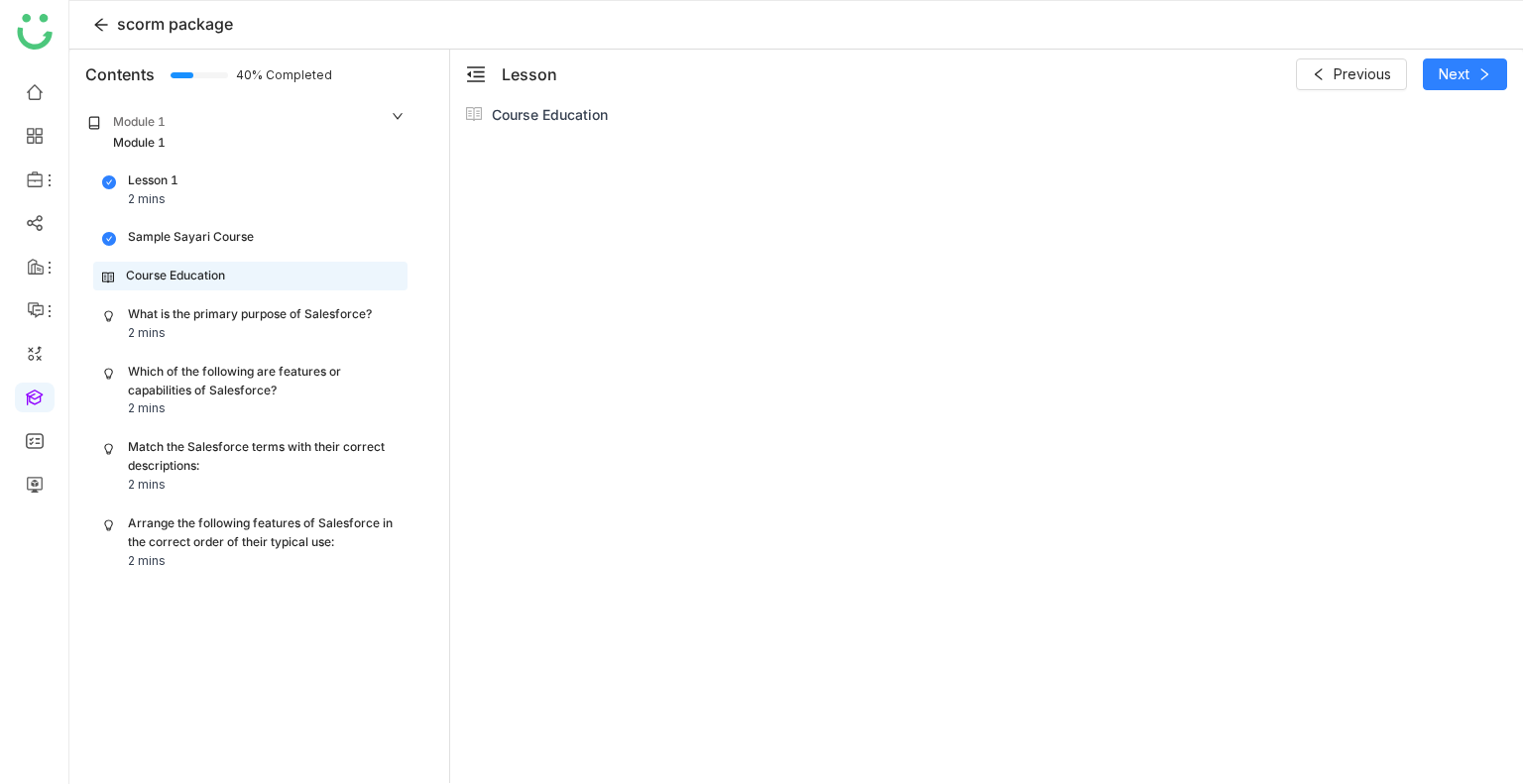 click on "What is the primary purpose of Salesforce?" 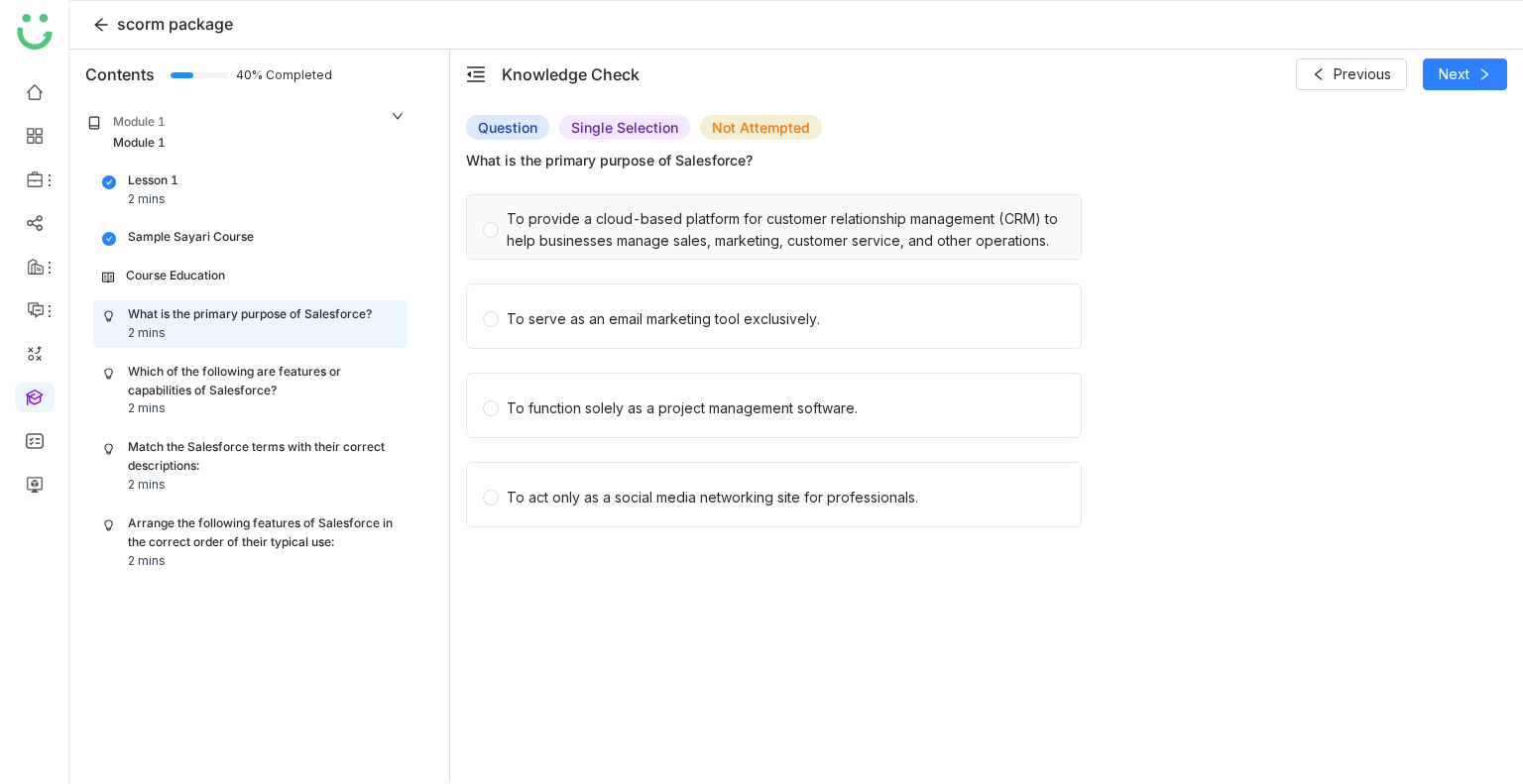click on "To provide a cloud-based platform for customer relationship management (CRM) to help businesses manage sales, marketing, customer service, and other operations." 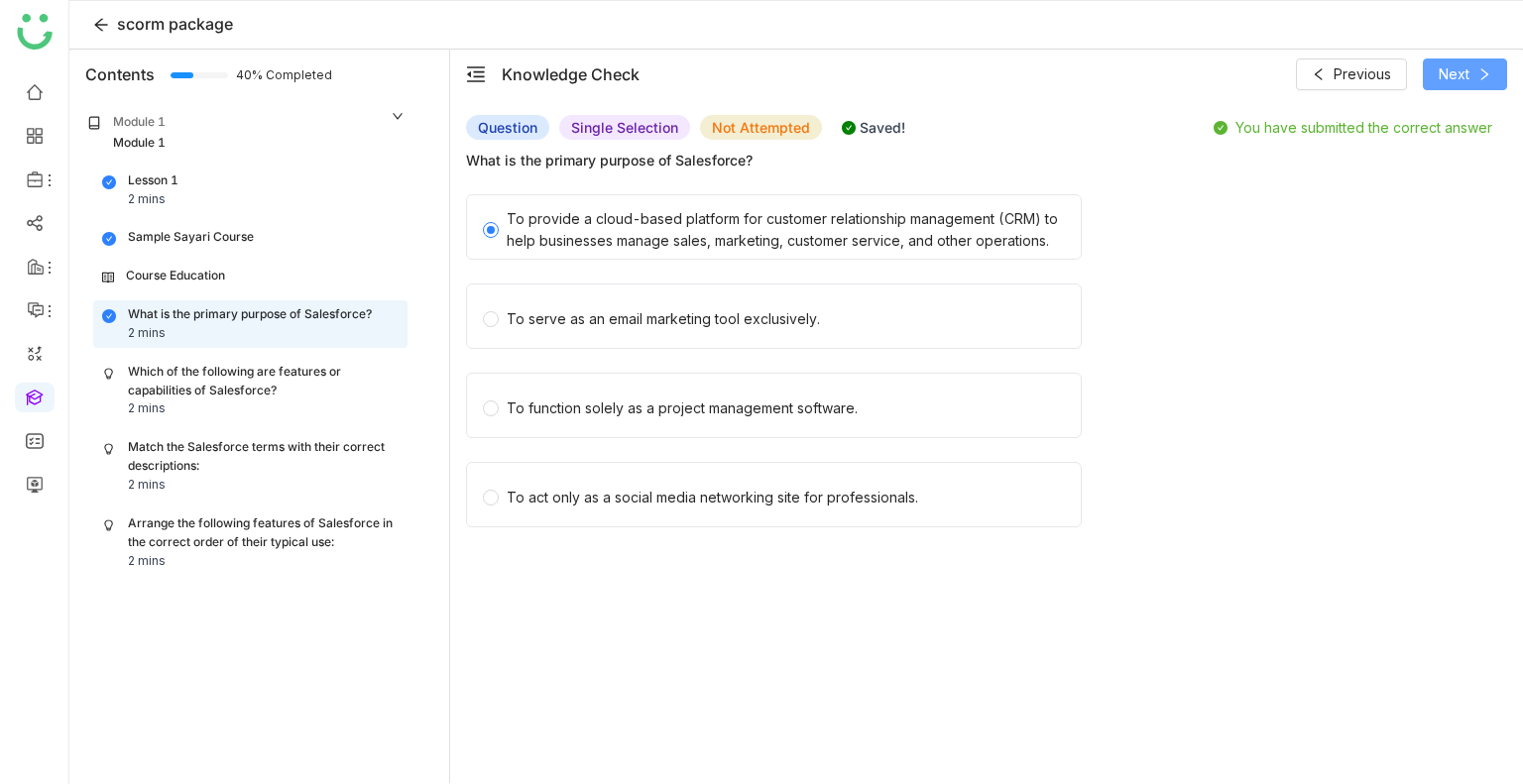 click on "Next" 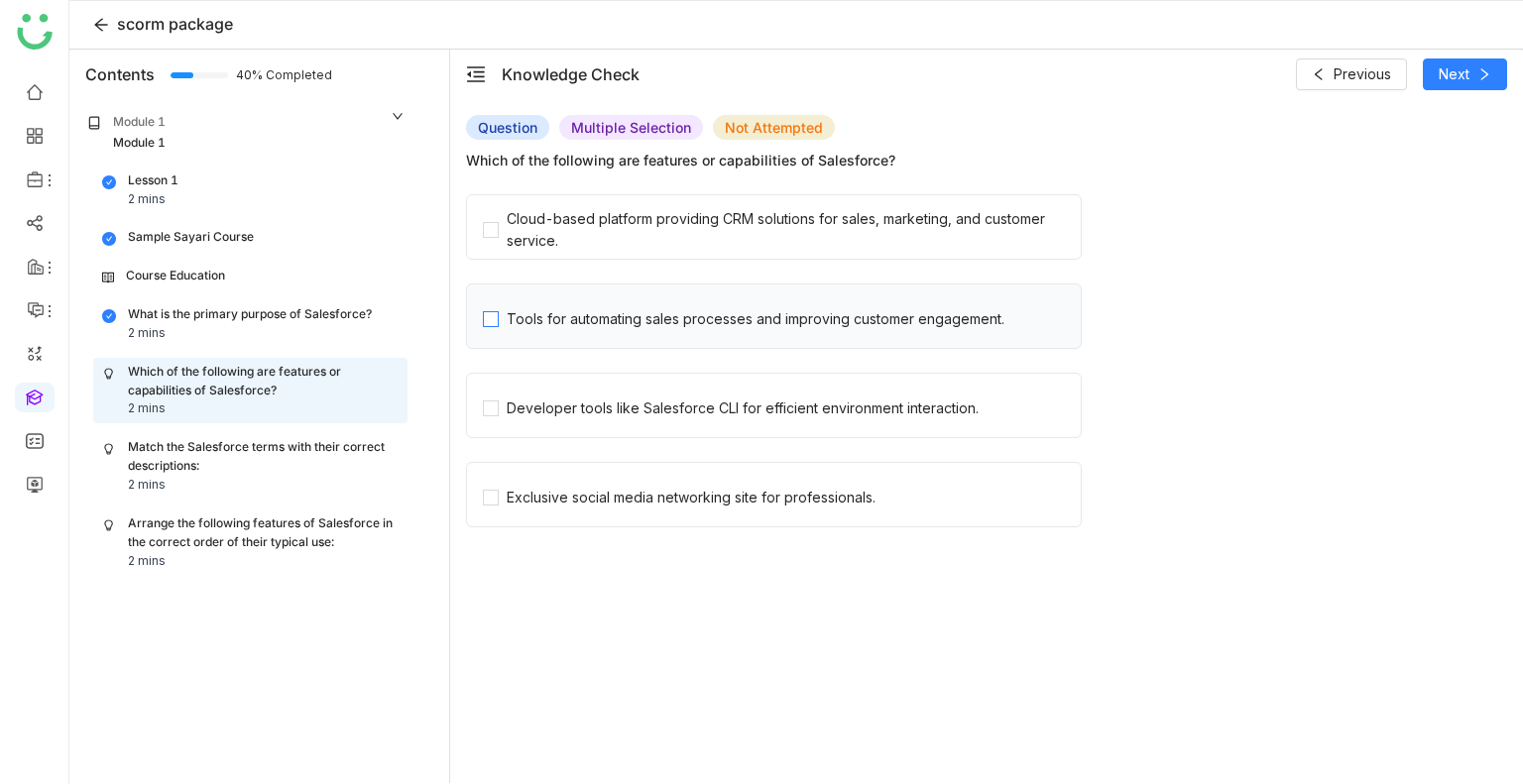 click on "Tools for automating sales processes and improving customer engagement." 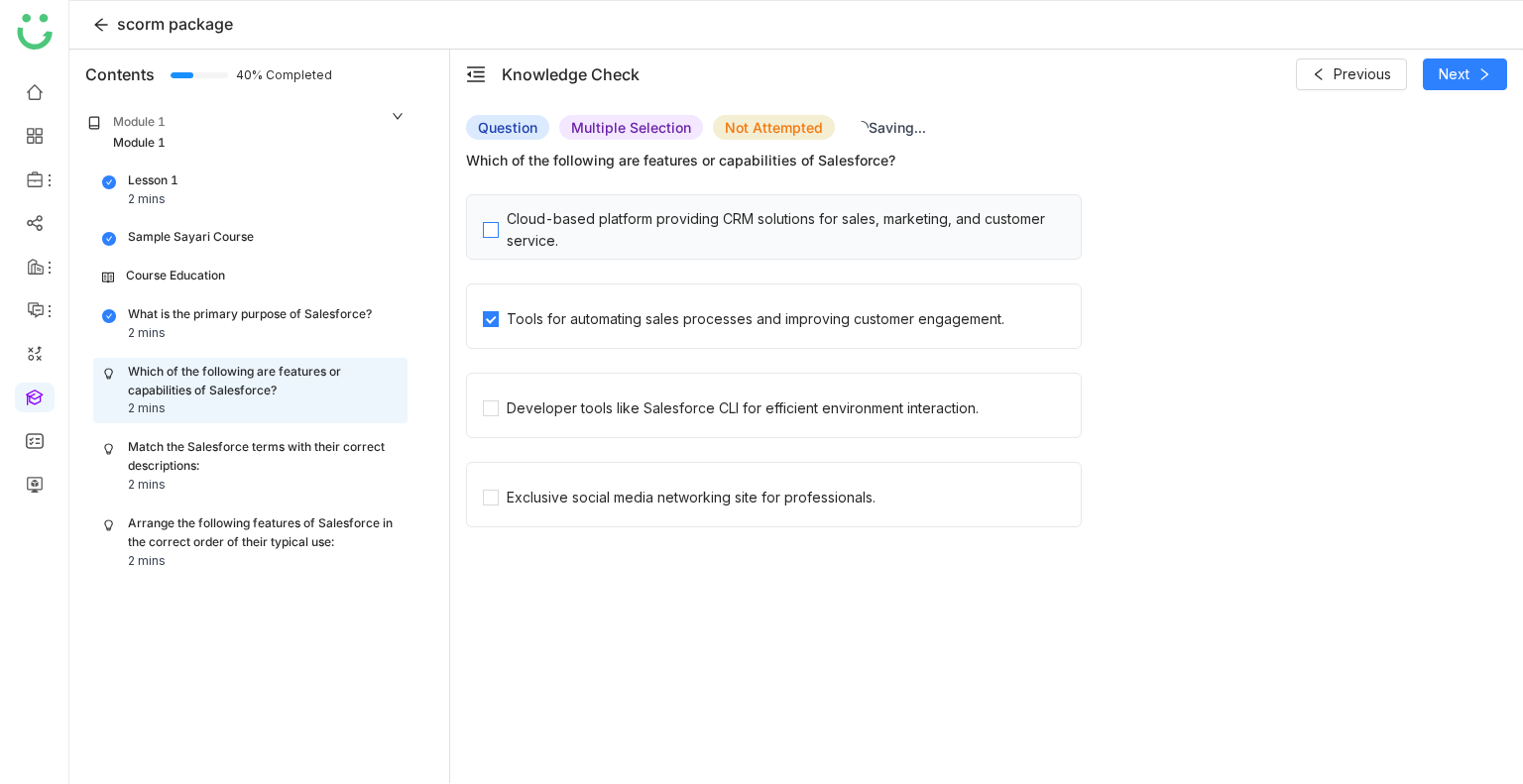 click on "Cloud-based platform providing CRM solutions for sales, marketing, and customer service." 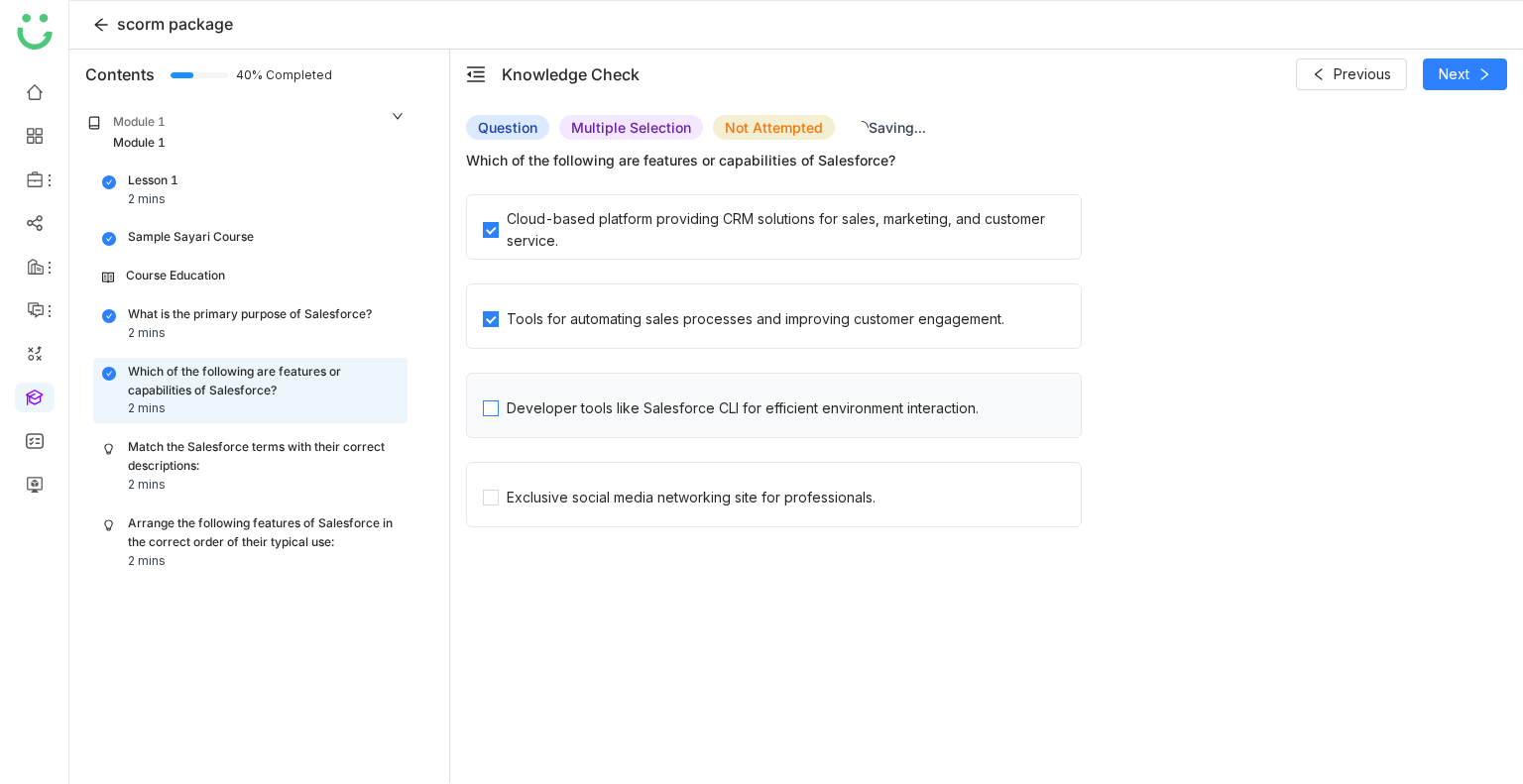 click on "Developer tools like Salesforce CLI for efficient environment interaction." 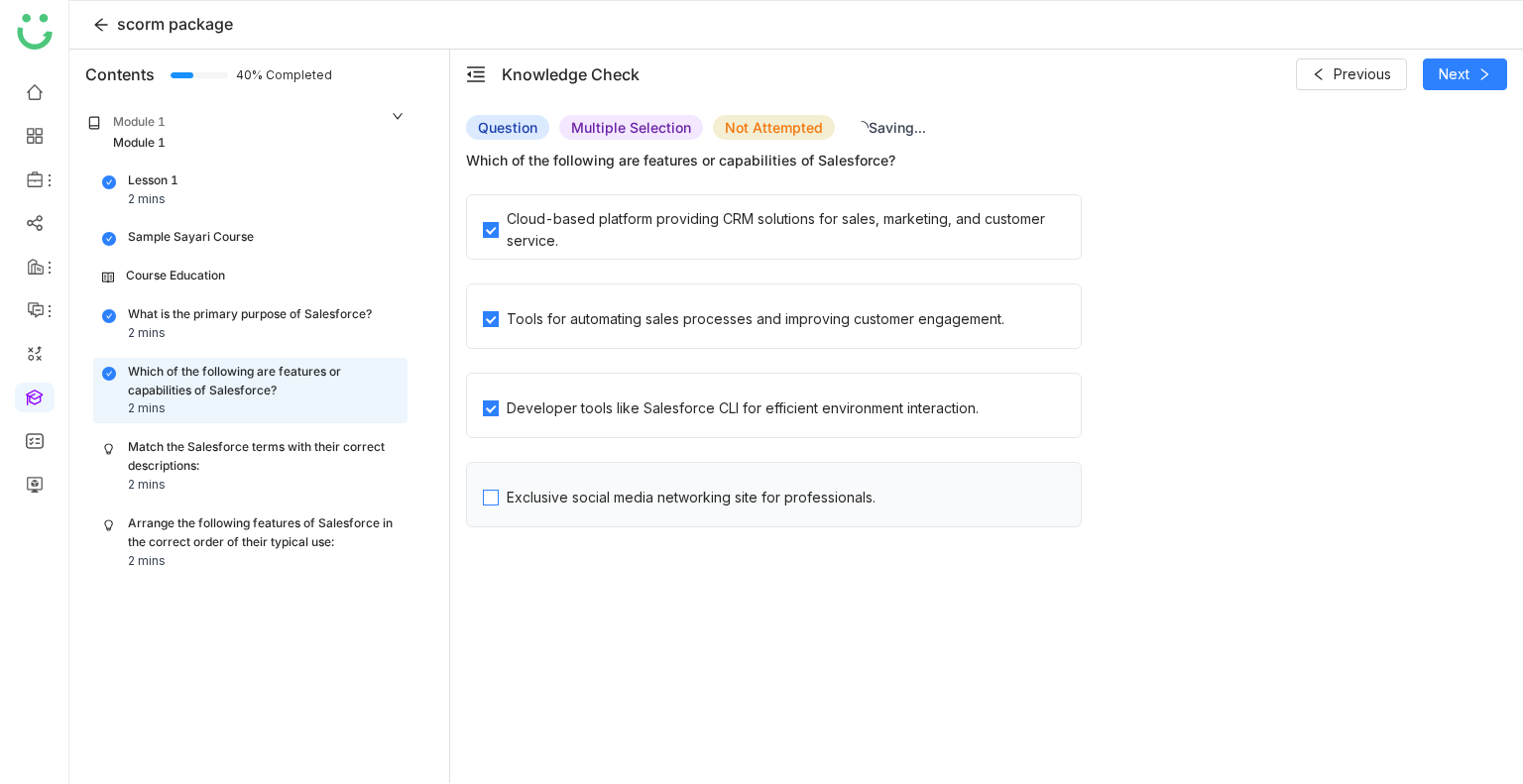click on "Exclusive social media networking site for professionals." 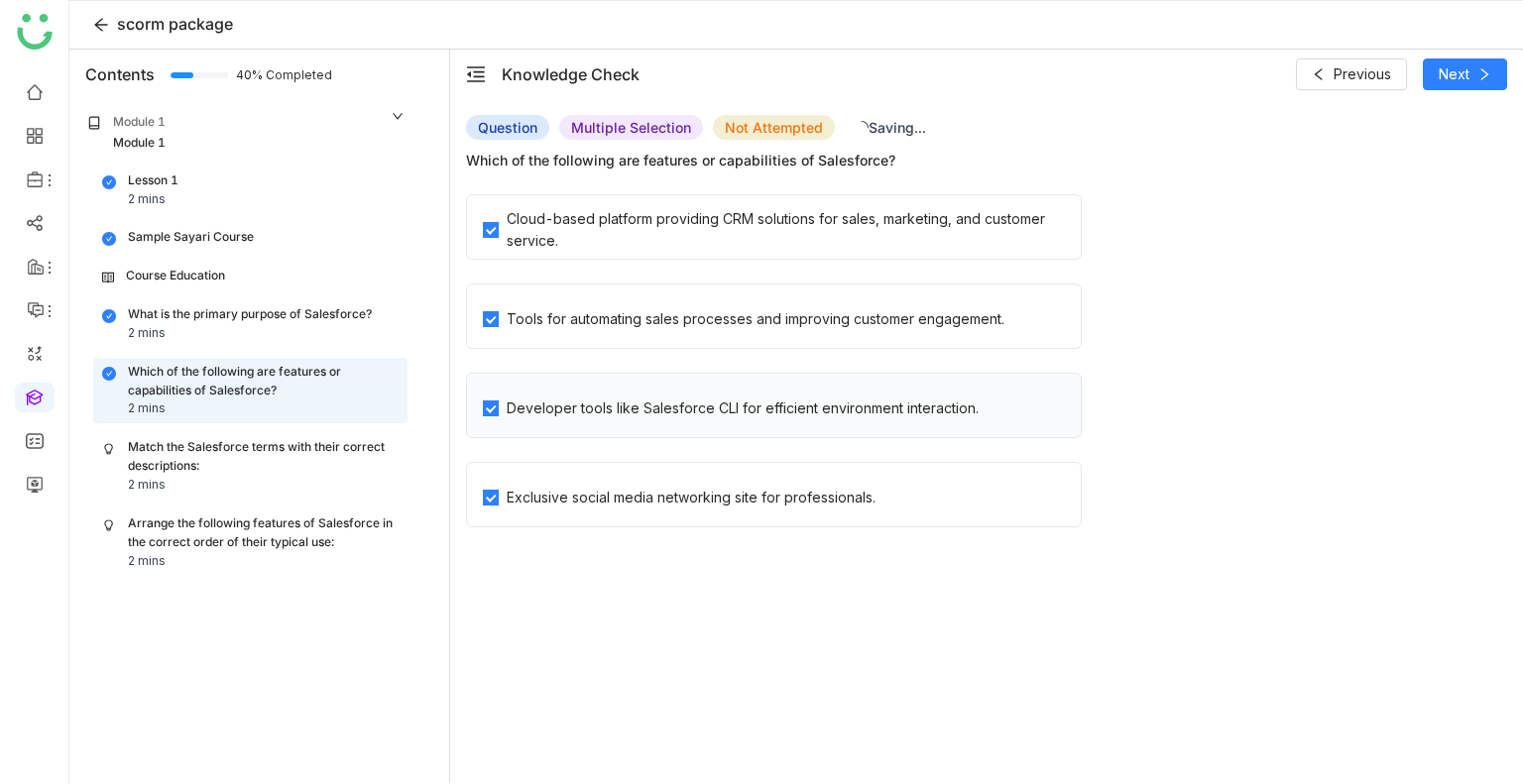 click on "Developer tools like Salesforce CLI for efficient environment interaction." 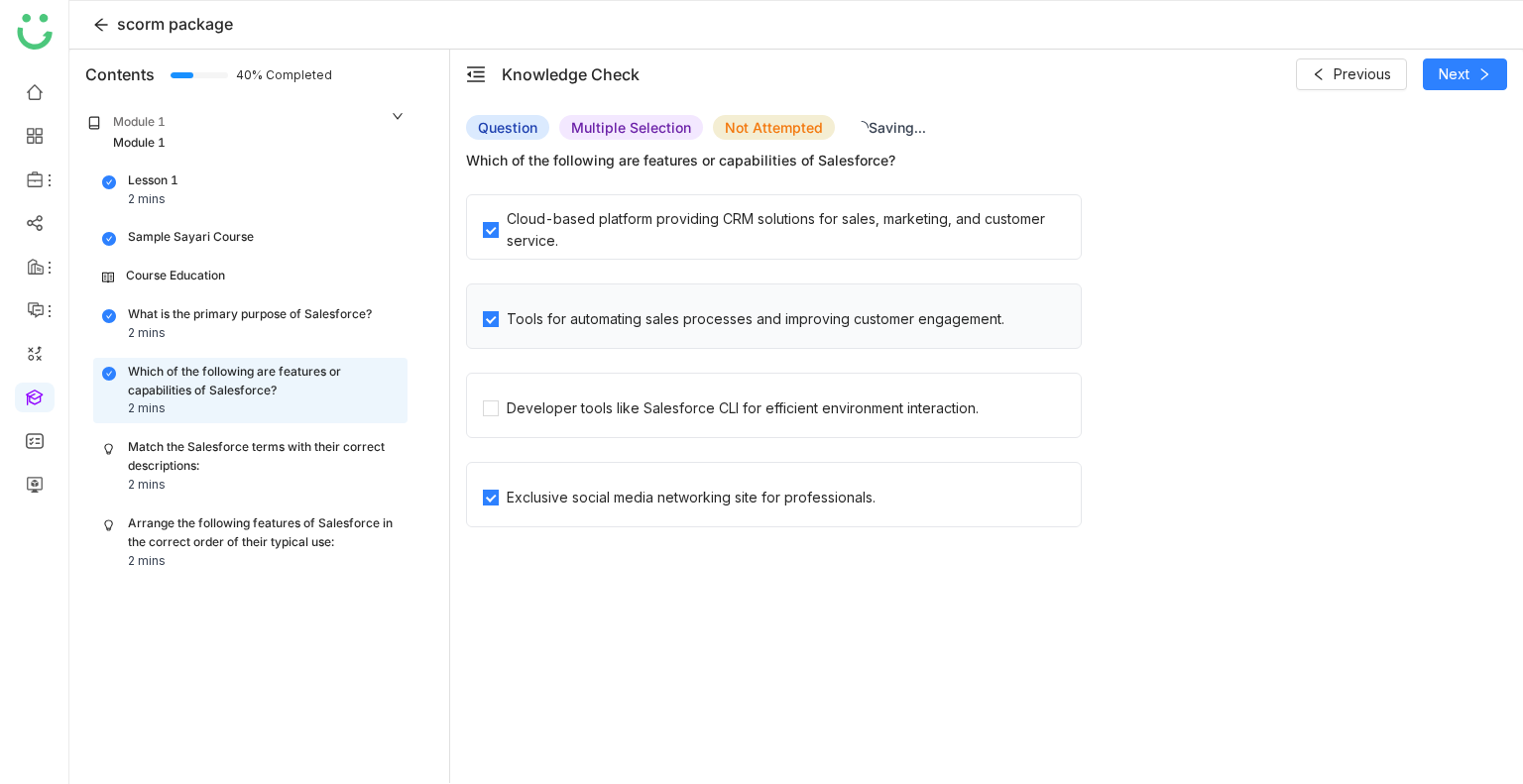 click on "Tools for automating sales processes and improving customer engagement." 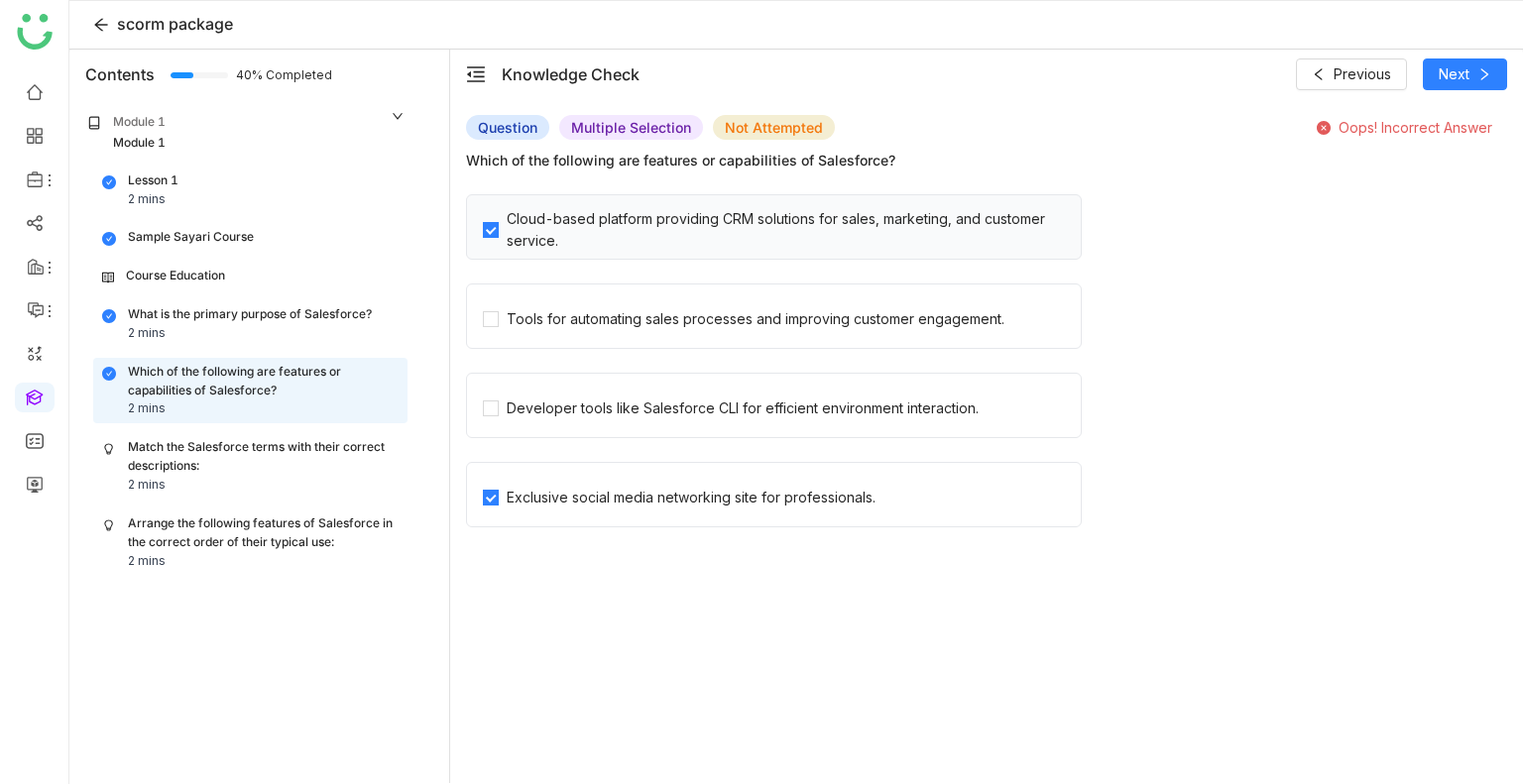 click on "Cloud-based platform providing CRM solutions for sales, marketing, and customer service." 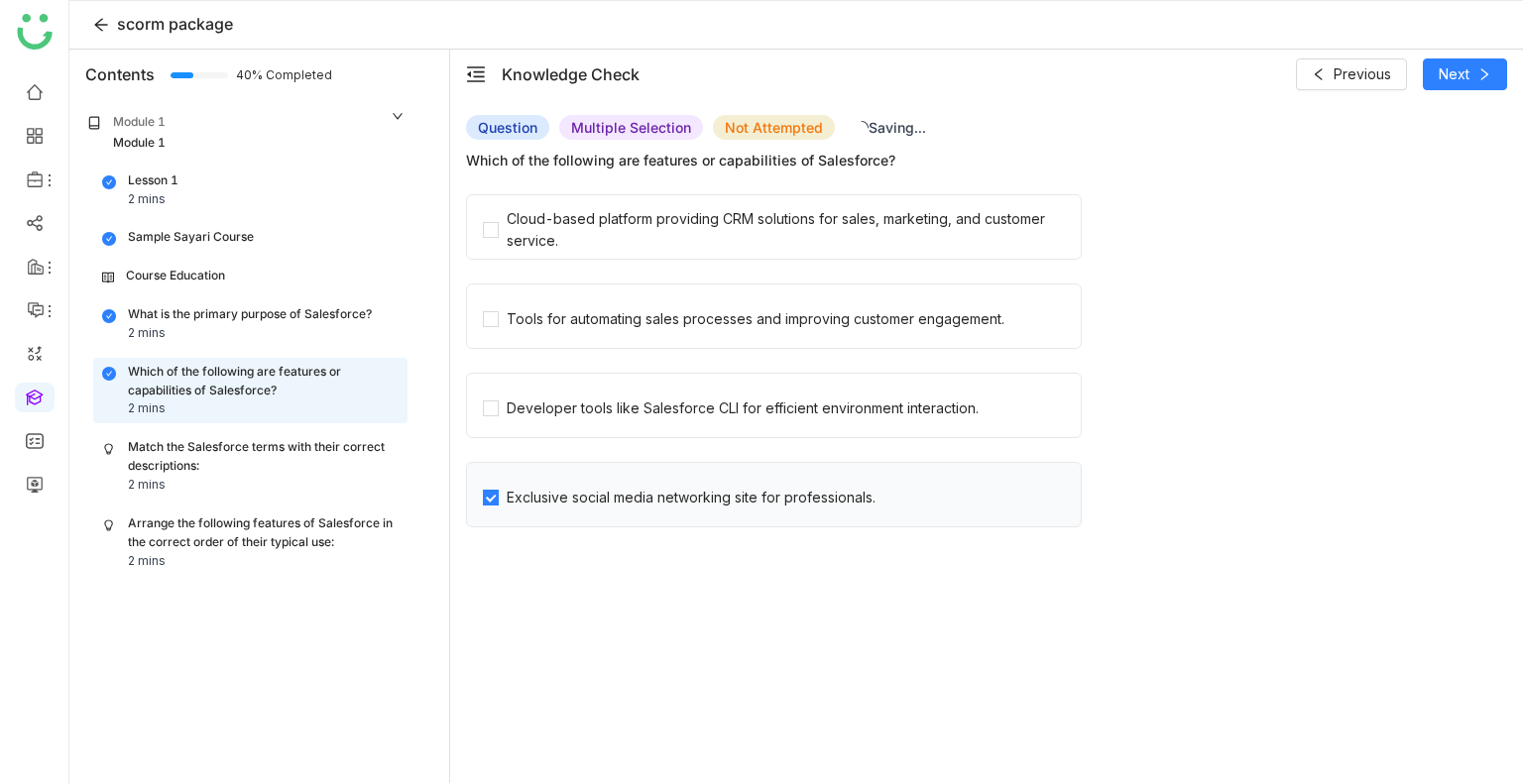 click on "Exclusive social media networking site for professionals." 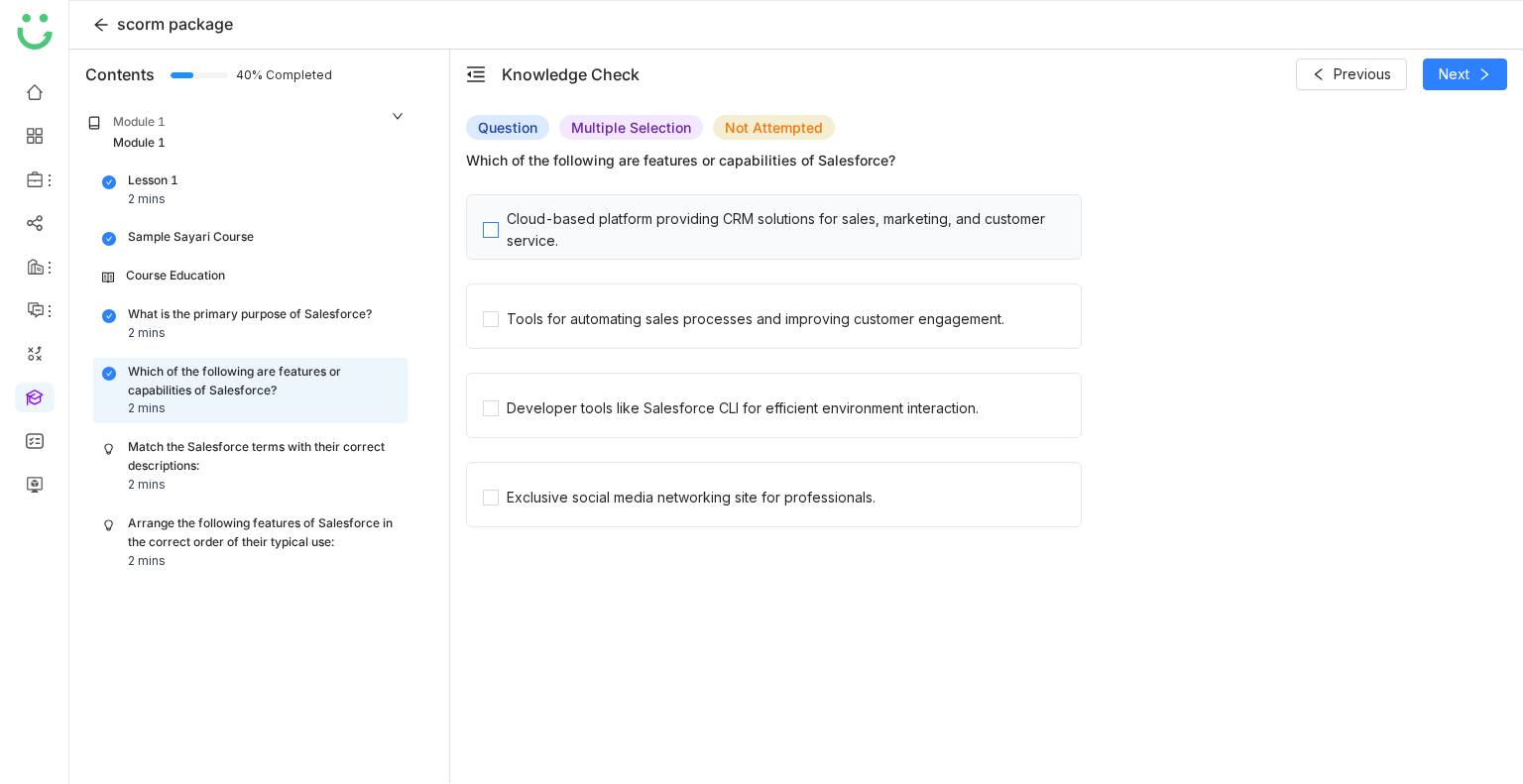 click on "Cloud-based platform providing CRM solutions for sales, marketing, and customer service." 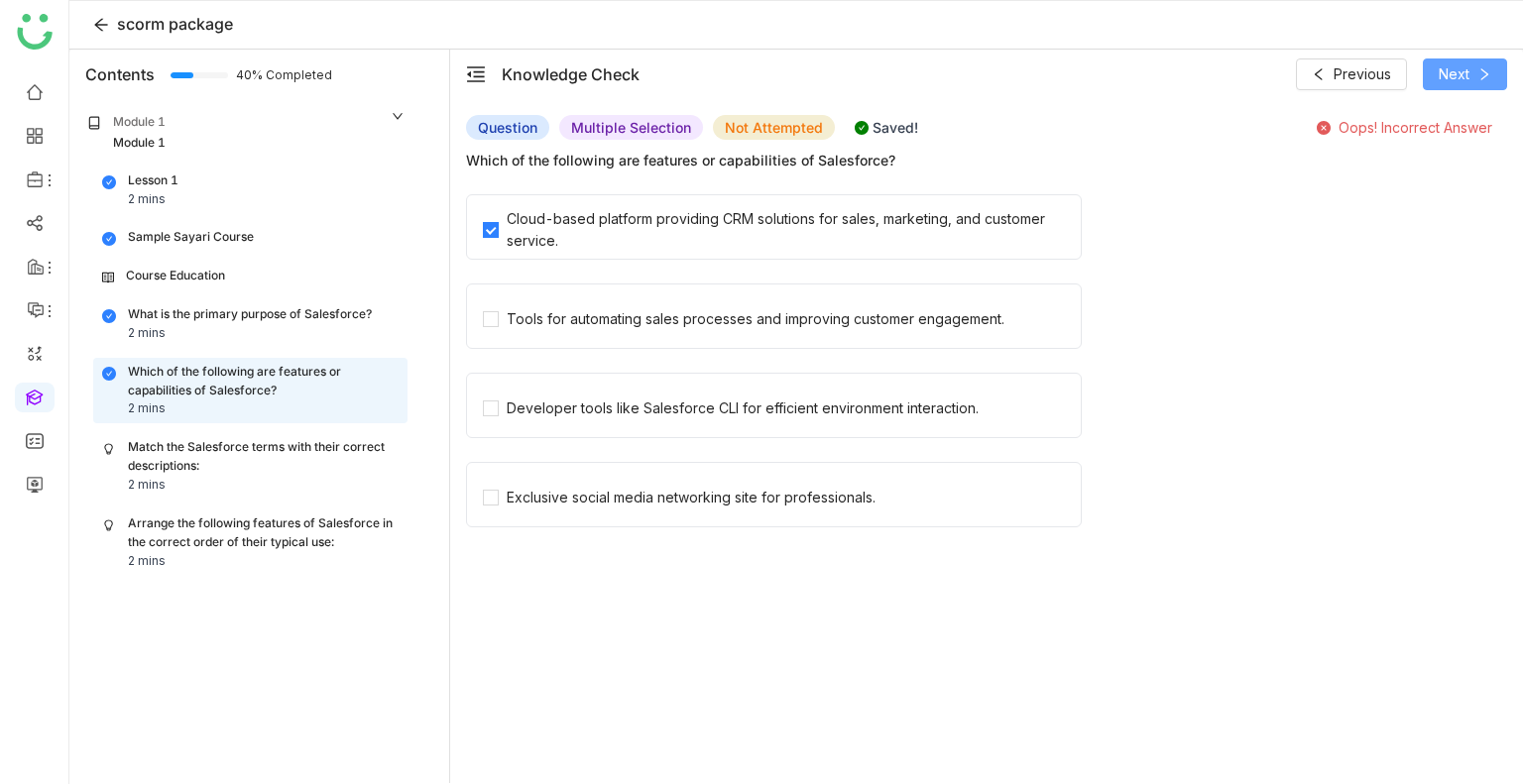 click on "Next" 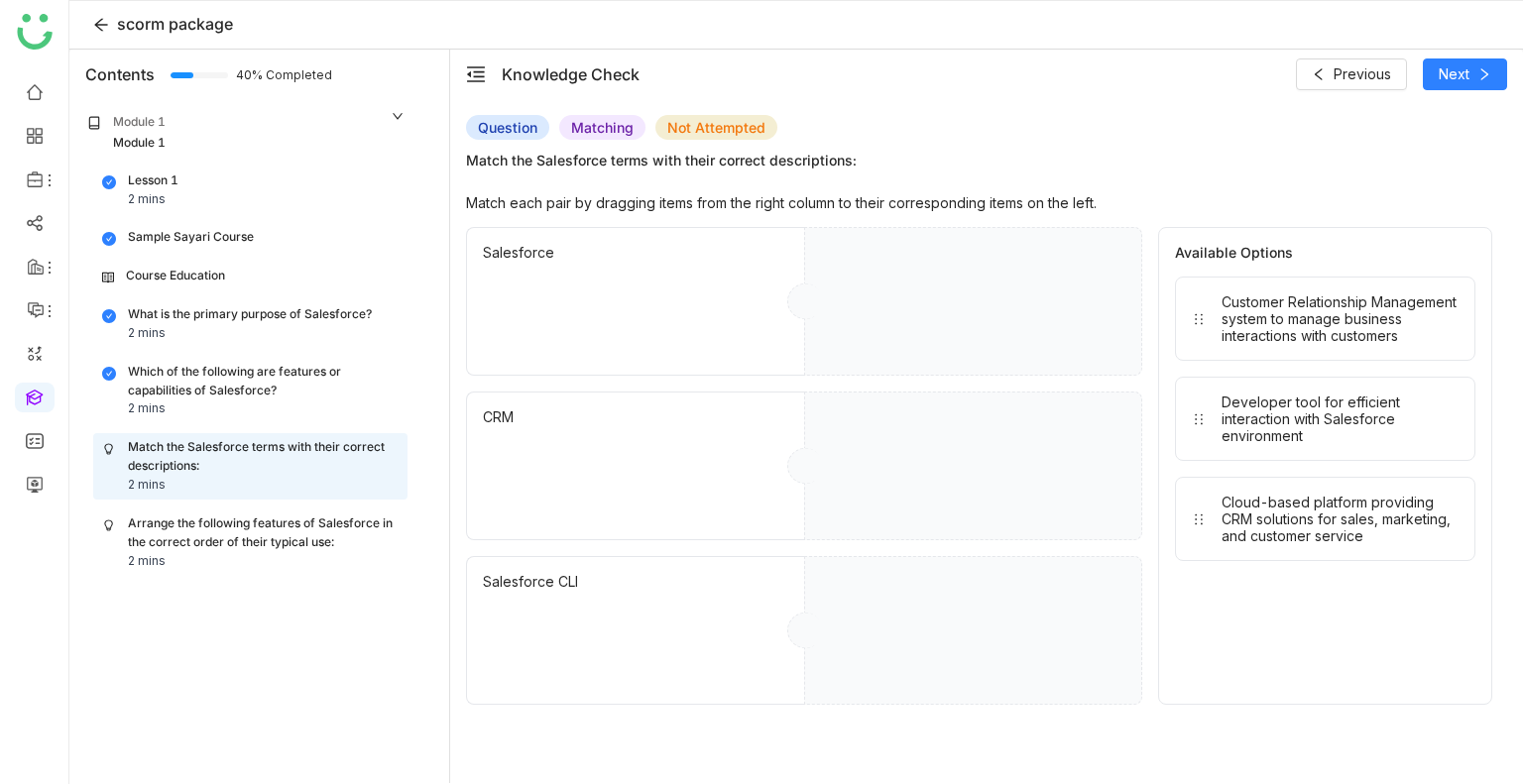 drag, startPoint x: 1327, startPoint y: 320, endPoint x: 961, endPoint y: 284, distance: 367.76623 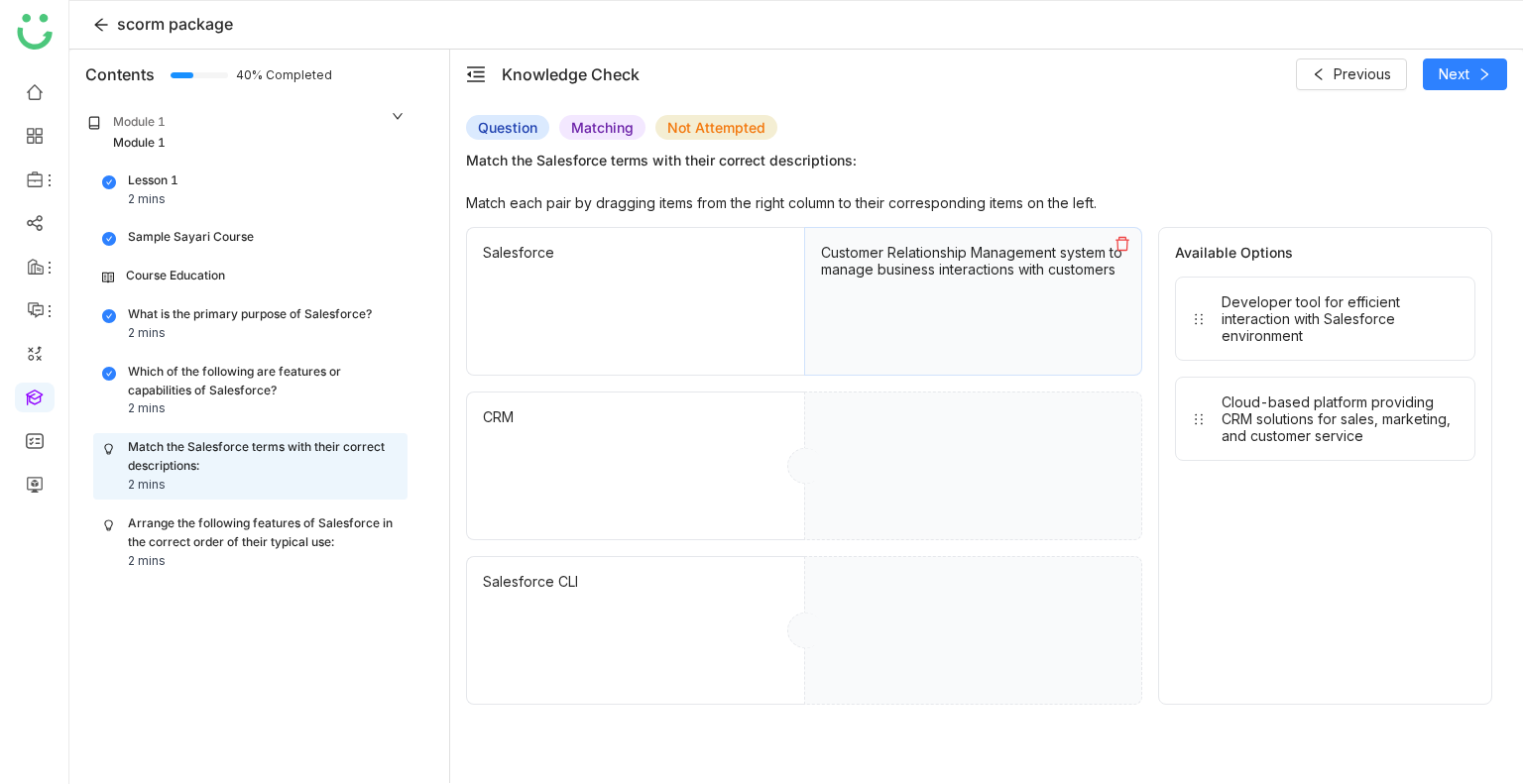 drag, startPoint x: 1218, startPoint y: 335, endPoint x: 1009, endPoint y: 484, distance: 256.67489 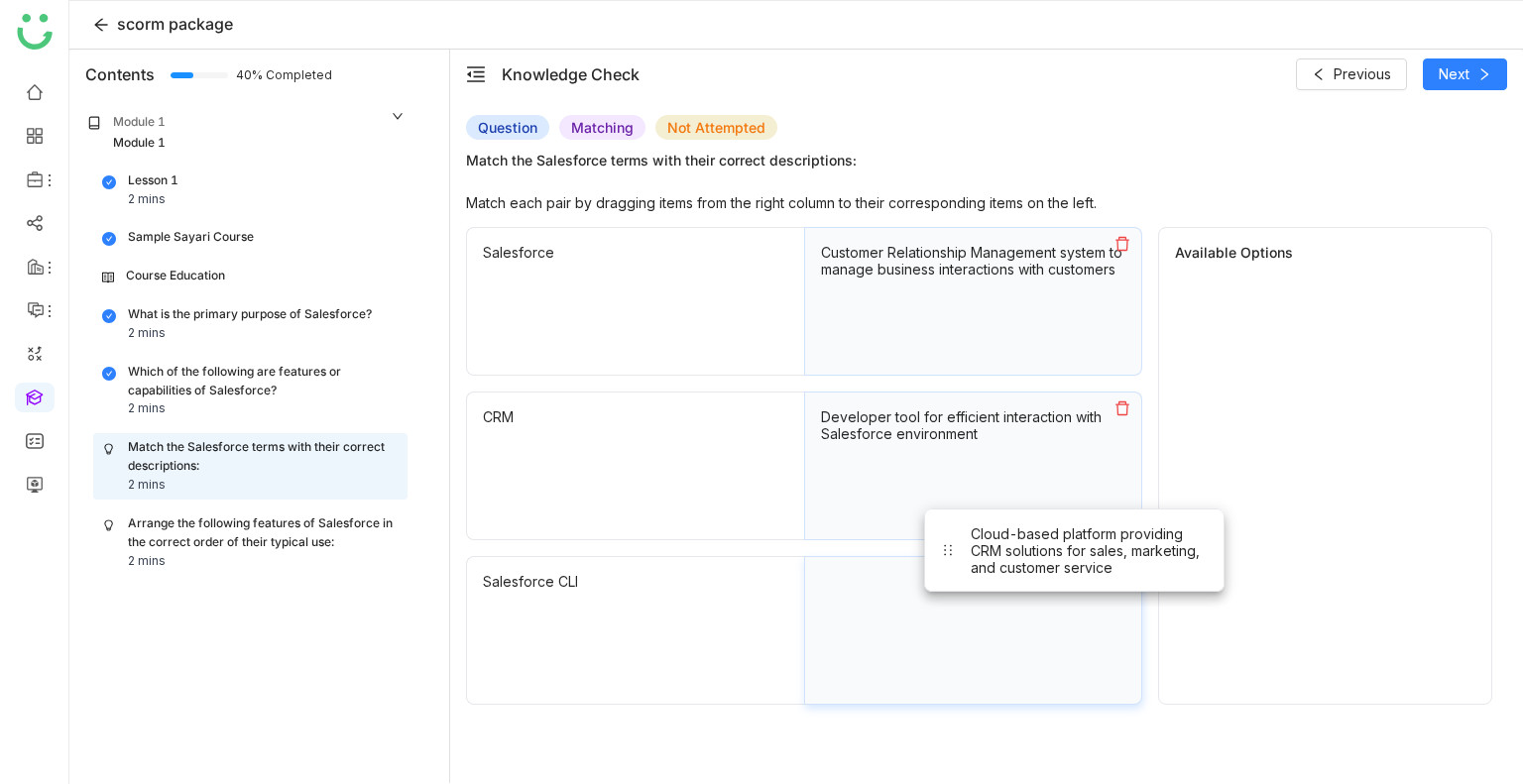 drag, startPoint x: 1289, startPoint y: 325, endPoint x: 932, endPoint y: 699, distance: 517.0348 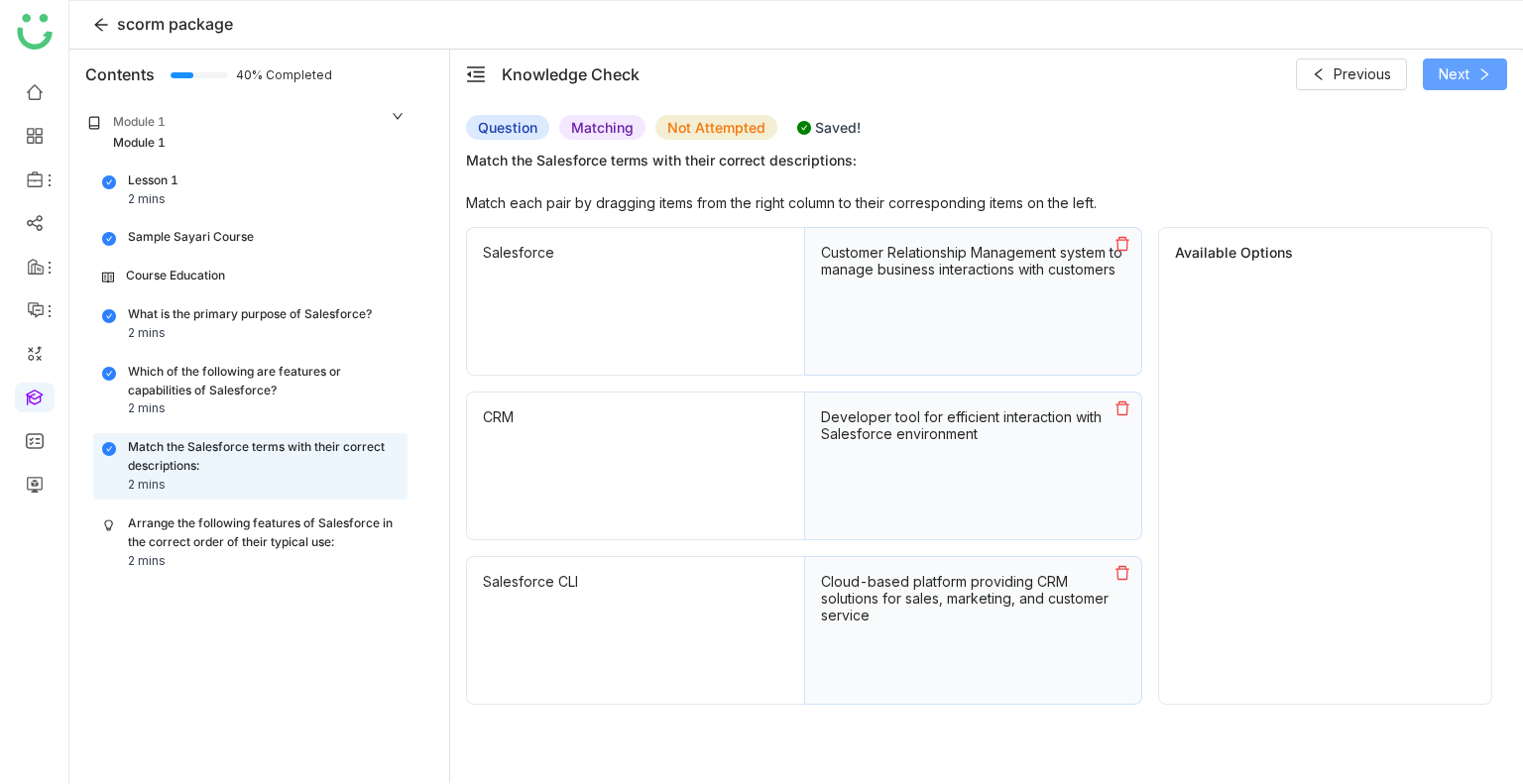 click on "Next" 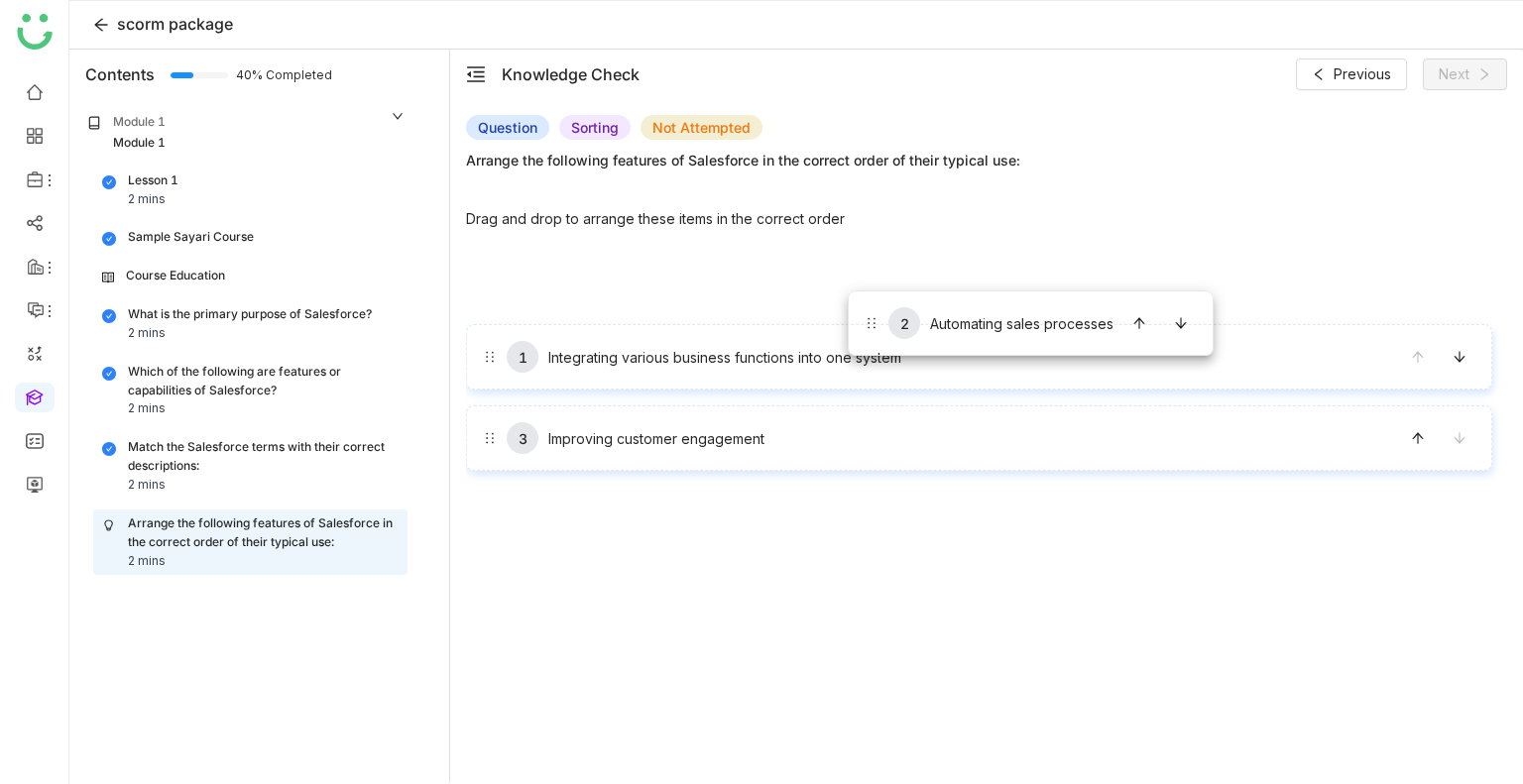 drag, startPoint x: 868, startPoint y: 334, endPoint x: 839, endPoint y: 260, distance: 79.479557 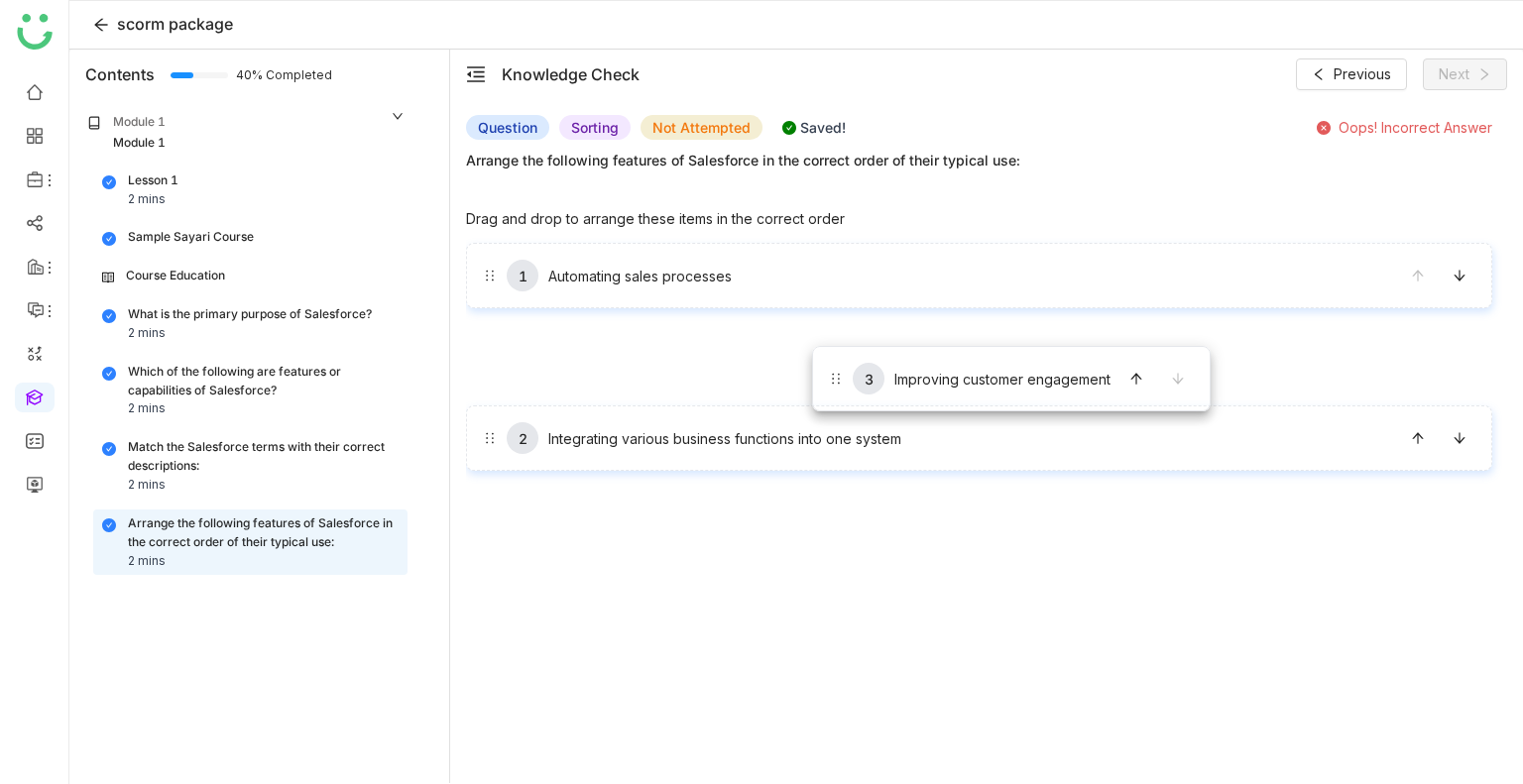 drag, startPoint x: 810, startPoint y: 449, endPoint x: 805, endPoint y: 265, distance: 184.0679 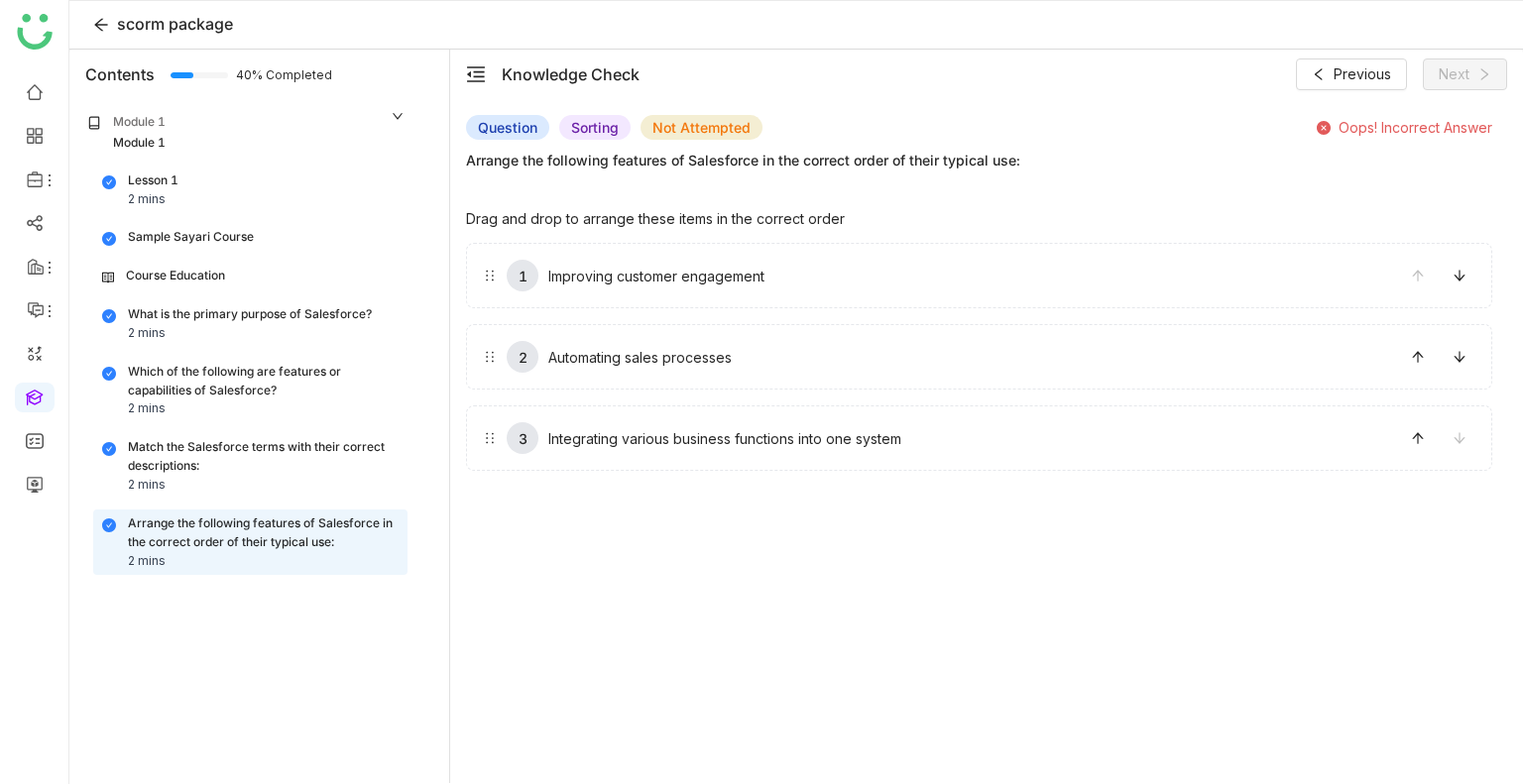 click on "Lesson 1 2 mins  Sample Sayari Course Course Education What is the primary purpose of Salesforce? 2 mins Which of the following are features or capabilities of Salesforce? 2 mins Match the Salesforce terms with their correct descriptions: 2 mins Arrange the following features of Salesforce in the correct order of their typical use: 2 mins" 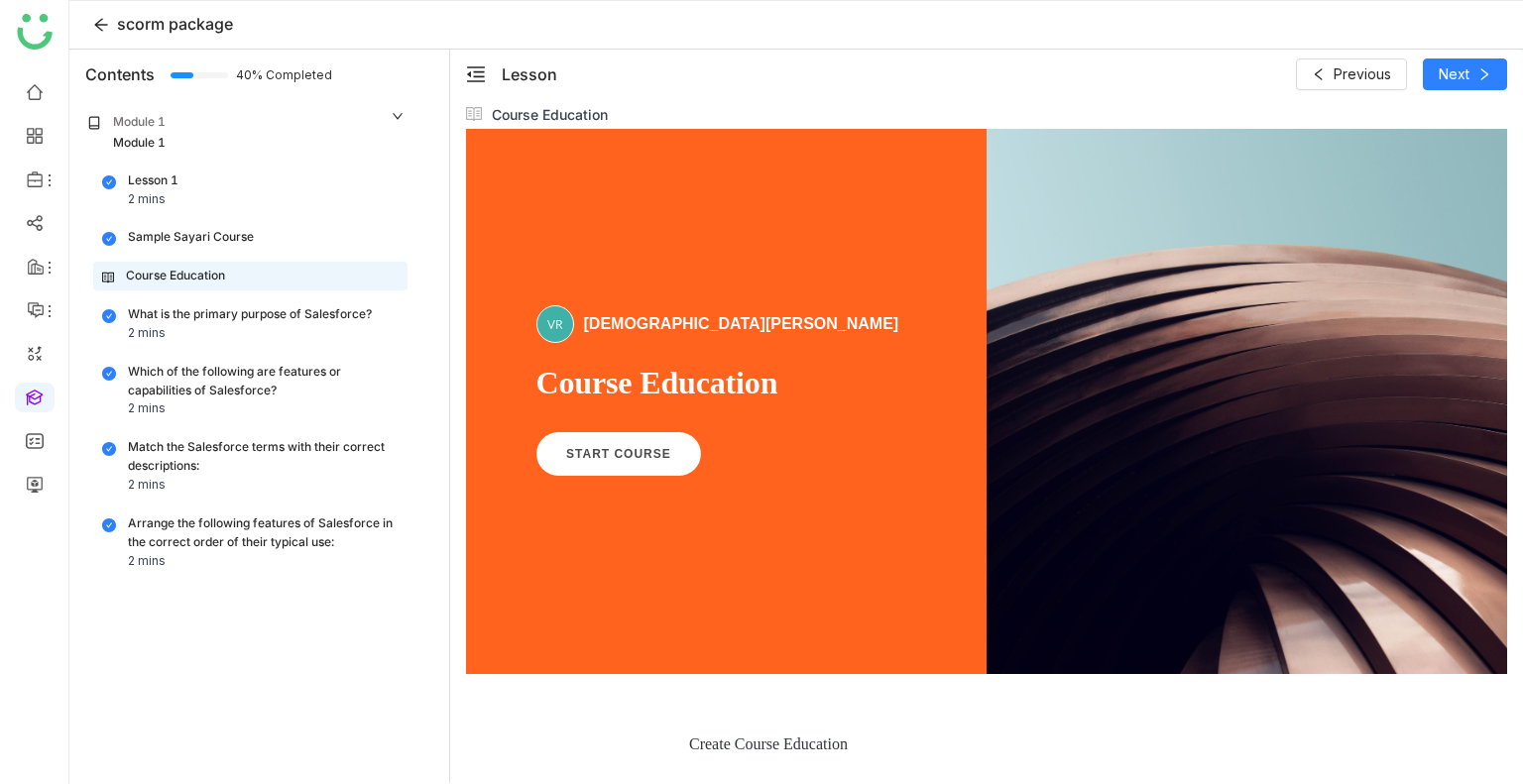 scroll, scrollTop: 0, scrollLeft: 0, axis: both 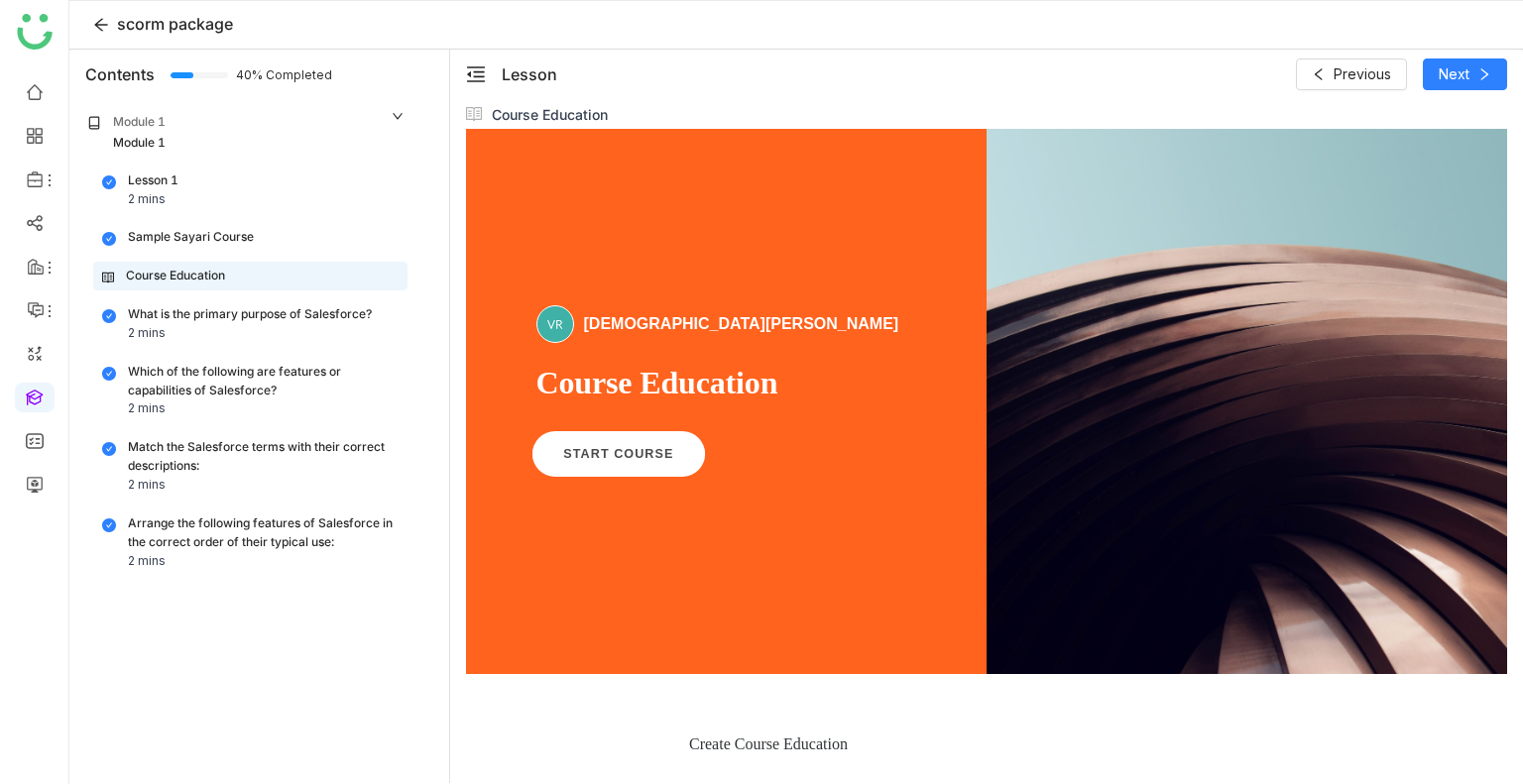 click on "START COURSE" at bounding box center [618, 454] 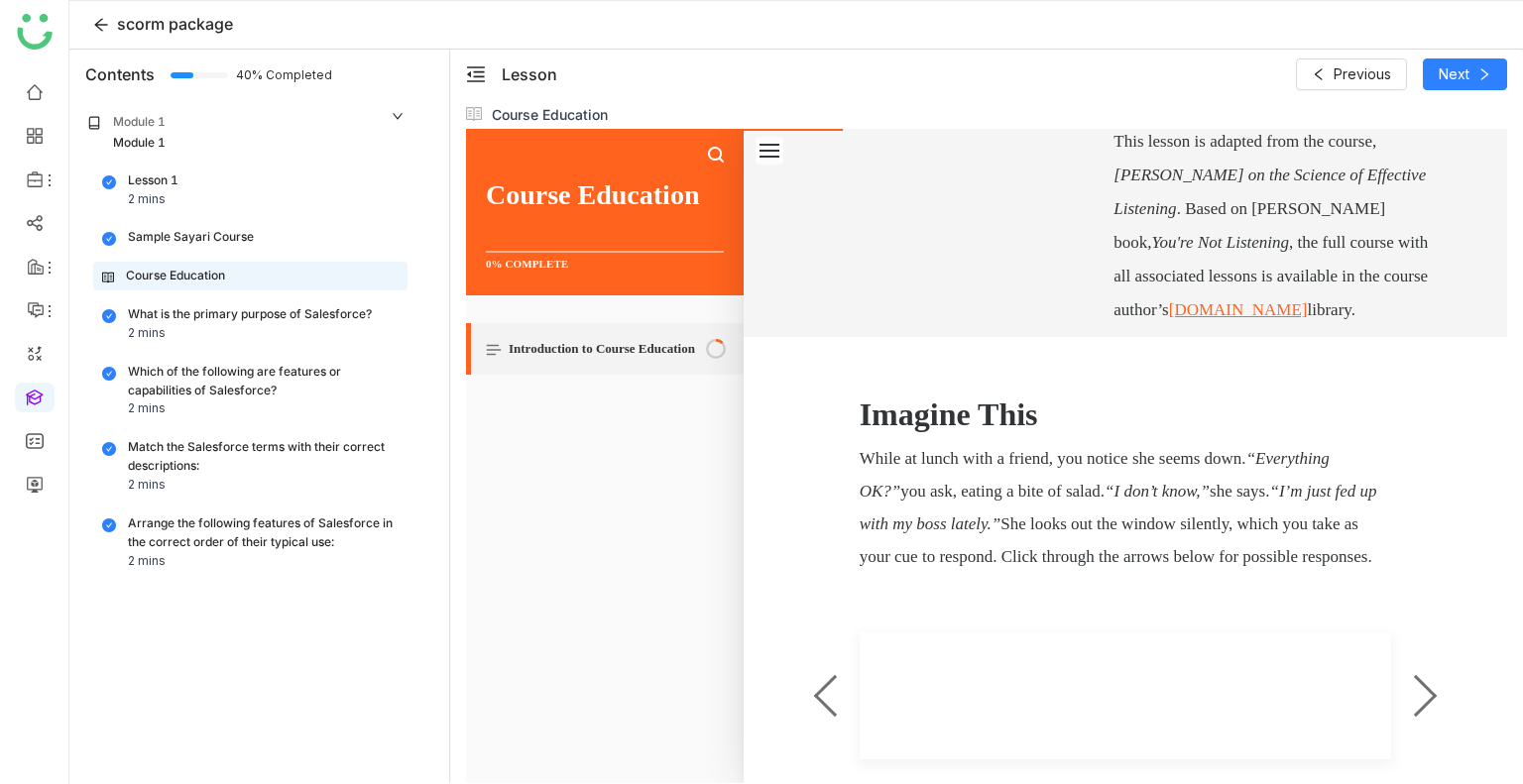 scroll, scrollTop: 759, scrollLeft: 0, axis: vertical 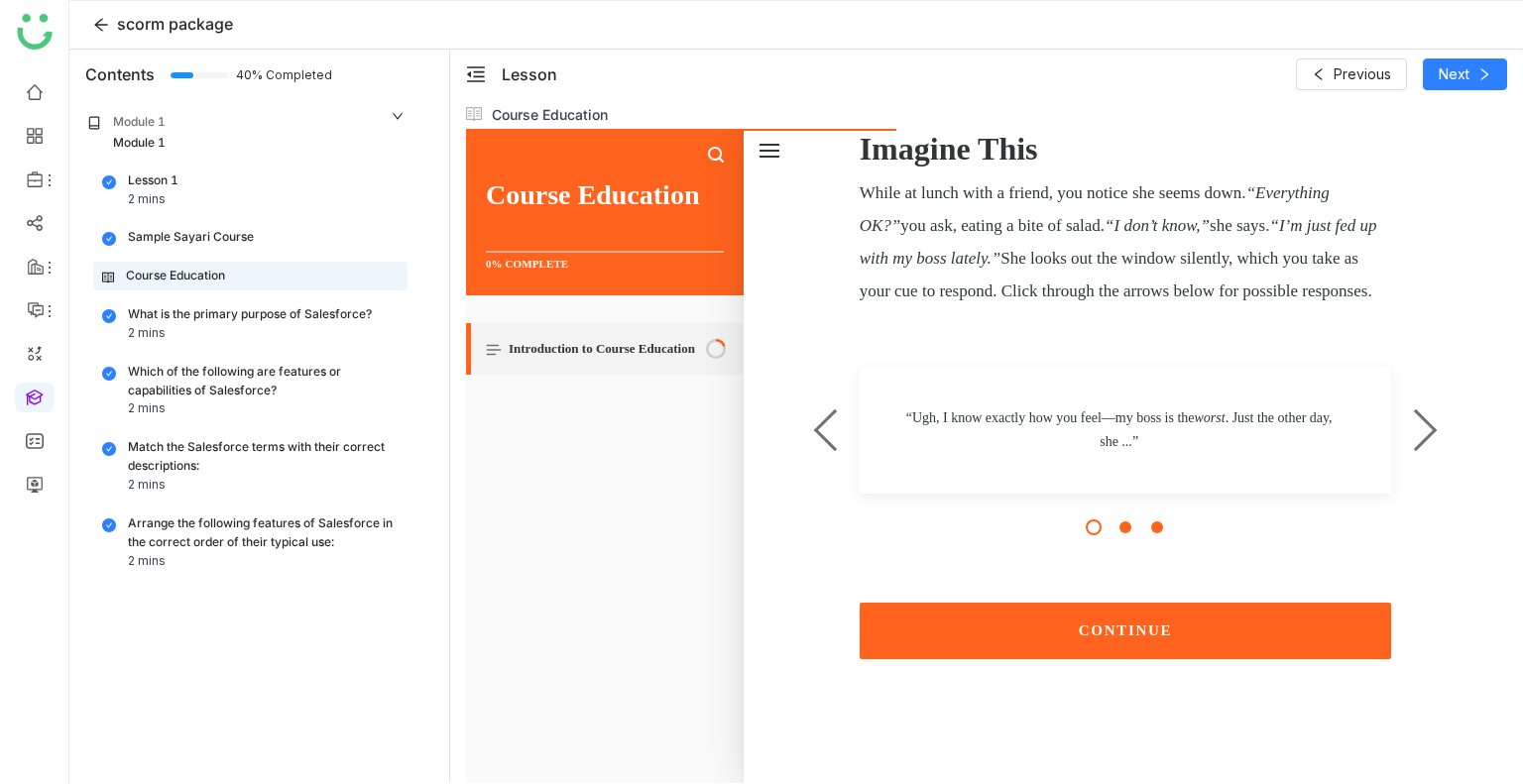 click on "CONTINUE" at bounding box center (1125, 630) 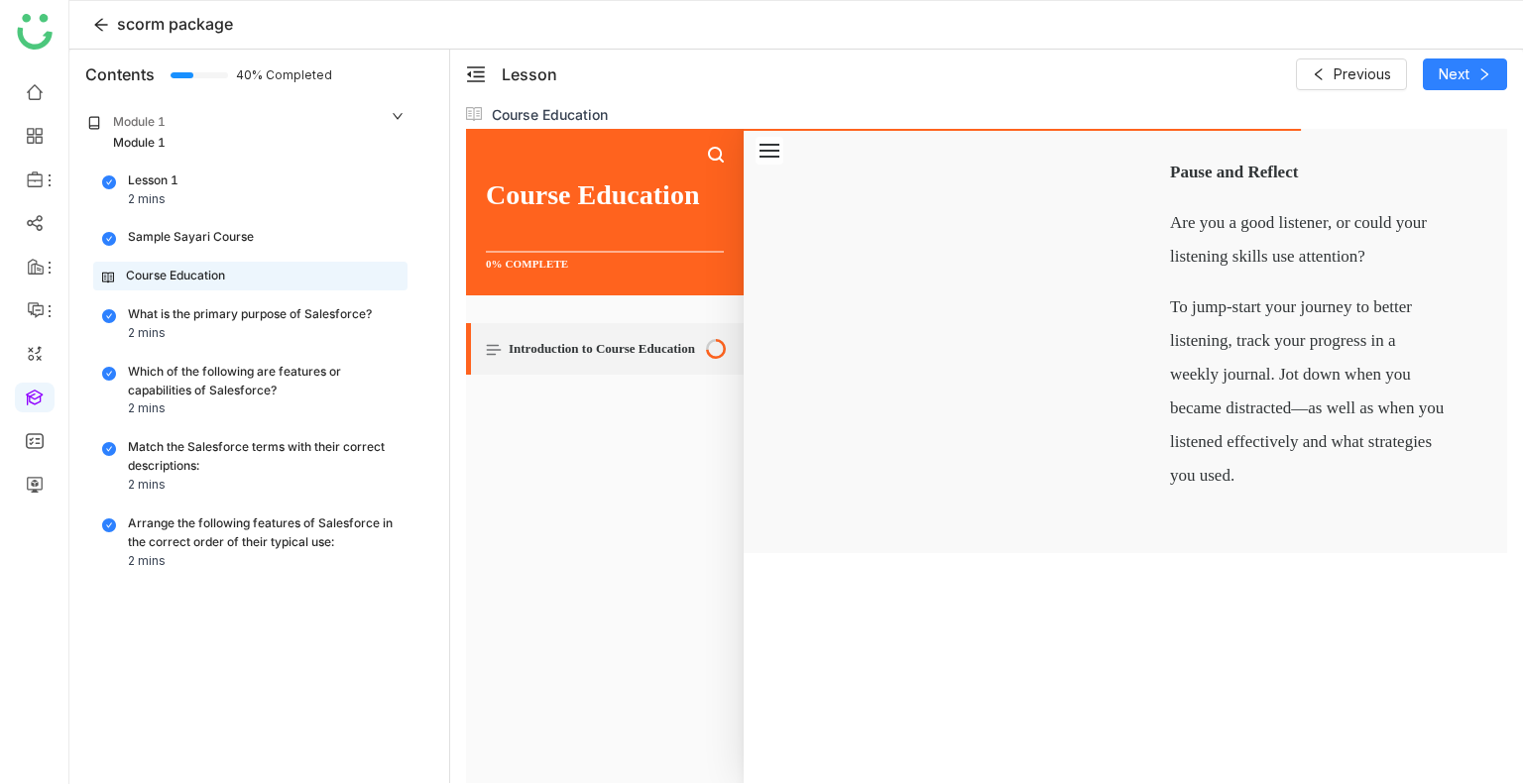 scroll, scrollTop: 3561, scrollLeft: 0, axis: vertical 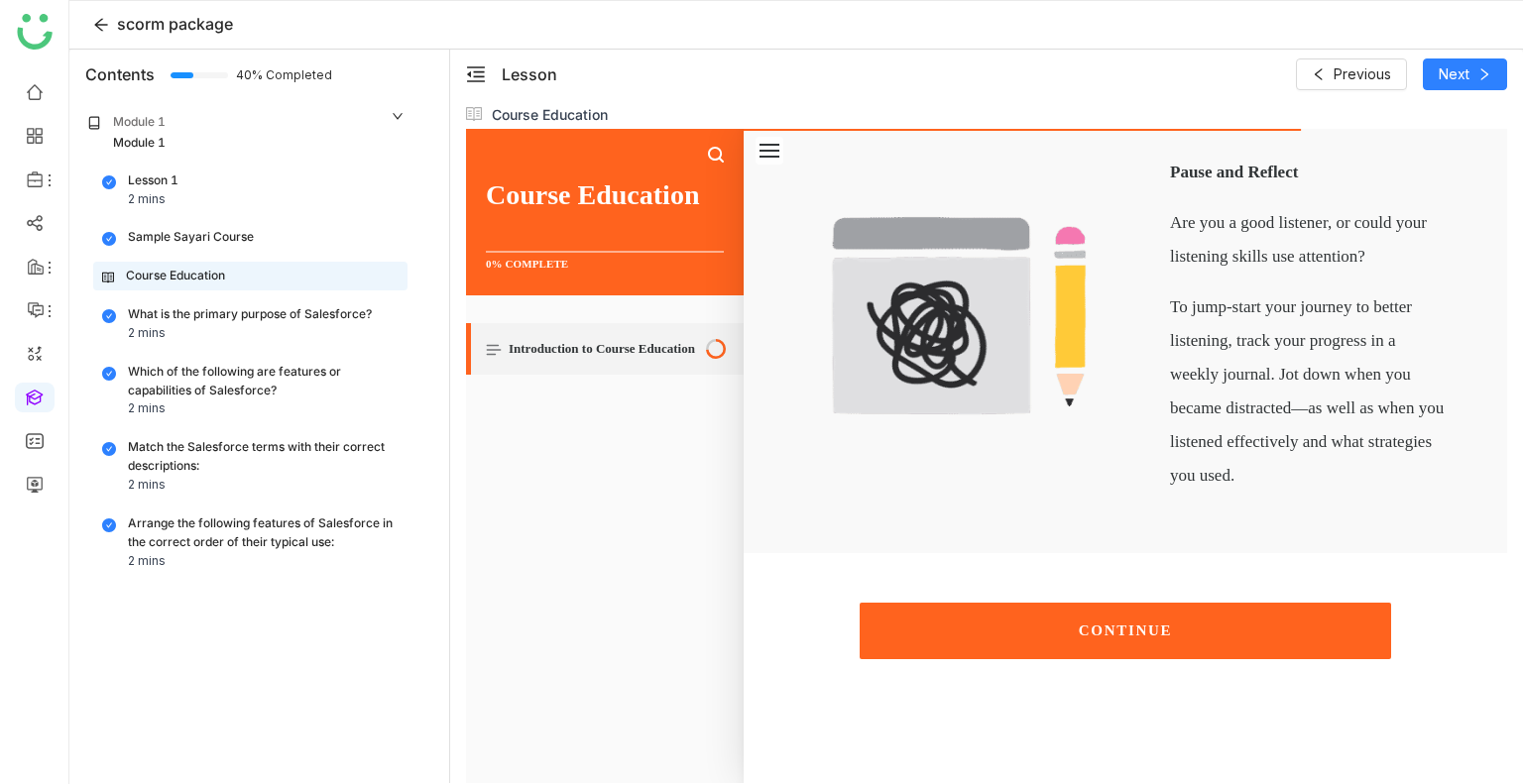 click on "CONTINUE" at bounding box center (1125, 630) 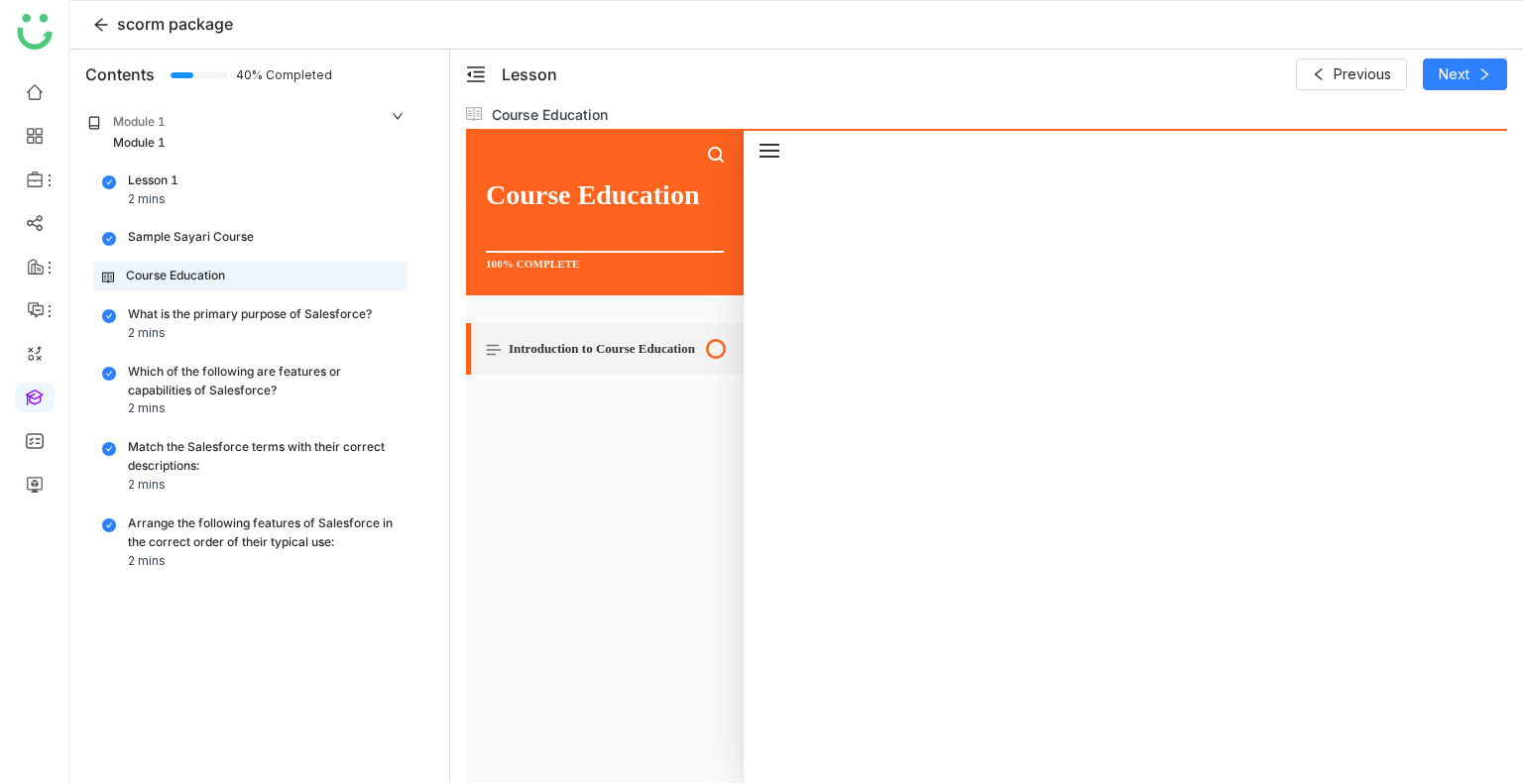 scroll, scrollTop: 4576, scrollLeft: 0, axis: vertical 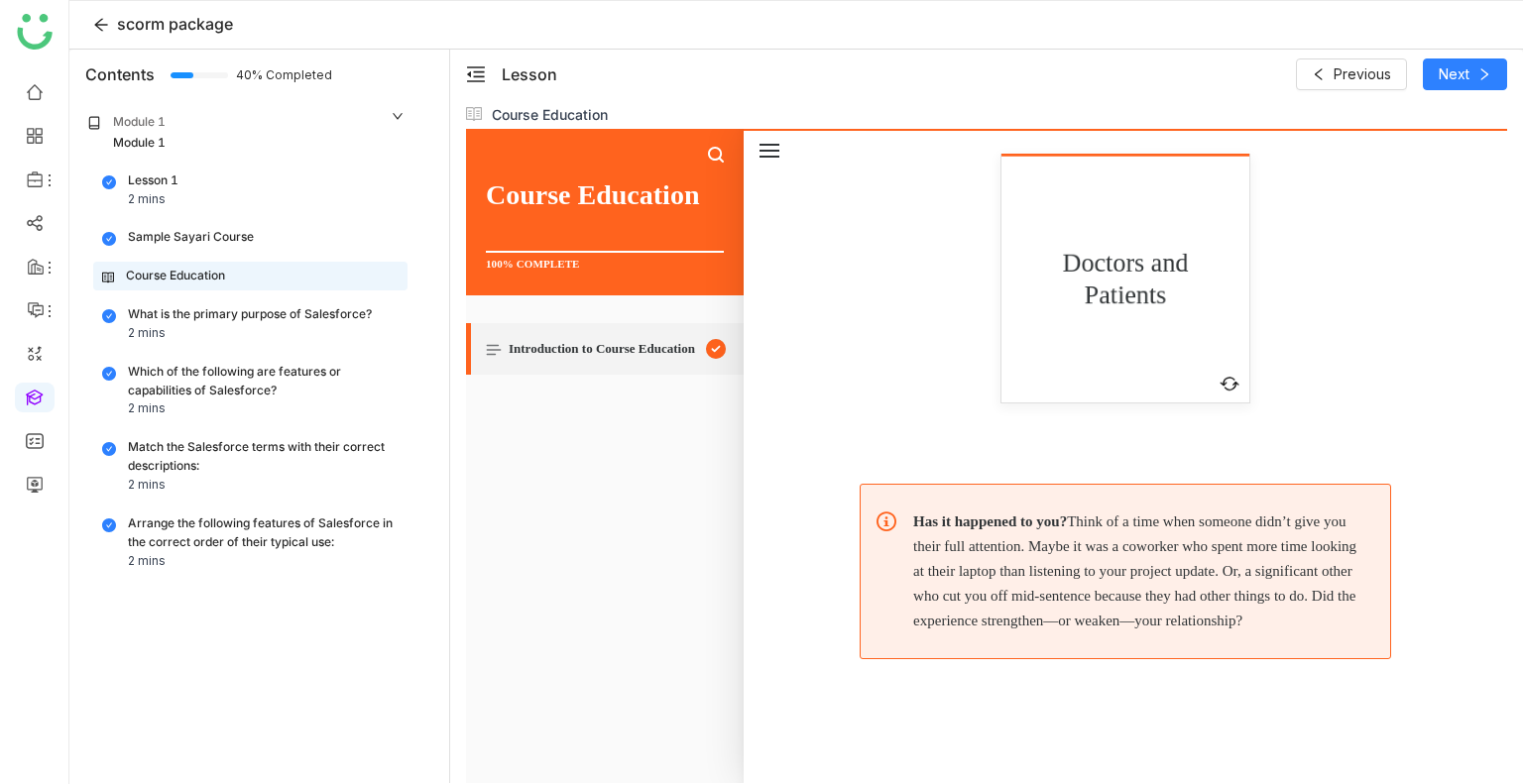 click on "Doctors and Patients" at bounding box center [1124, 280] 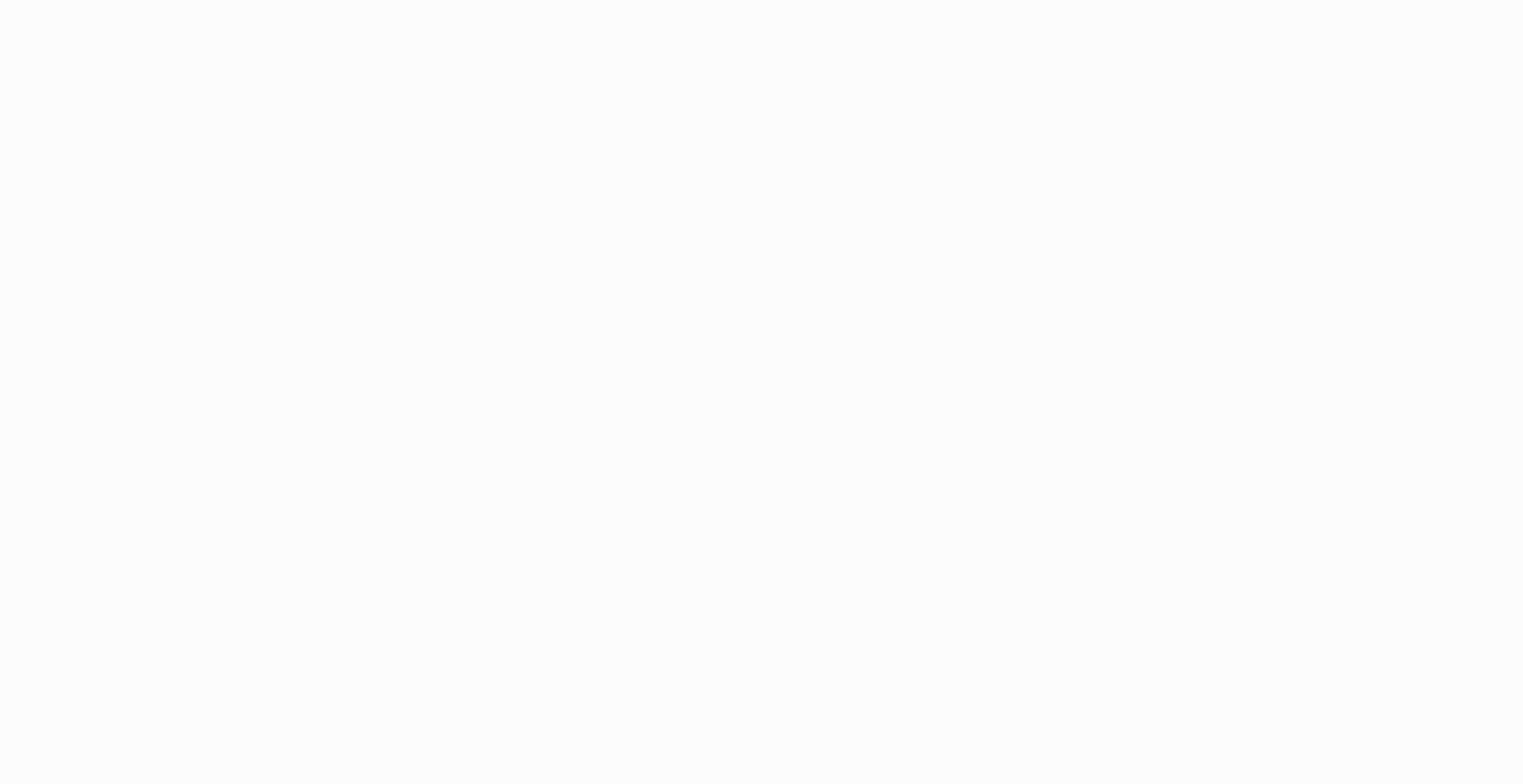 scroll, scrollTop: 0, scrollLeft: 0, axis: both 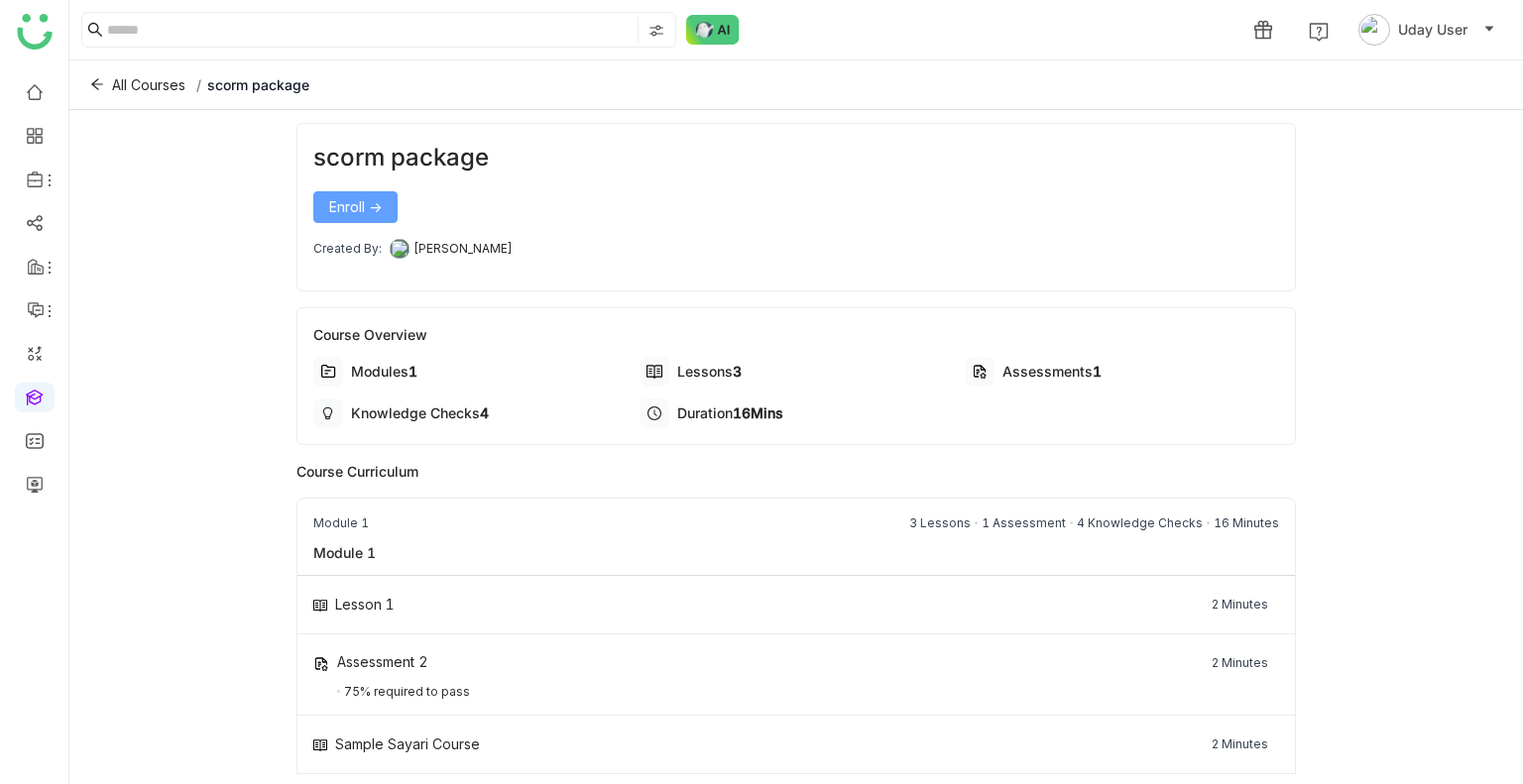 click on "Enroll ->" 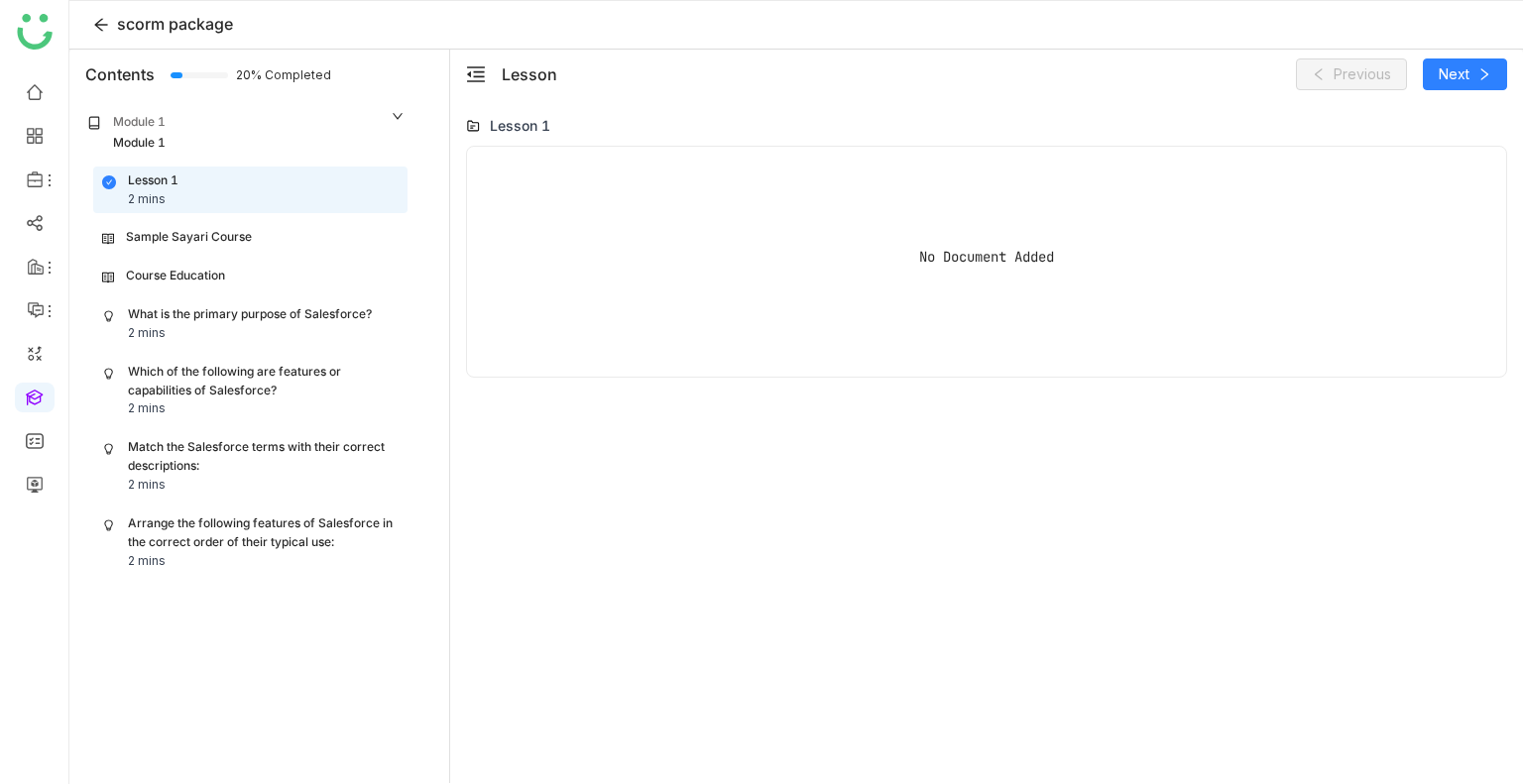 click on "Sample Sayari Course" 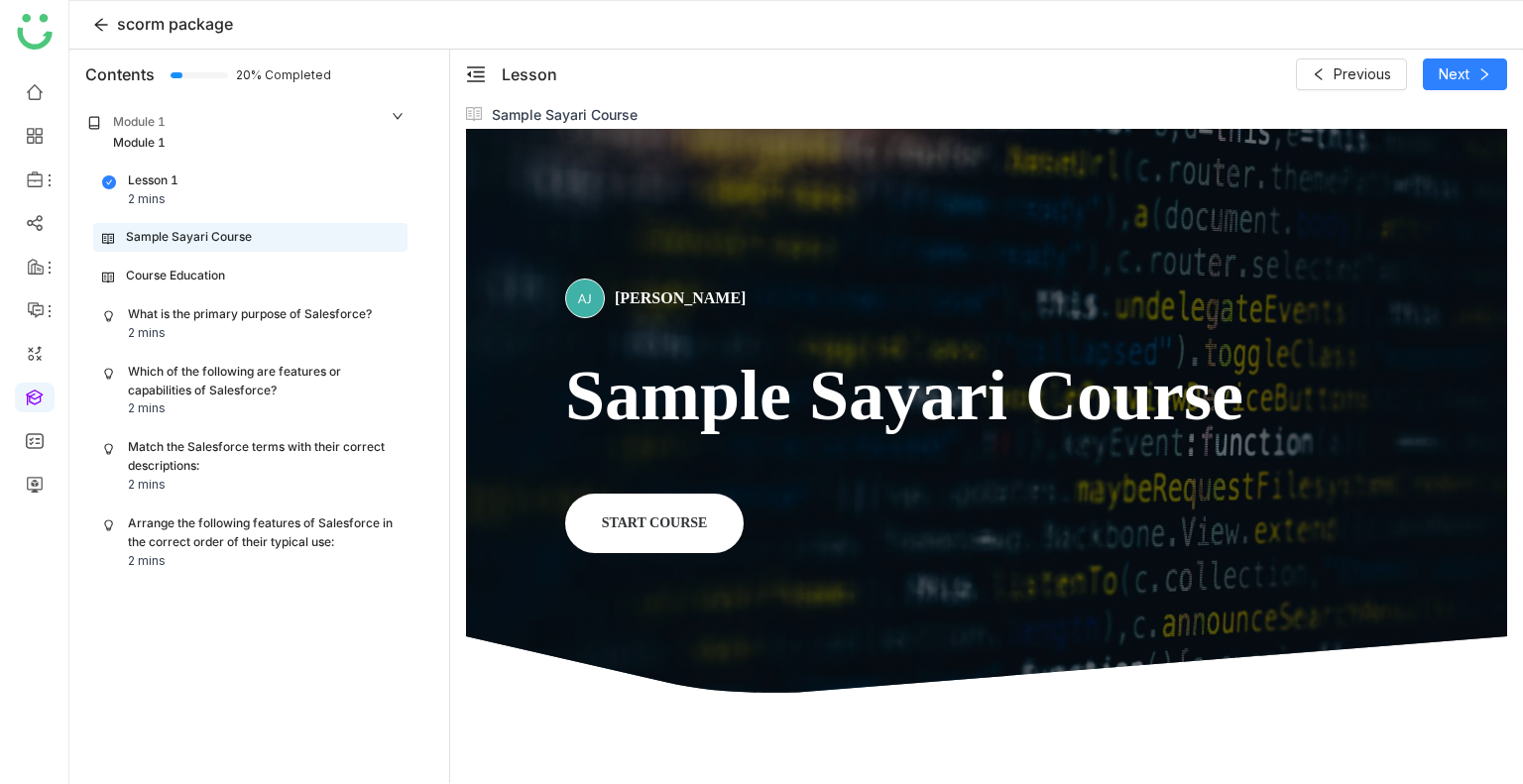 scroll, scrollTop: 0, scrollLeft: 0, axis: both 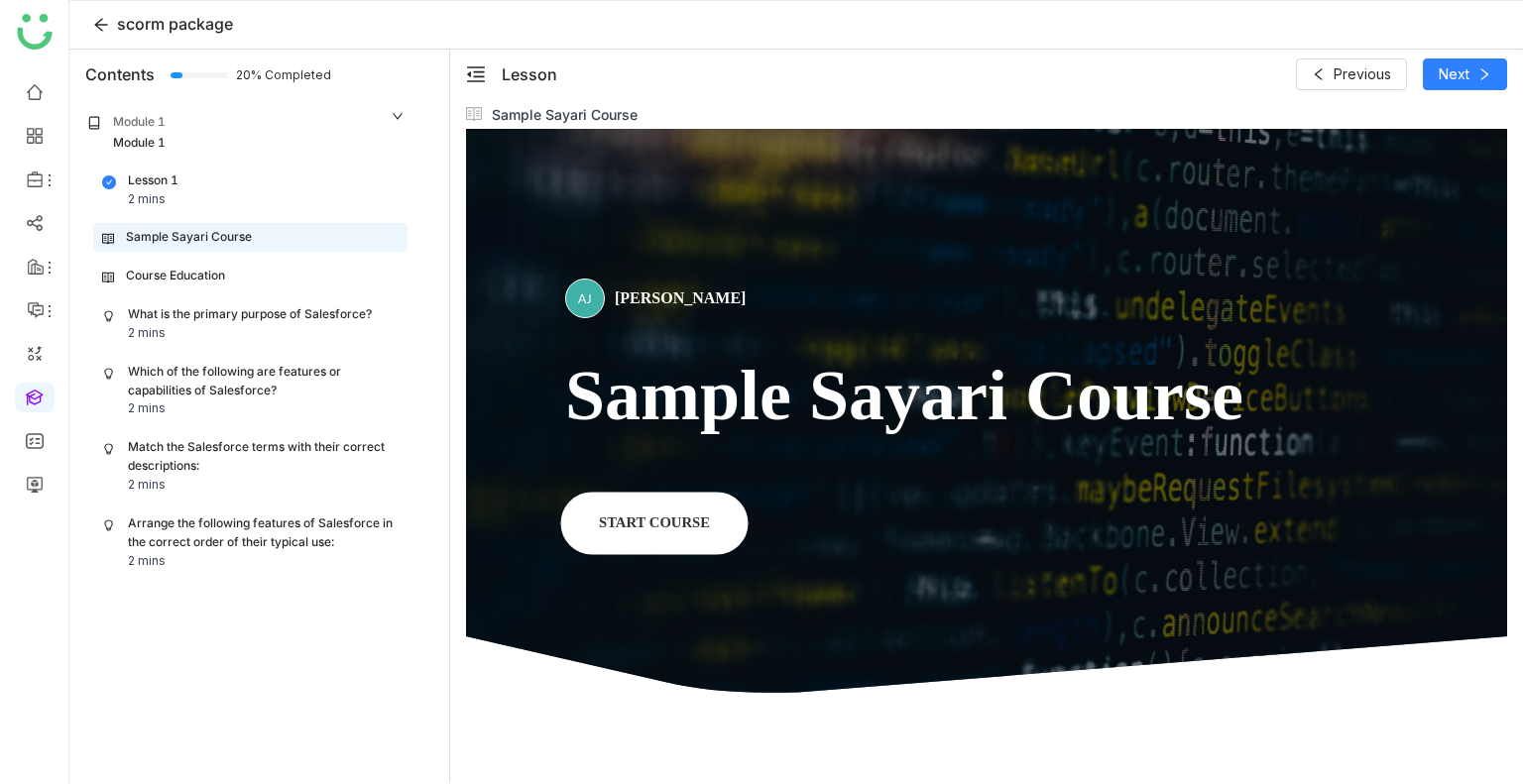 click on "START COURSE" at bounding box center [654, 523] 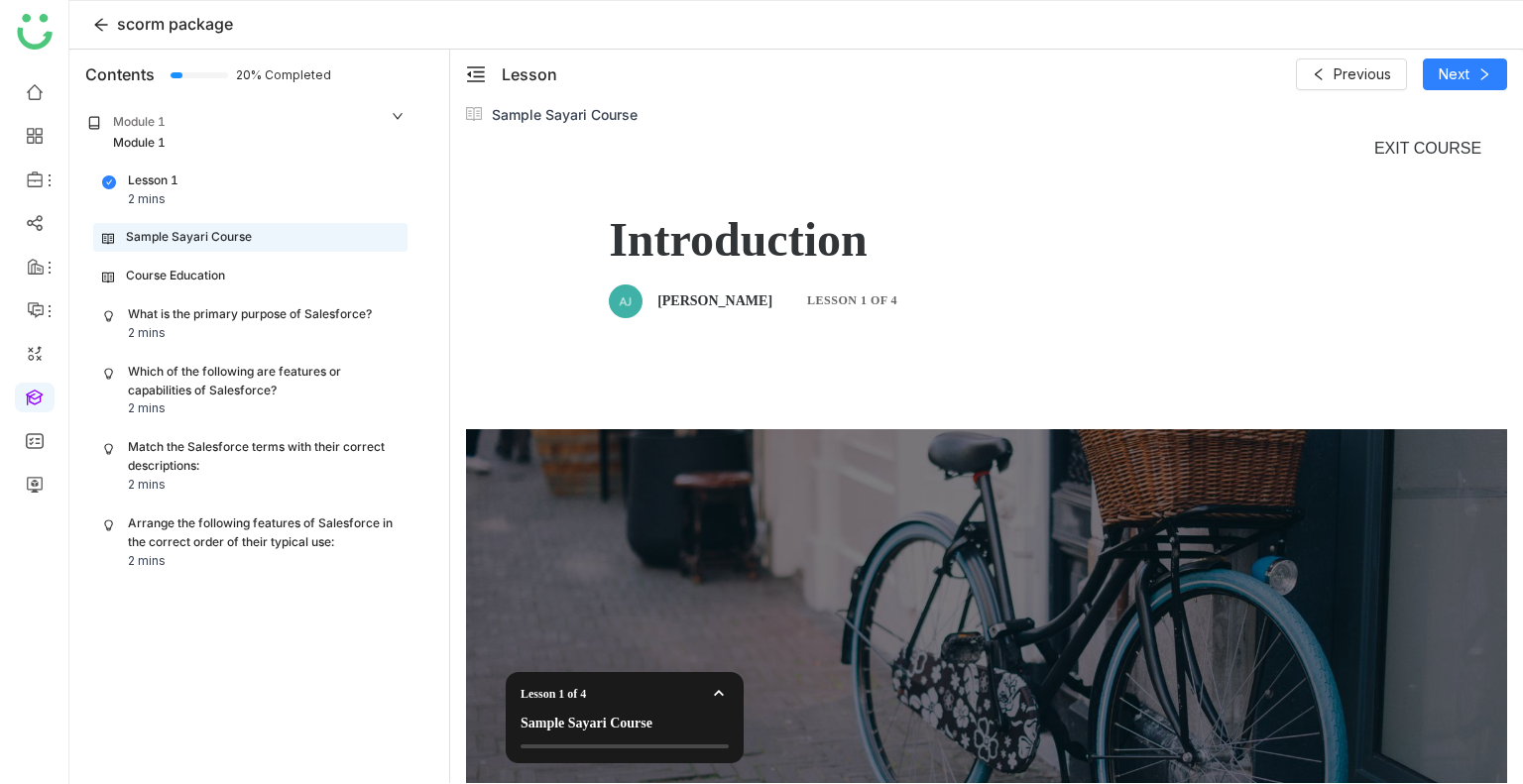 scroll, scrollTop: 350, scrollLeft: 0, axis: vertical 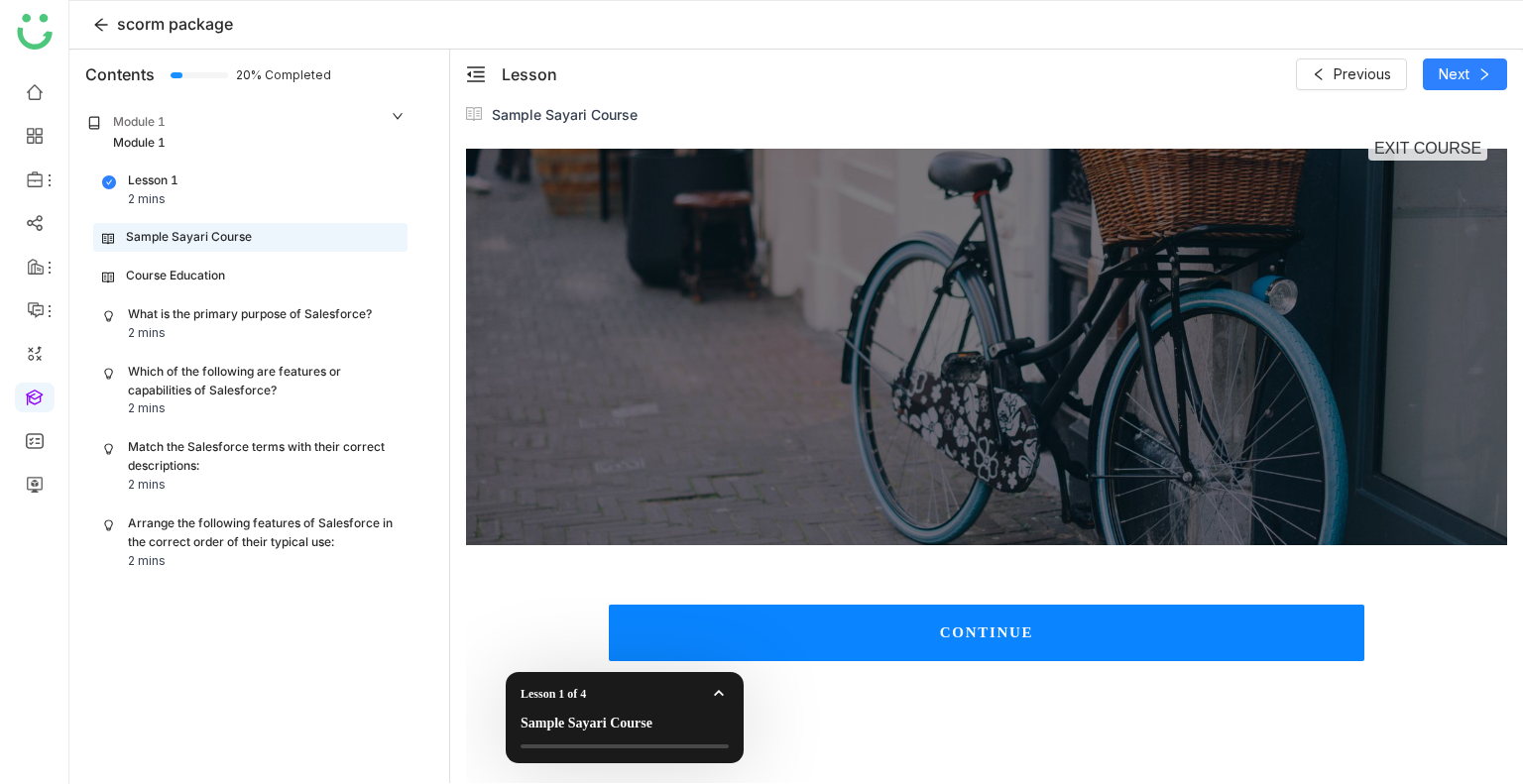 click on "CONTINUE" at bounding box center [987, 632] 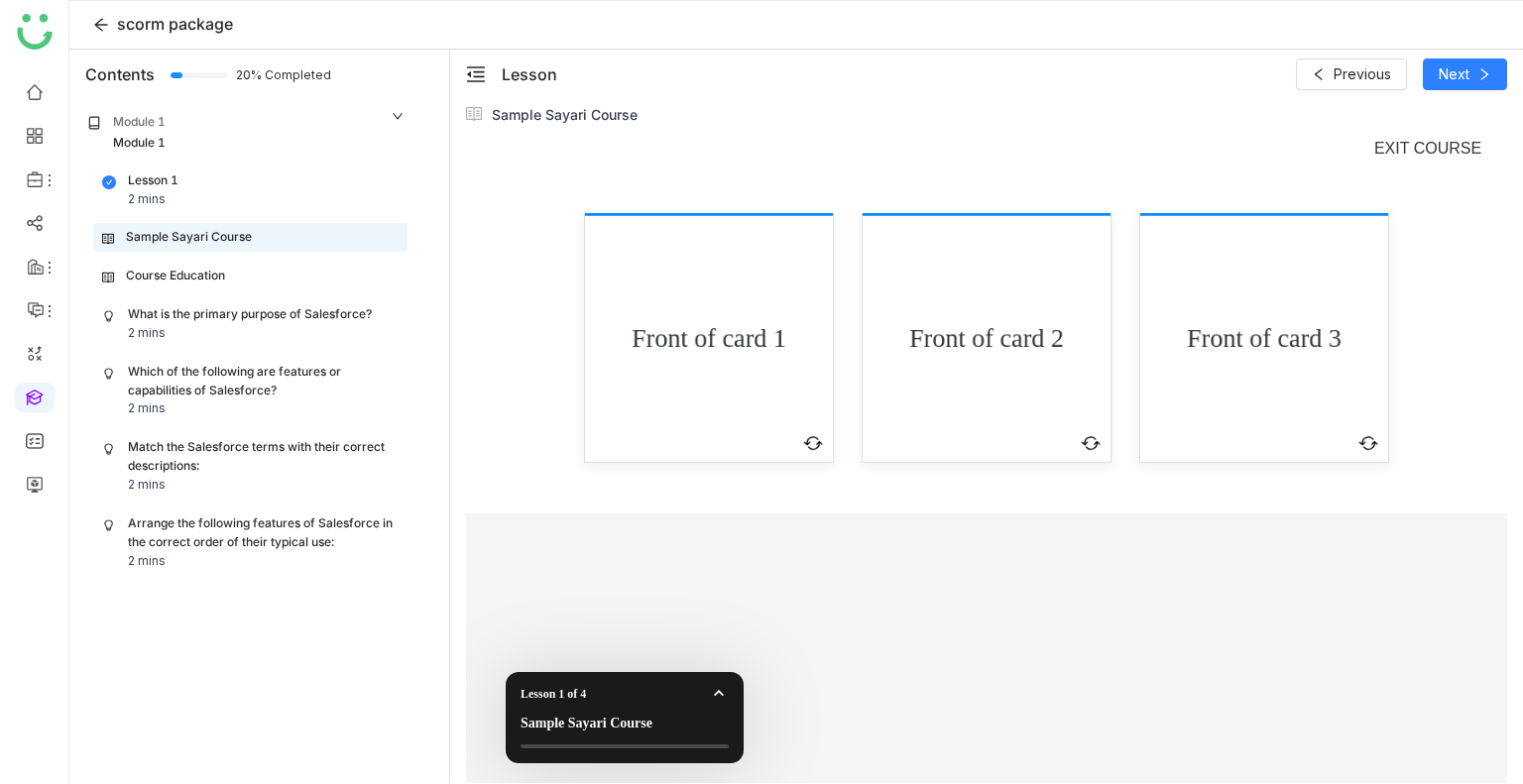scroll, scrollTop: 1545, scrollLeft: 0, axis: vertical 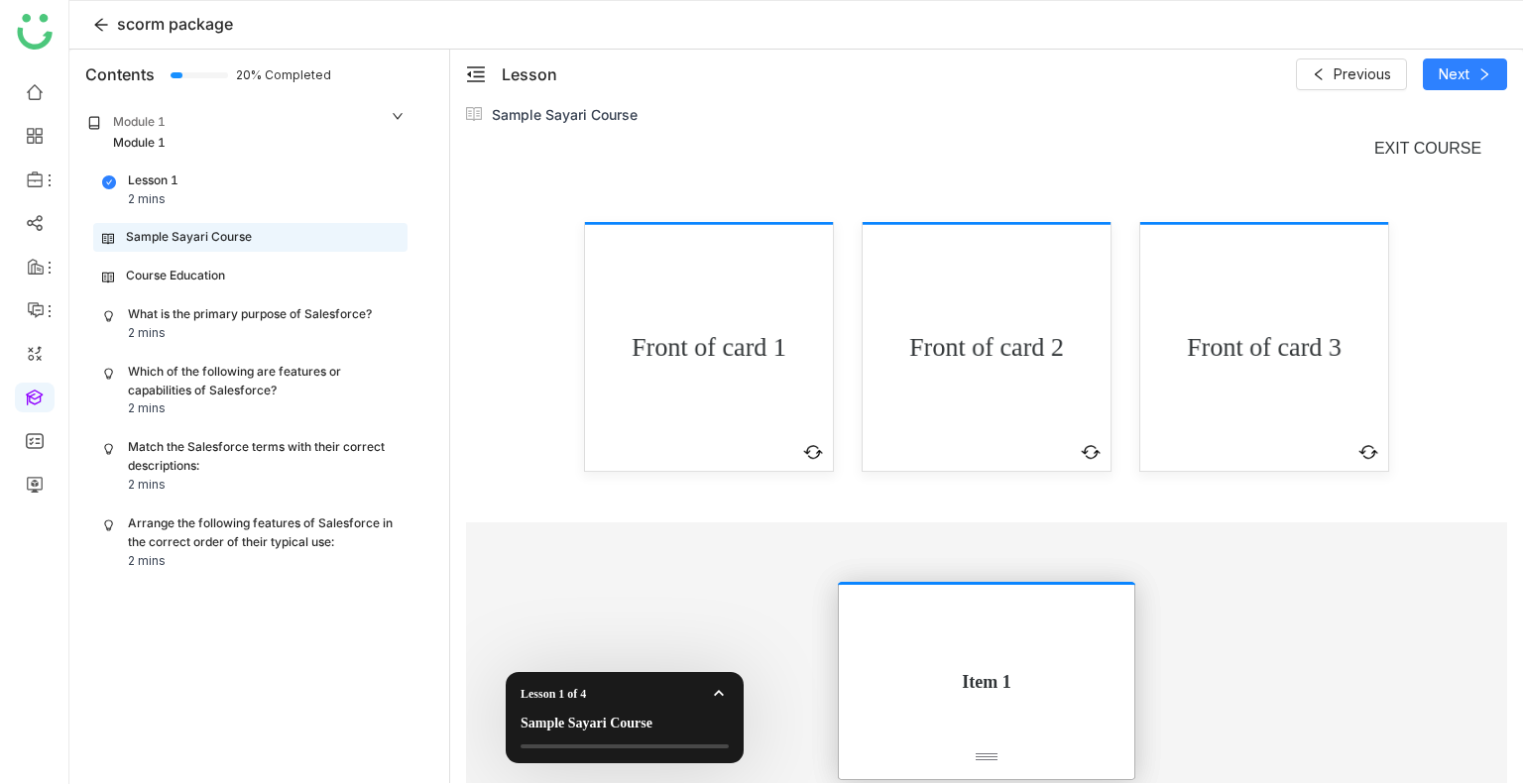 click on "Front of card 1" at bounding box center [708, 347] 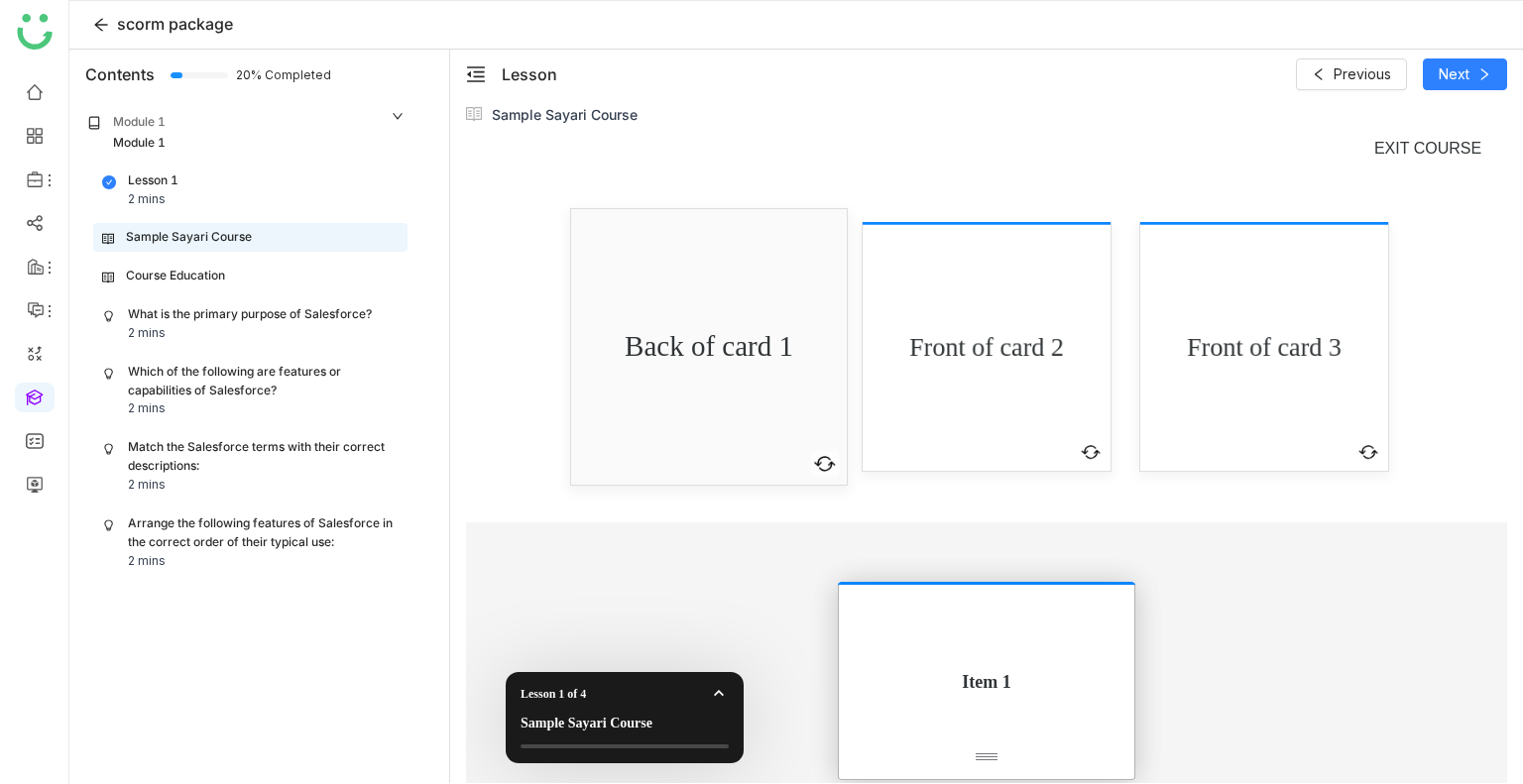 click on "Front of card 2" at bounding box center (987, 347) 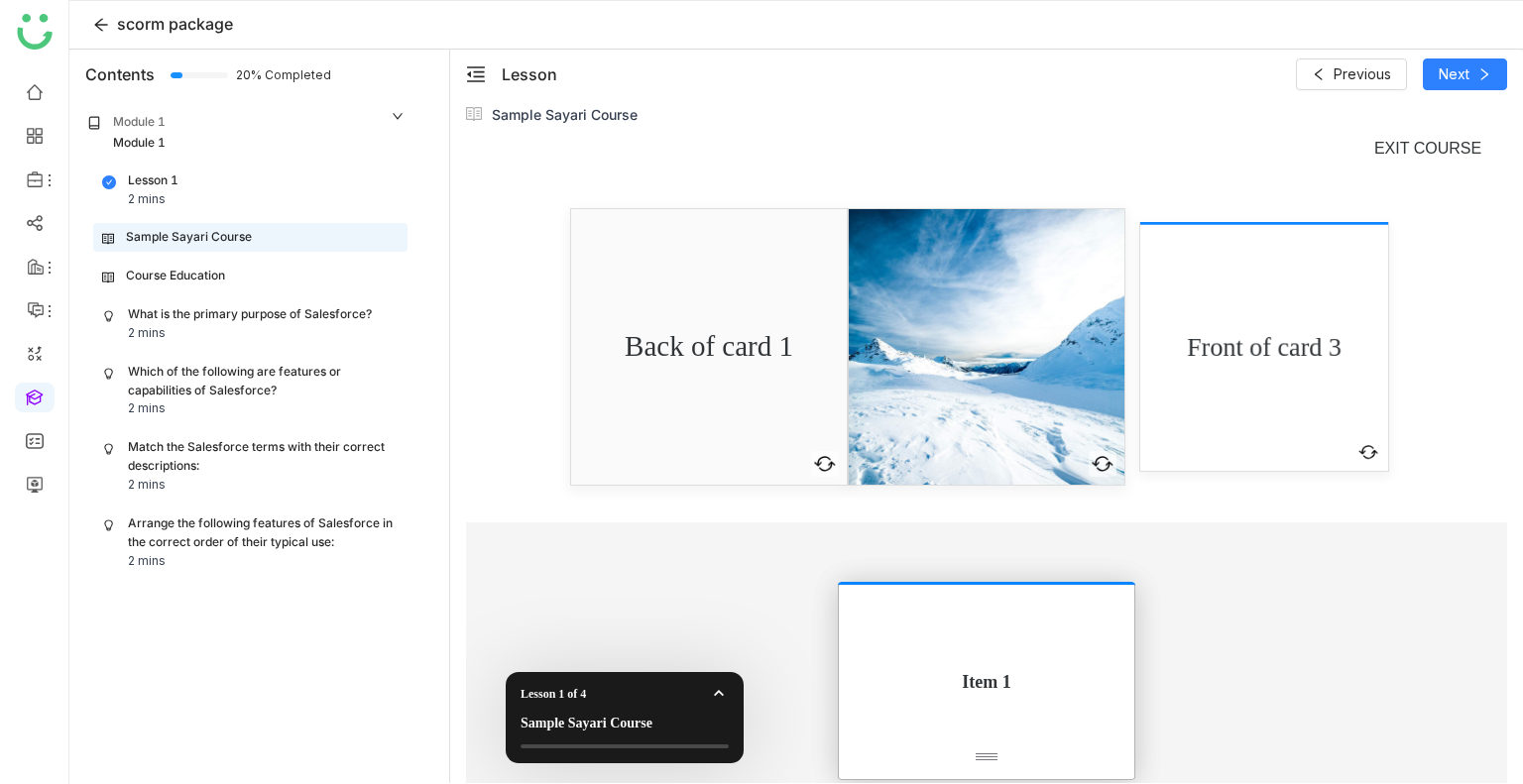 click on "Front of card 3" at bounding box center [1264, 347] 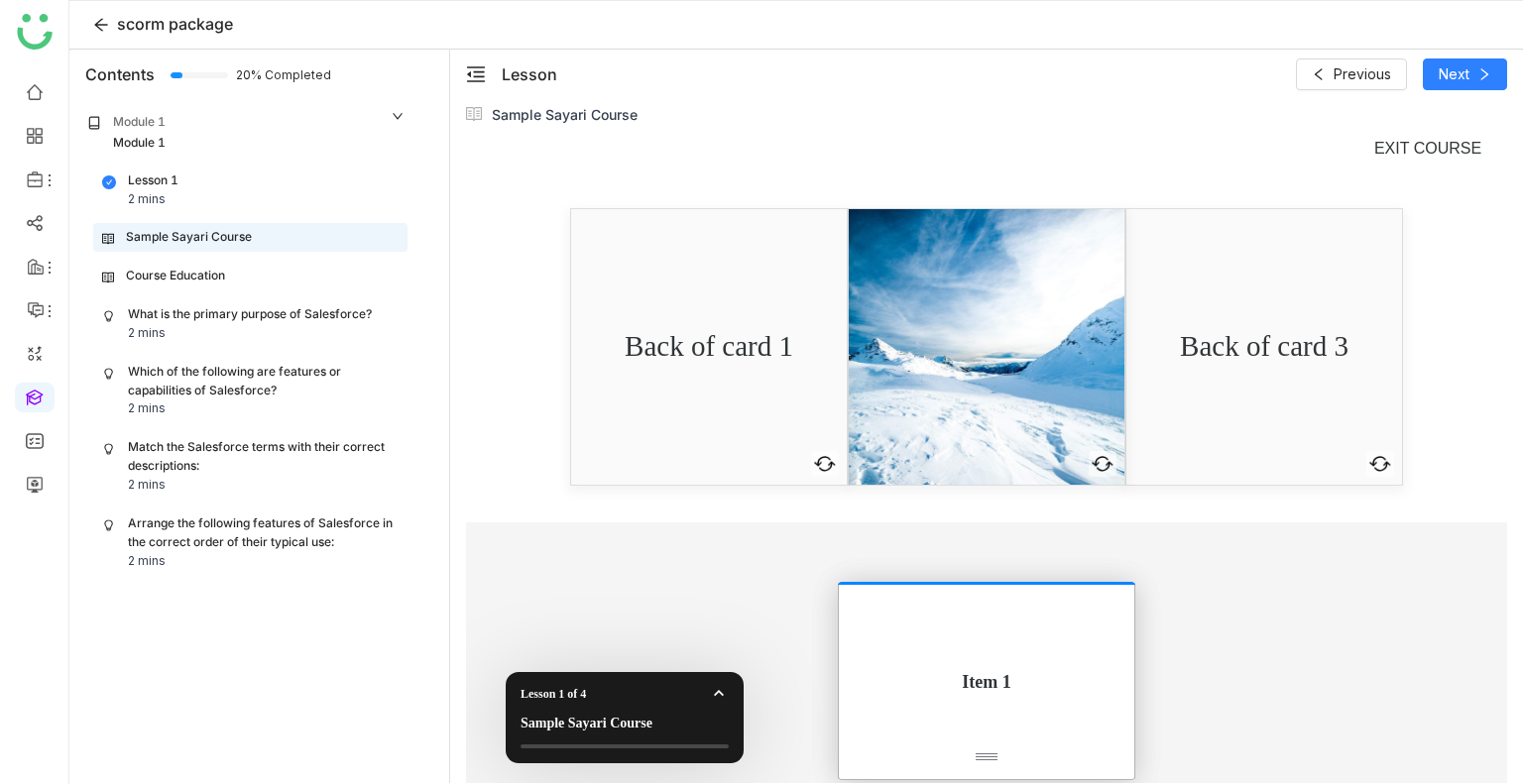 click on "Item 1" at bounding box center (987, 681) 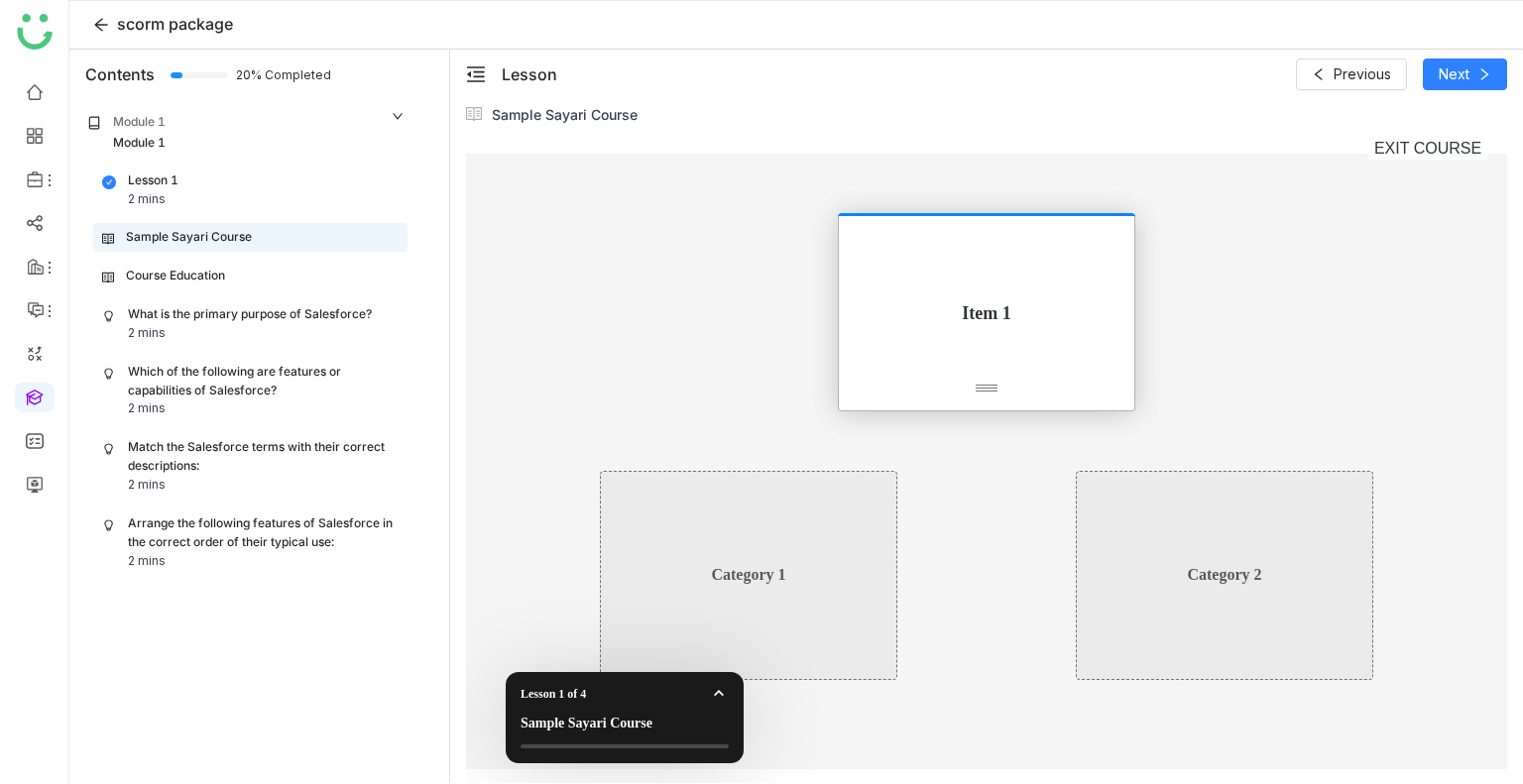 scroll, scrollTop: 1923, scrollLeft: 0, axis: vertical 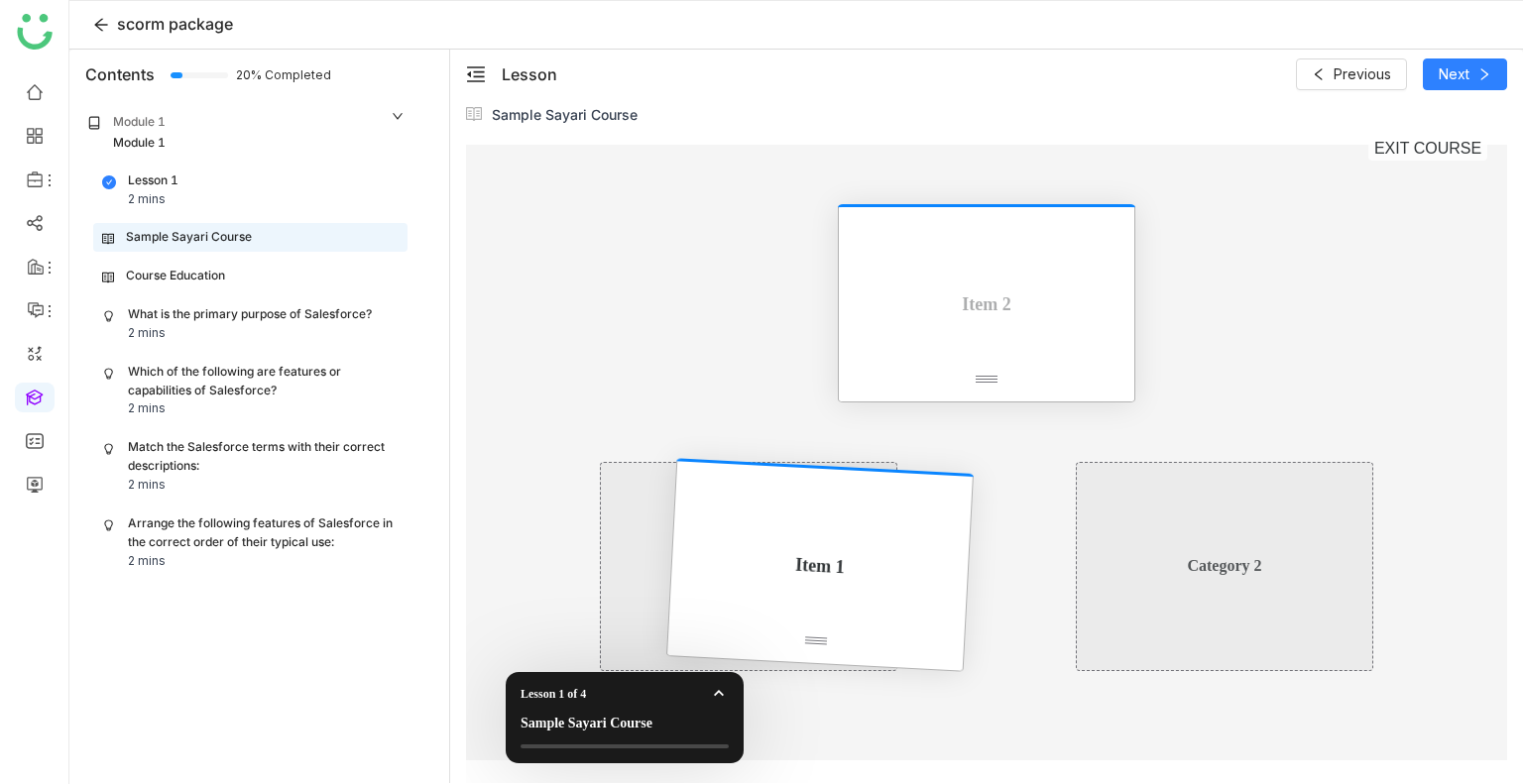 drag, startPoint x: 960, startPoint y: 329, endPoint x: 793, endPoint y: 591, distance: 310.6976 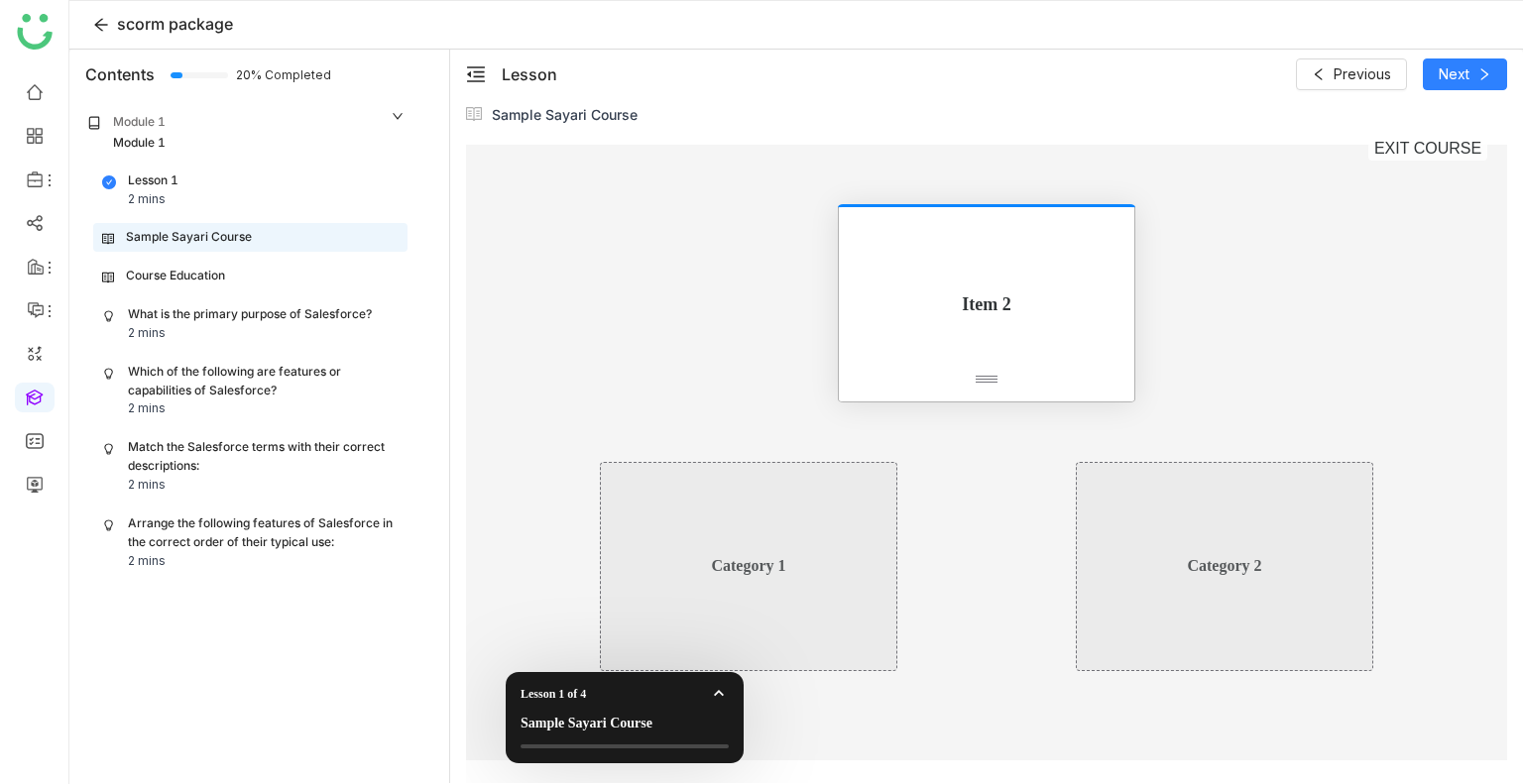 drag, startPoint x: 1025, startPoint y: 348, endPoint x: 1239, endPoint y: 515, distance: 271.44981 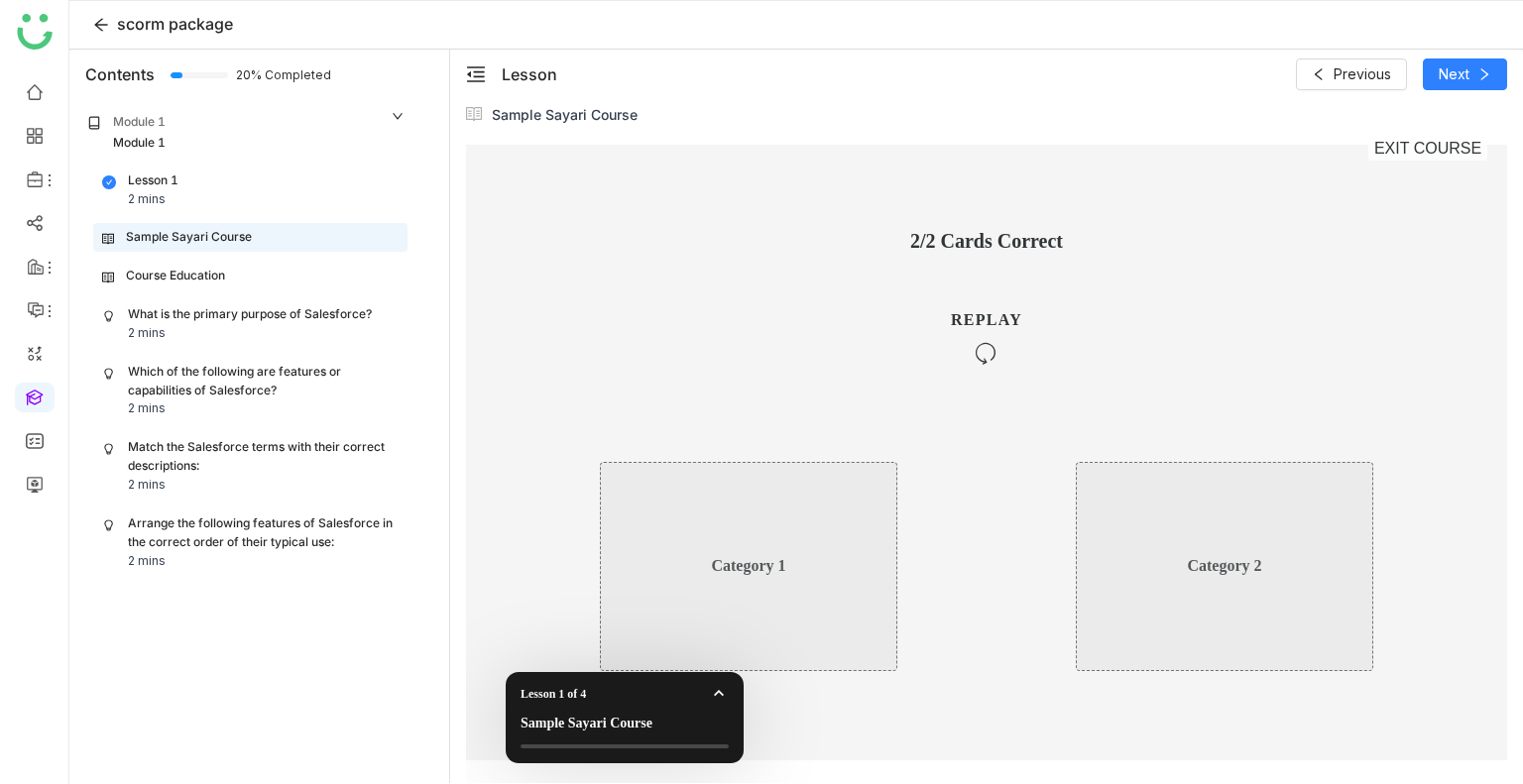scroll, scrollTop: 2106, scrollLeft: 0, axis: vertical 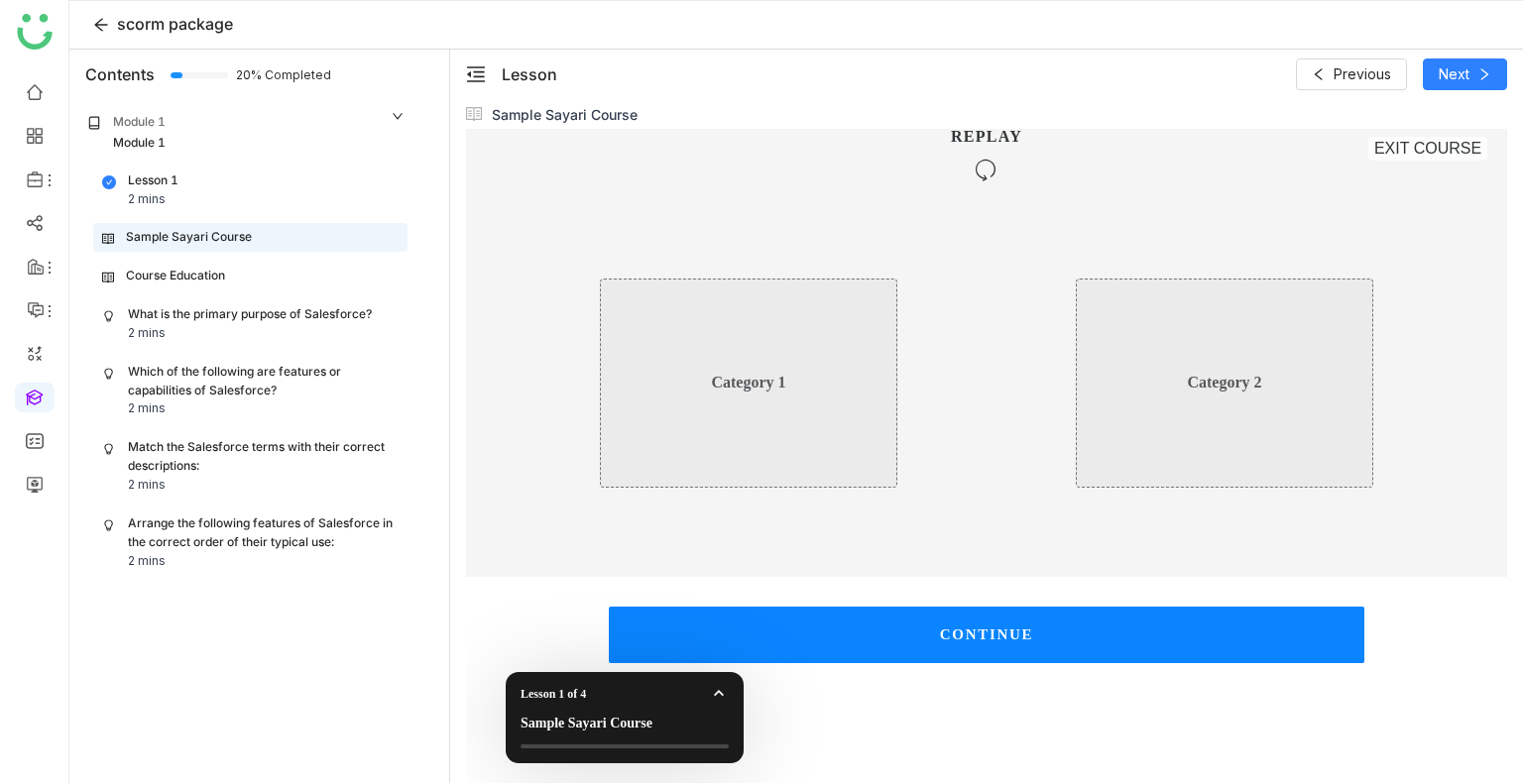 click on "CONTINUE" at bounding box center [987, 634] 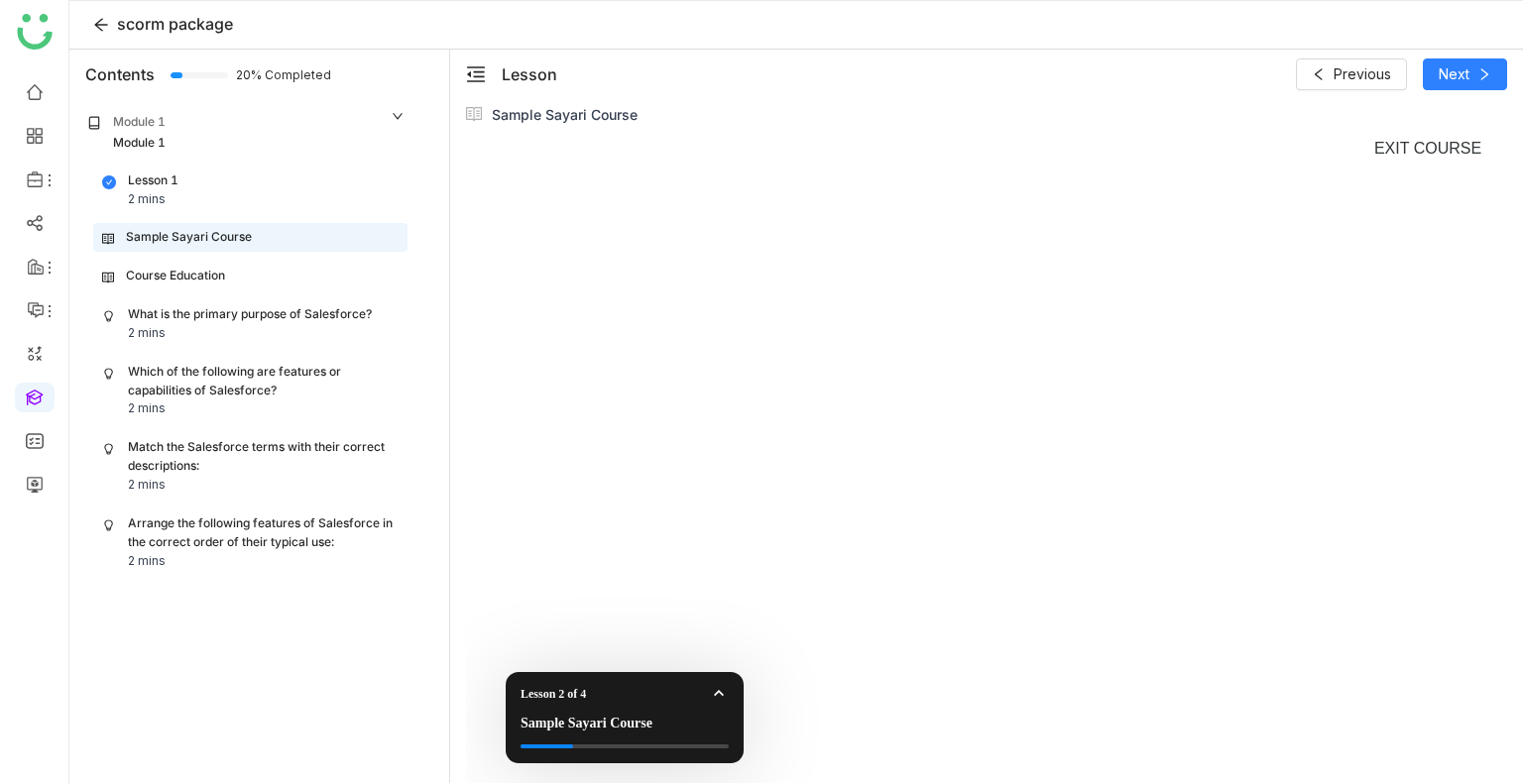 scroll, scrollTop: 0, scrollLeft: 0, axis: both 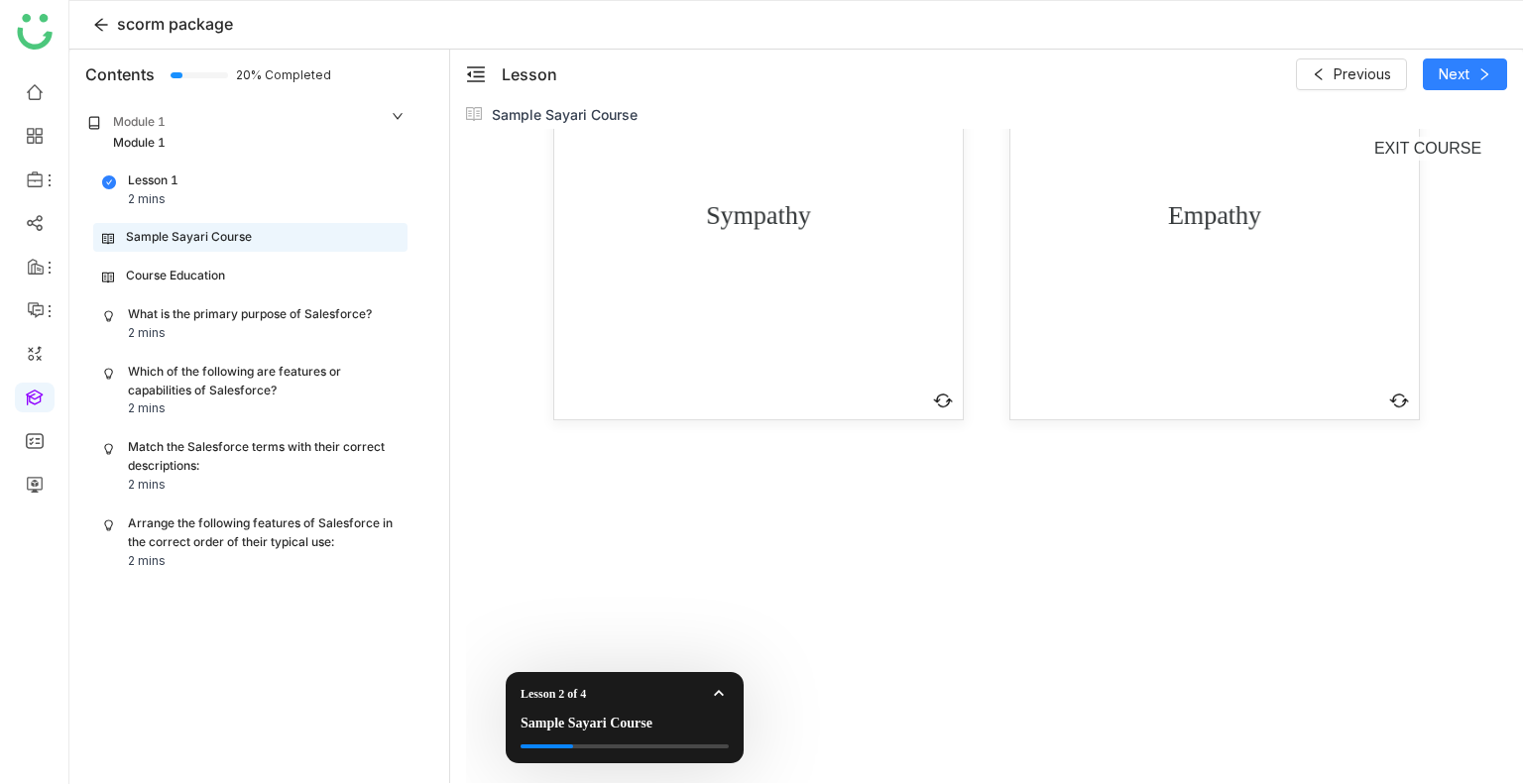 click on "Sympathy" at bounding box center [759, 214] 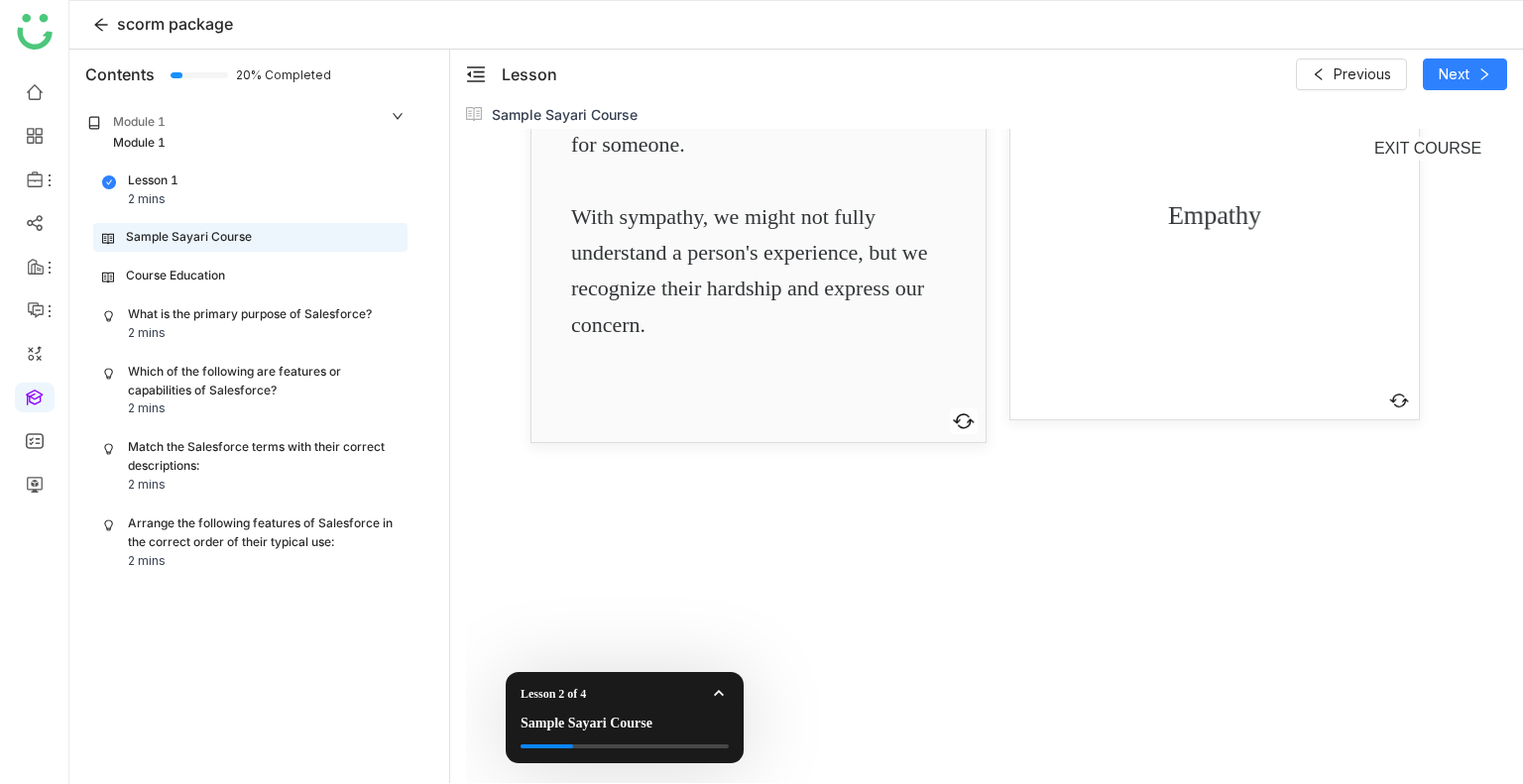 scroll, scrollTop: 1830, scrollLeft: 0, axis: vertical 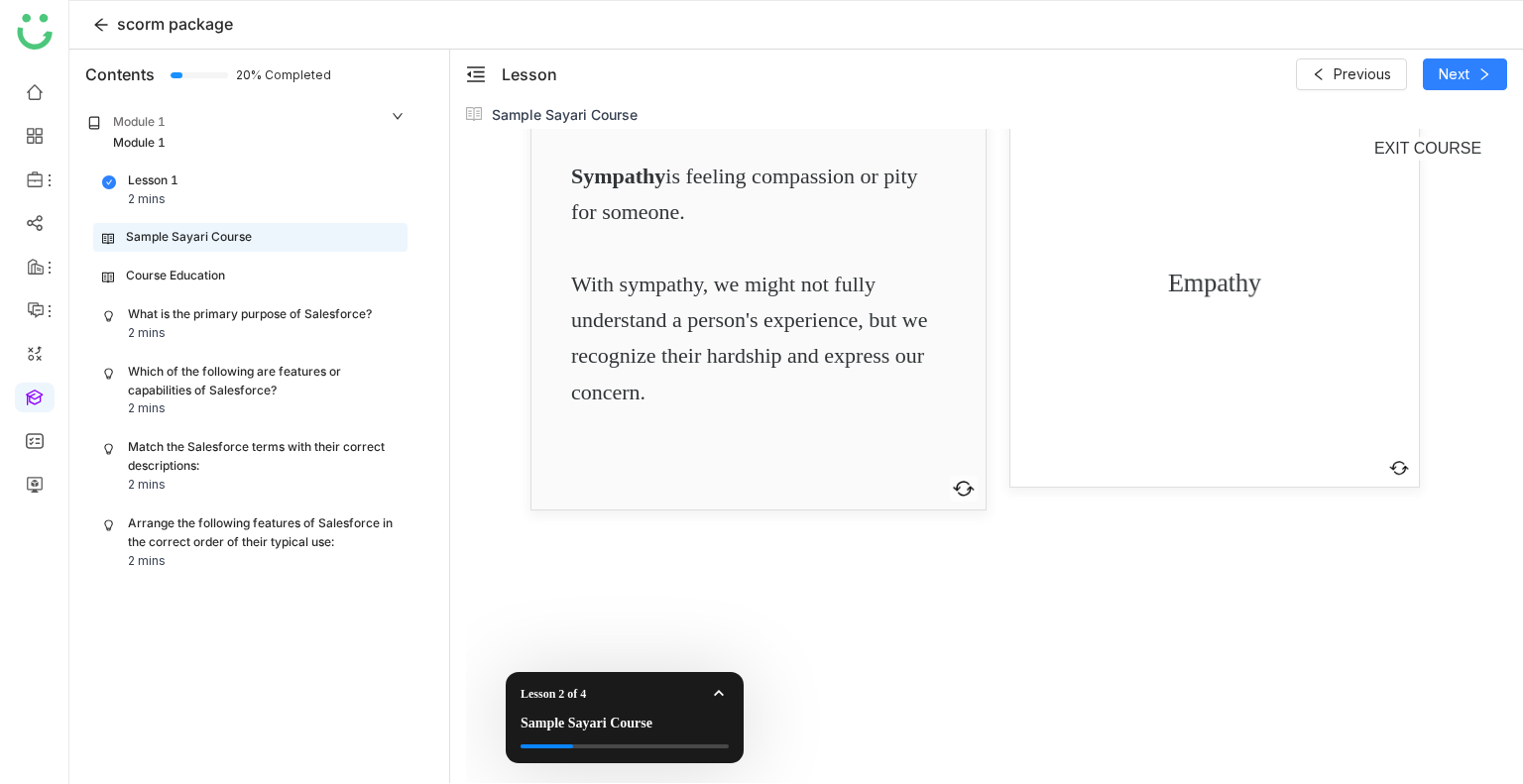 click on "Empathy" at bounding box center [1215, 282] 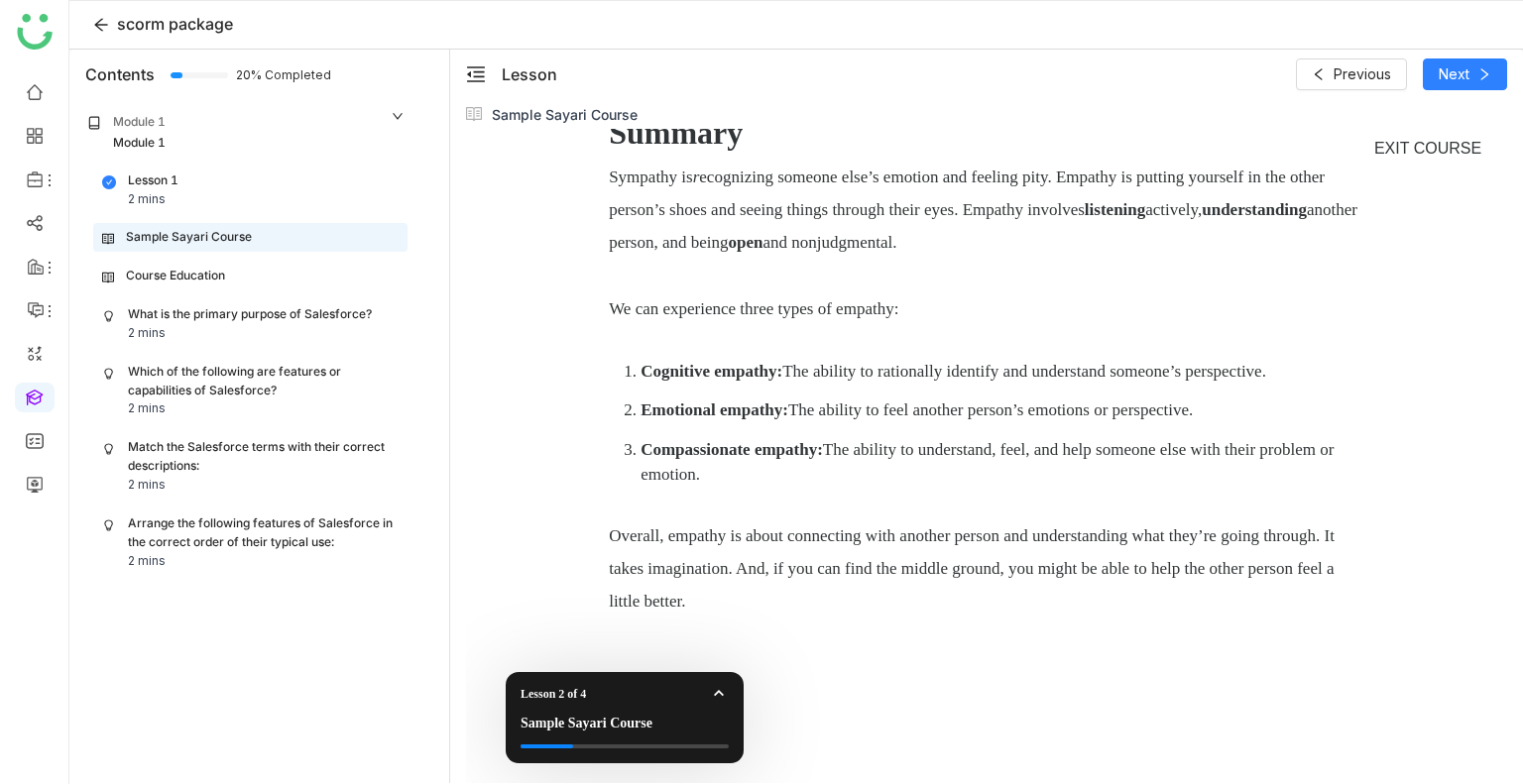scroll, scrollTop: 4703, scrollLeft: 0, axis: vertical 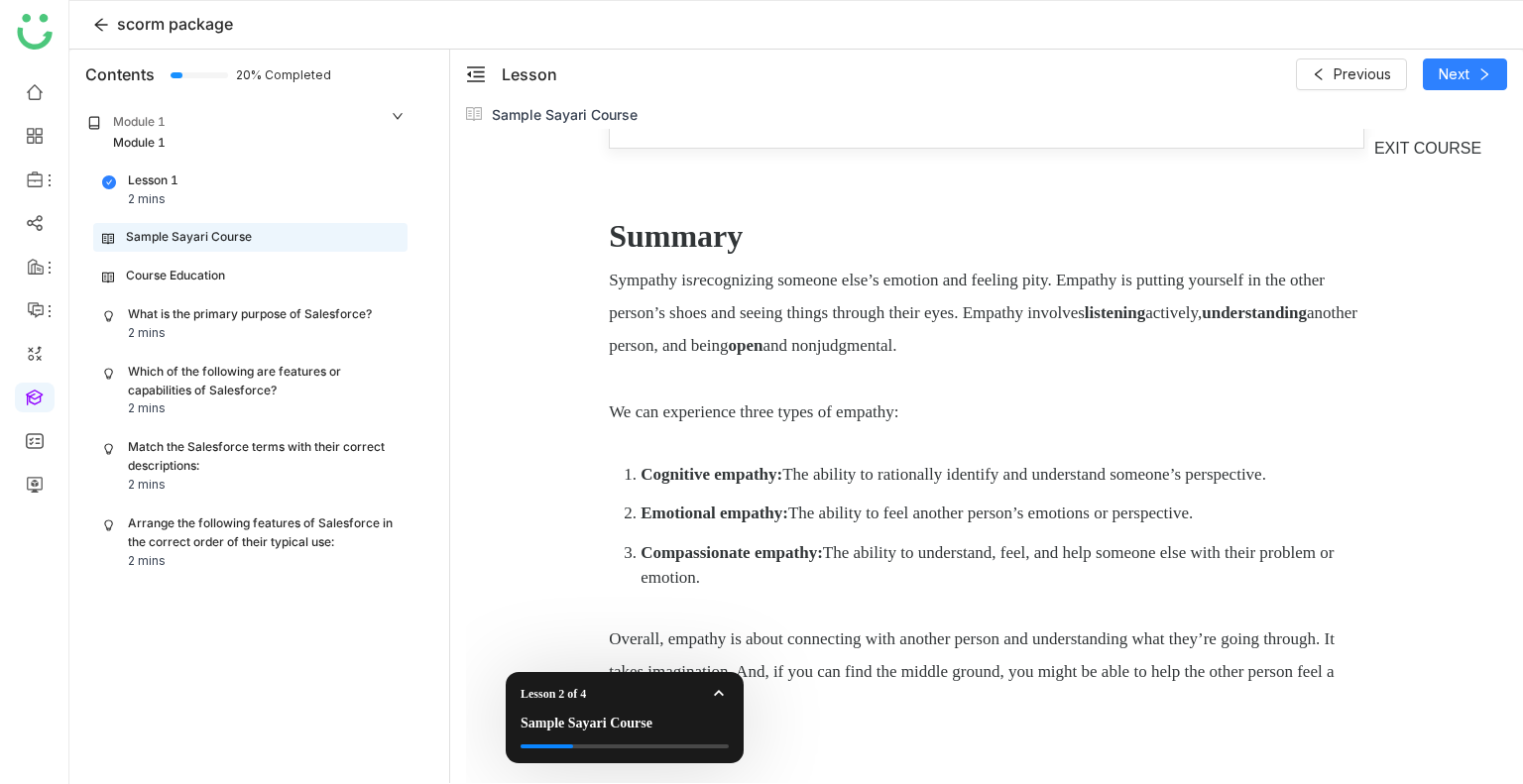 click on "I’m so sorry. I know what that’s like, and it’s an awful feeling. What’s on your plate? Let’s see if I can help you prioritize." at bounding box center [1003, -249] 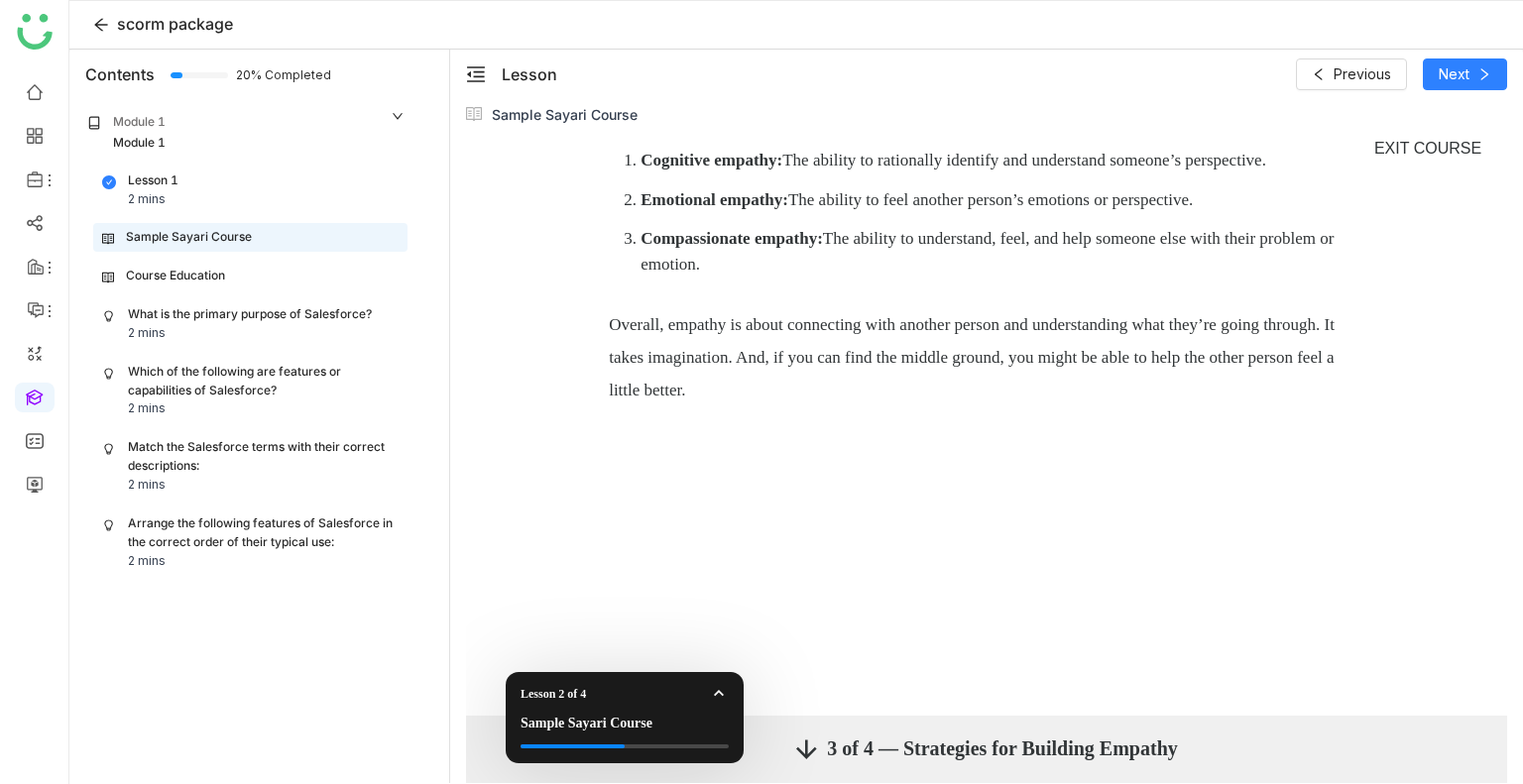 scroll, scrollTop: 5983, scrollLeft: 0, axis: vertical 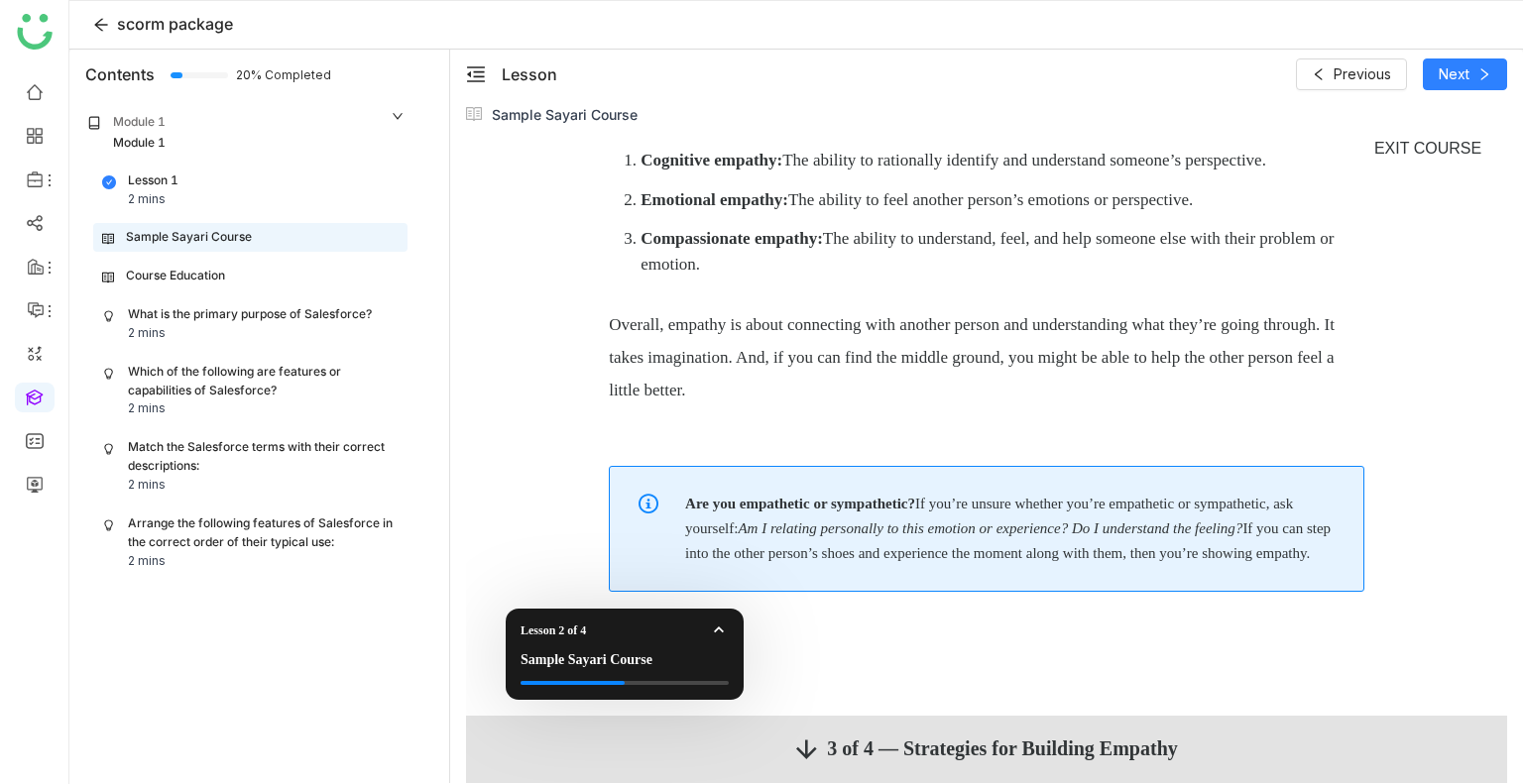 click on "3 of 4 — Strategies for Building Empathy" at bounding box center (1002, 748) 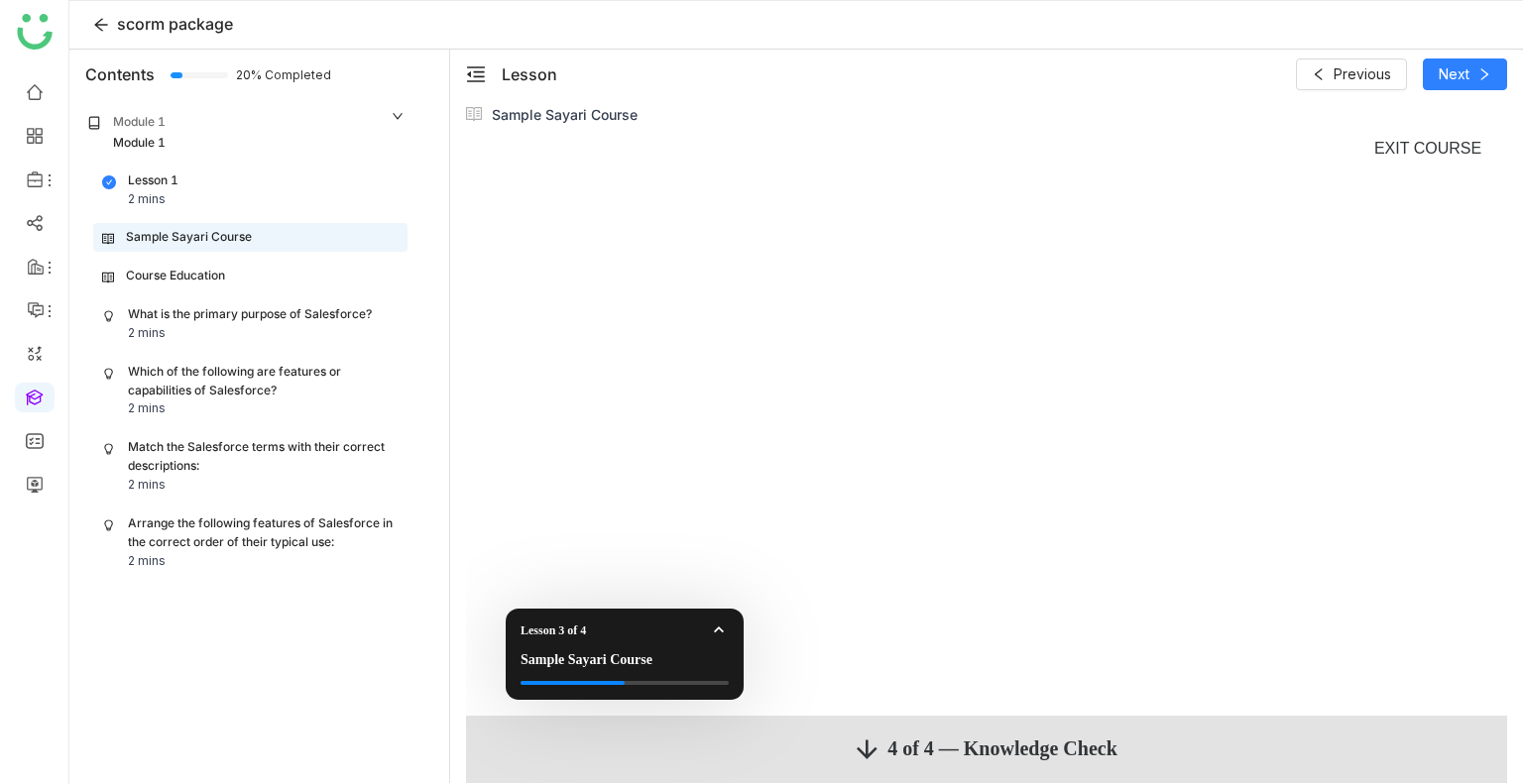 scroll, scrollTop: 0, scrollLeft: 0, axis: both 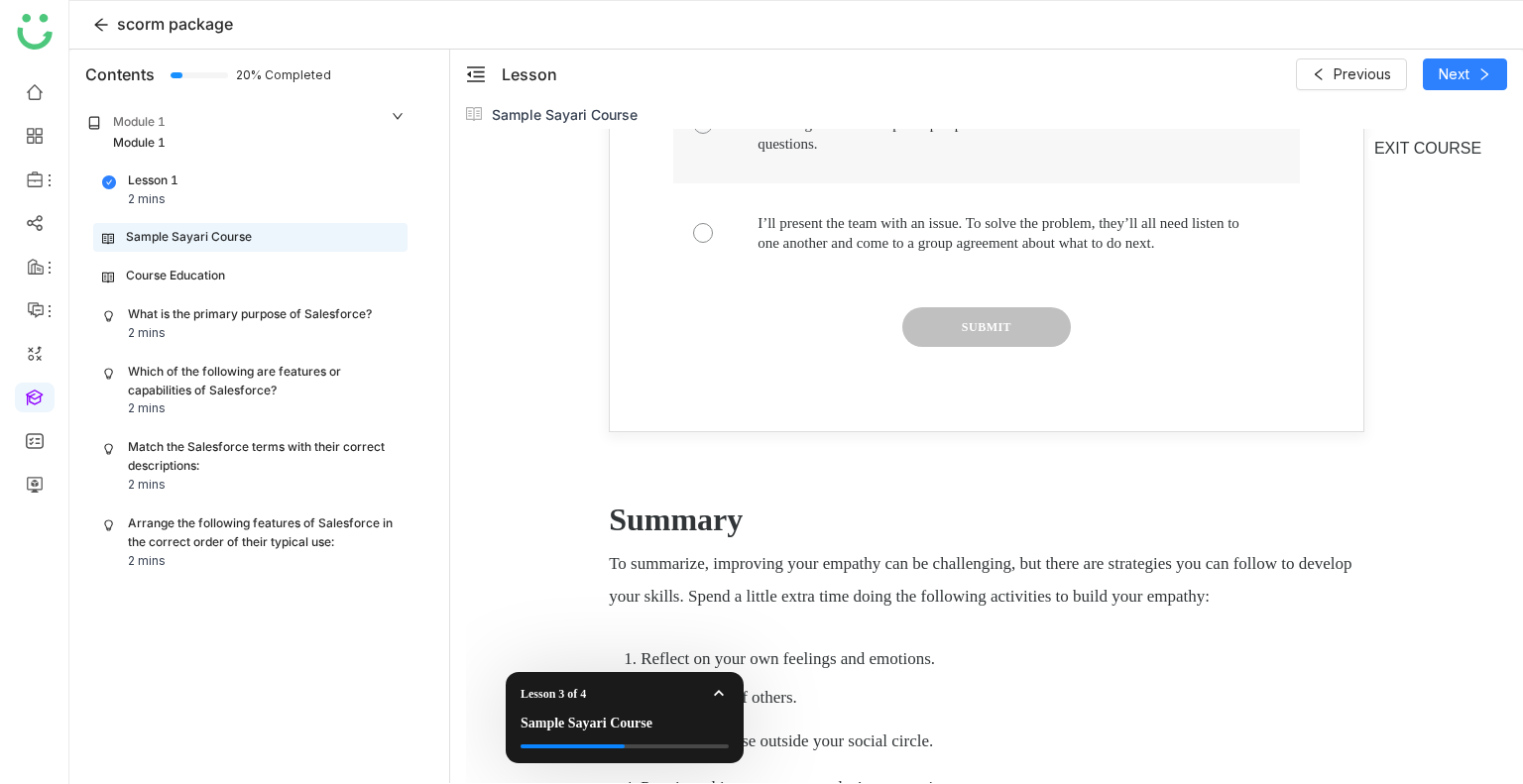 click at bounding box center [987, 124] 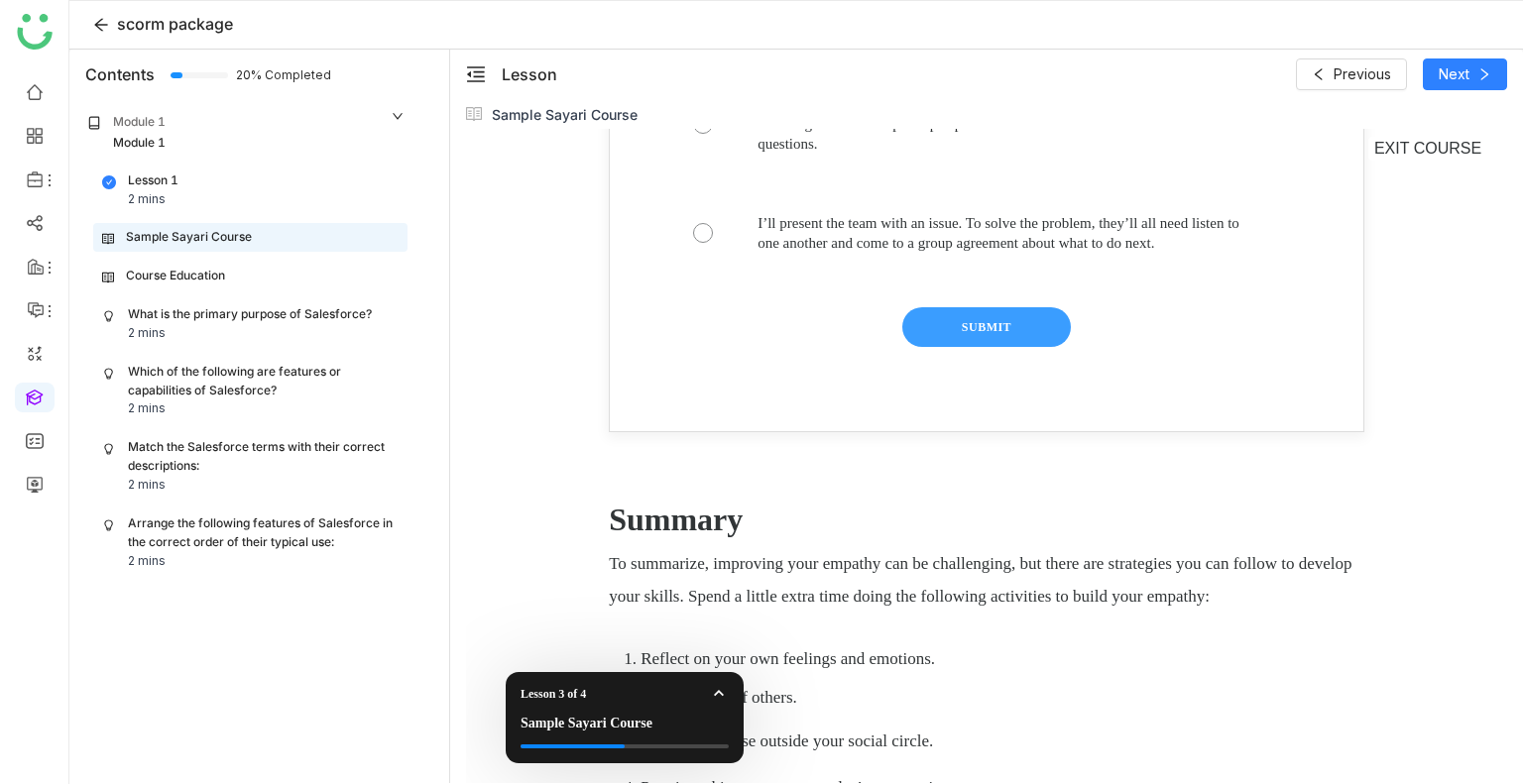 click on "SUBMIT" at bounding box center [987, 327] 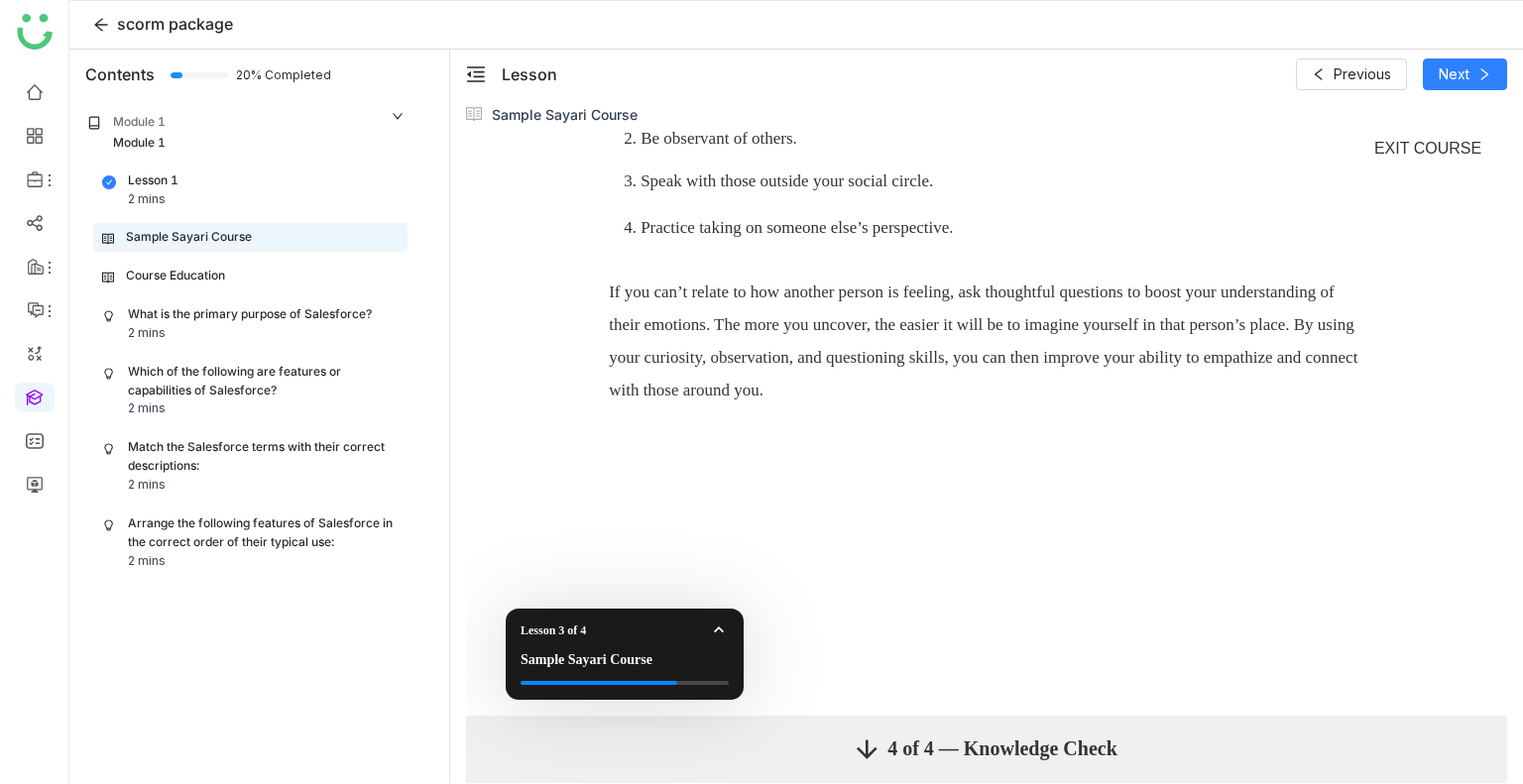scroll, scrollTop: 5020, scrollLeft: 0, axis: vertical 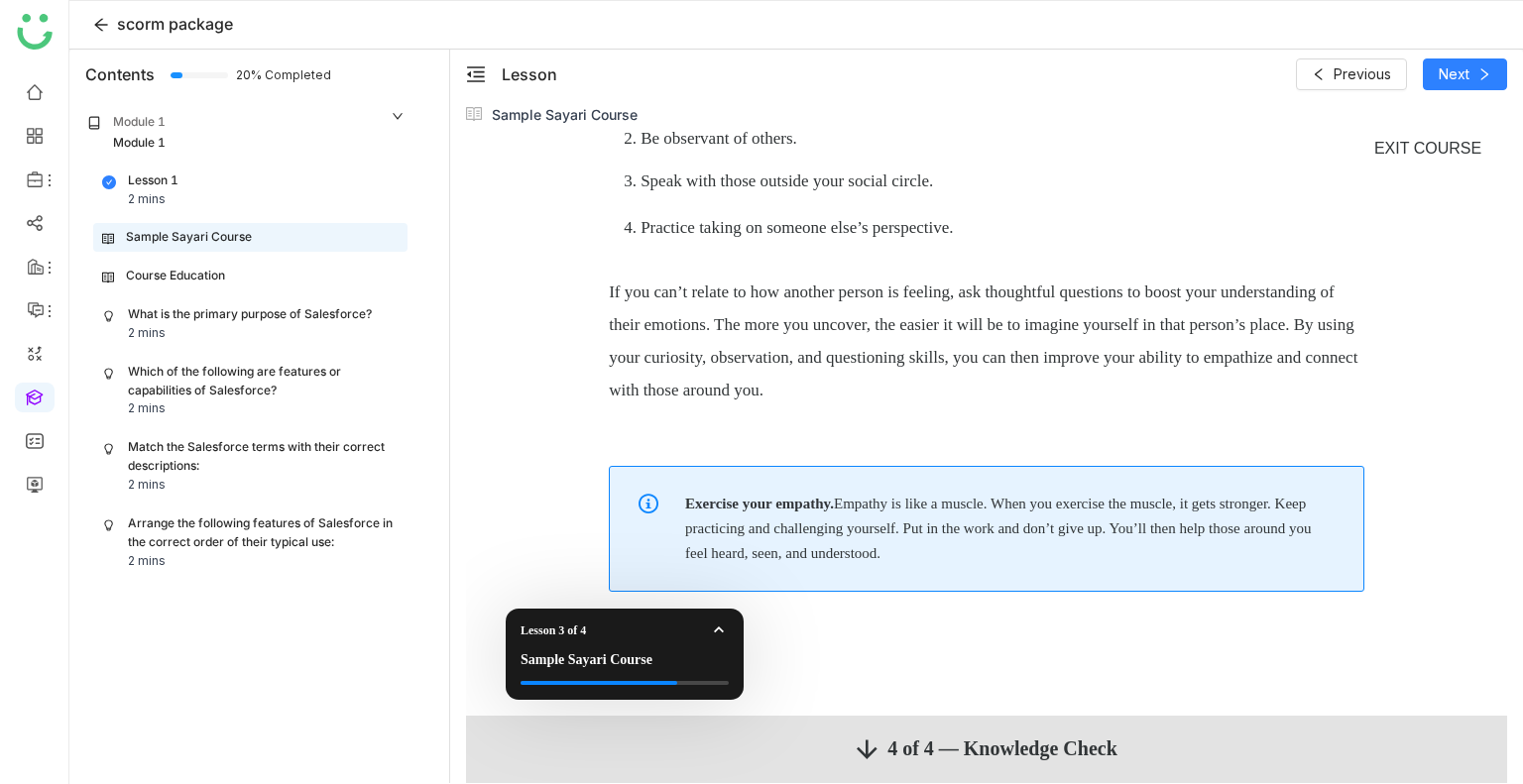 click on "4 of 4 — Knowledge Check" at bounding box center (987, 748) 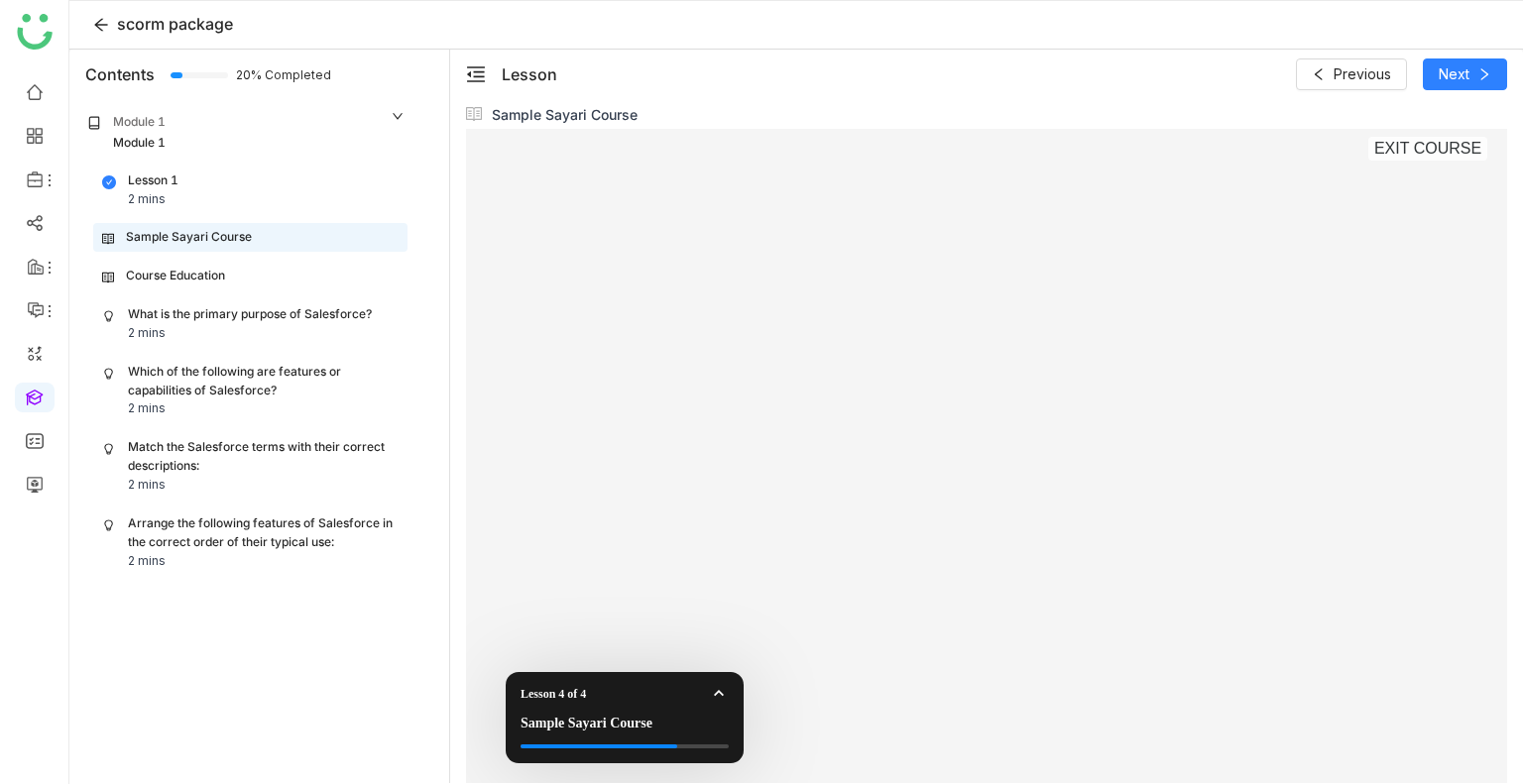 scroll, scrollTop: 0, scrollLeft: 0, axis: both 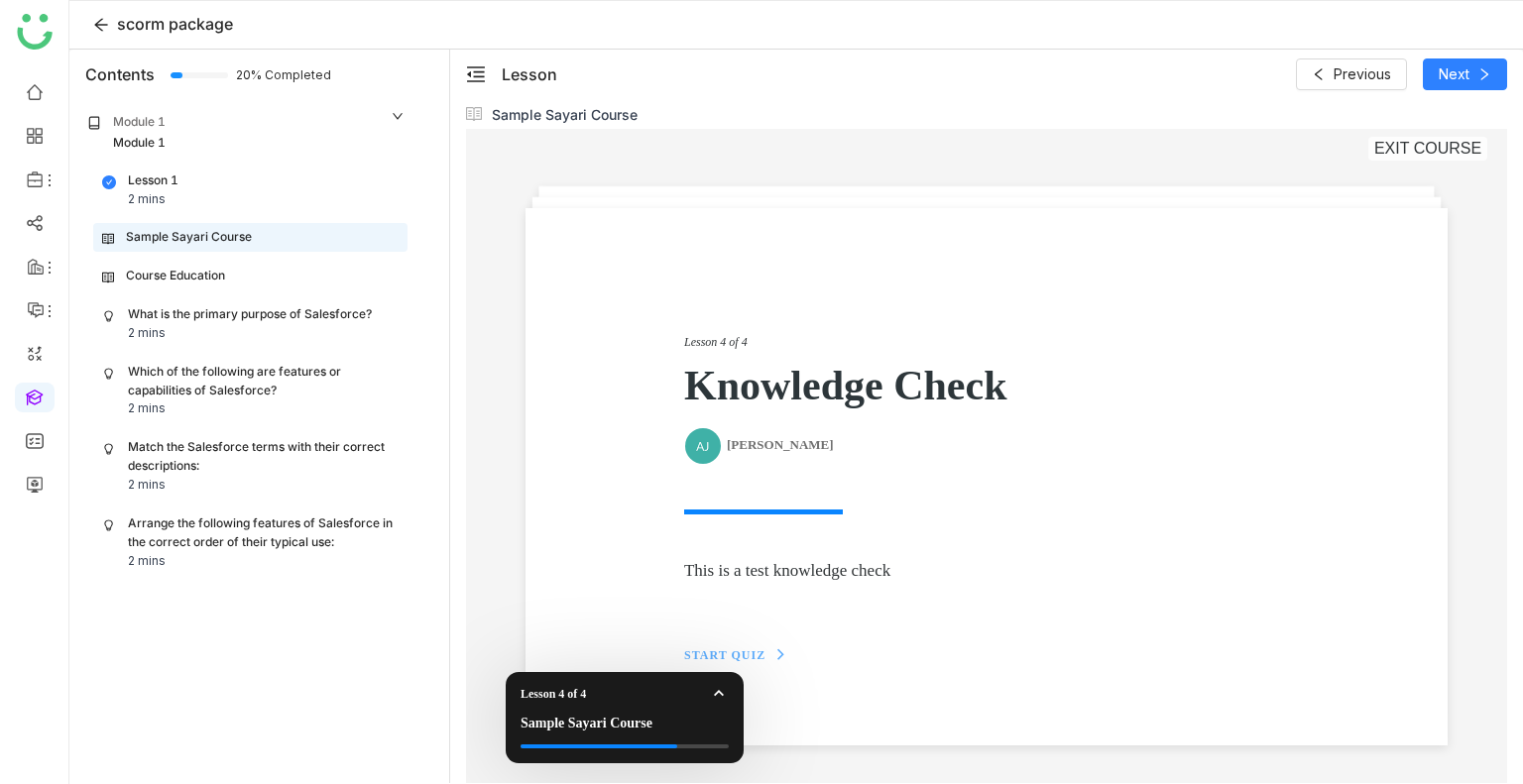 click on "START QUIZ" at bounding box center [725, 655] 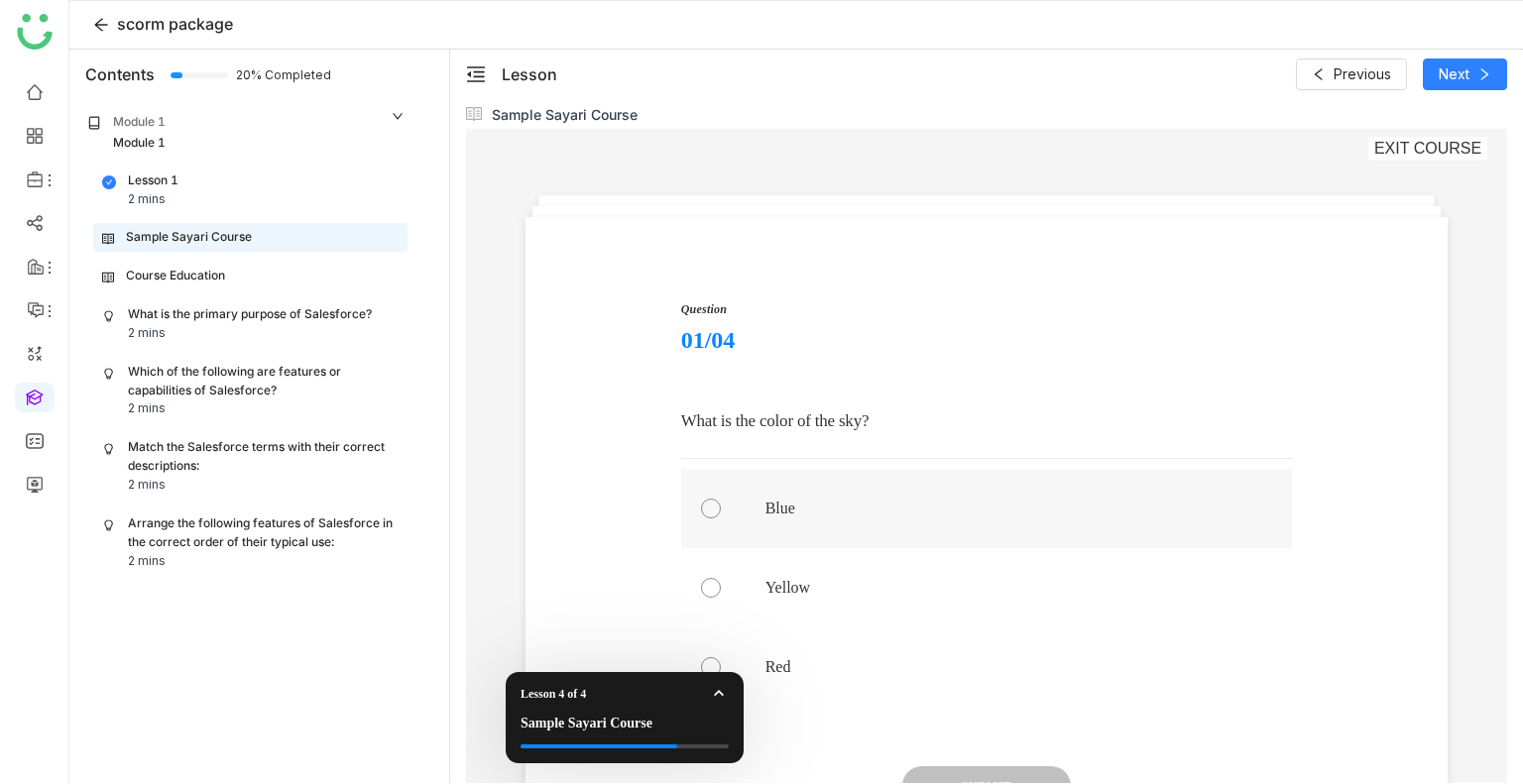 scroll, scrollTop: 68, scrollLeft: 0, axis: vertical 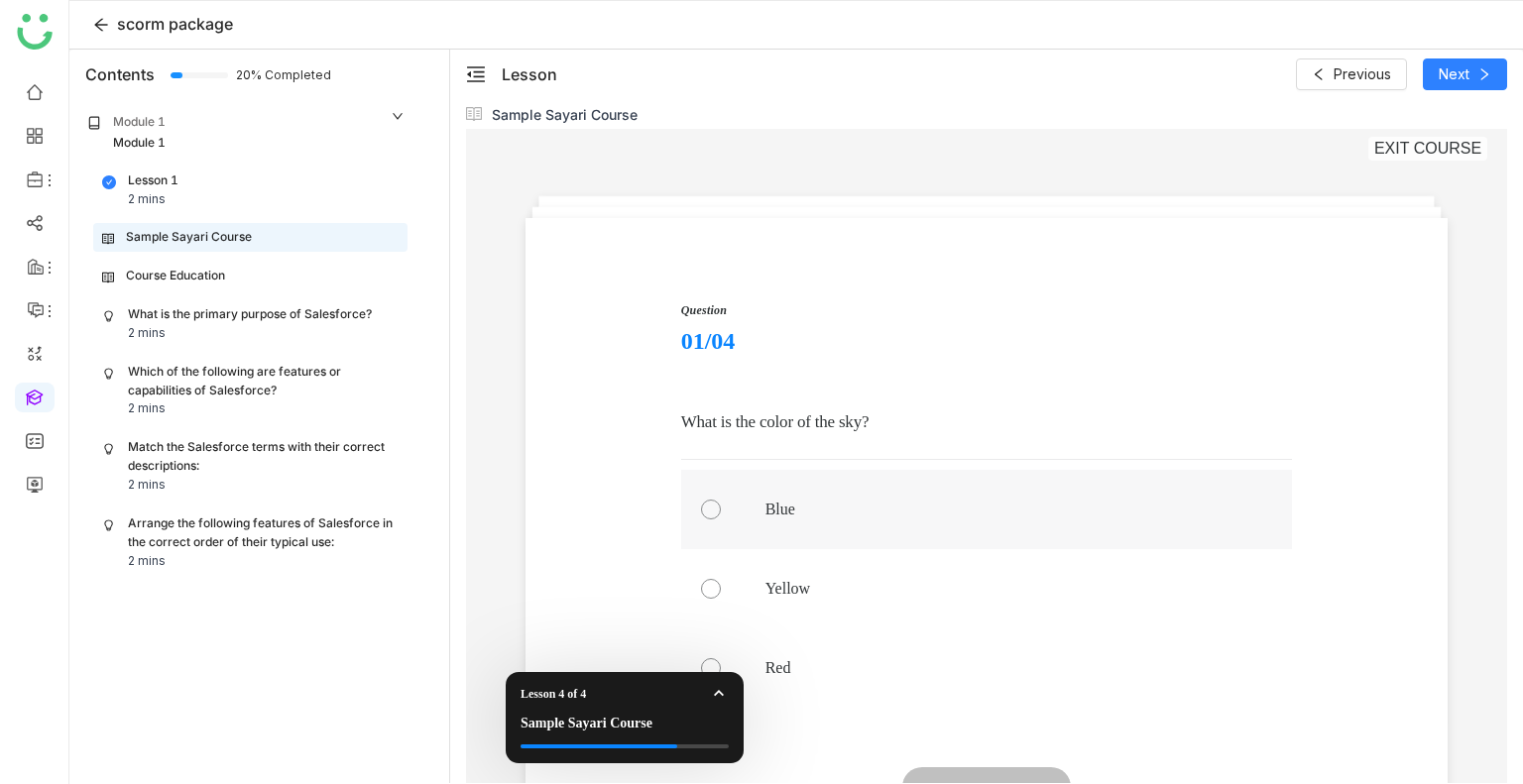 click at bounding box center [987, 509] 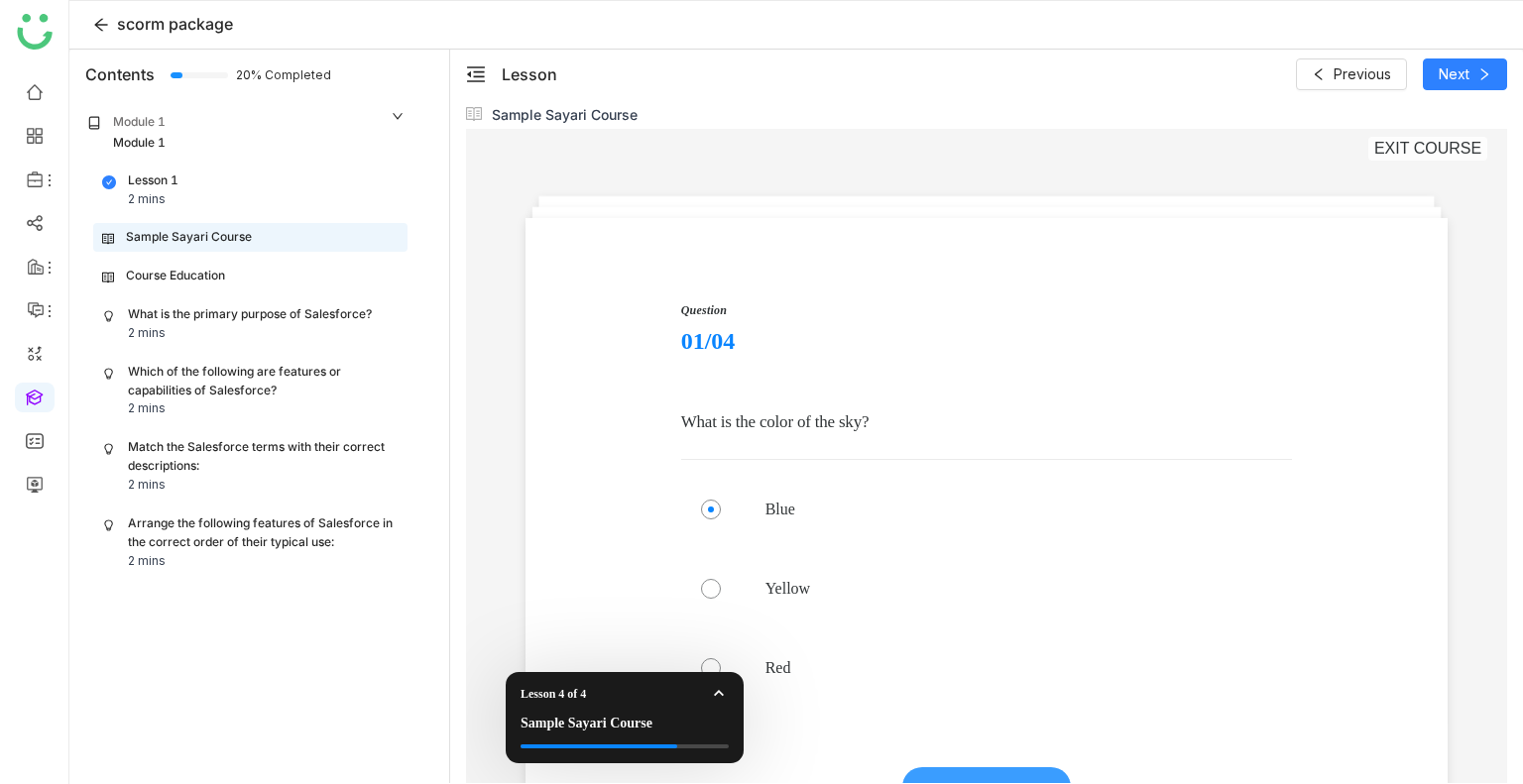 click on "SUBMIT" at bounding box center (987, 787) 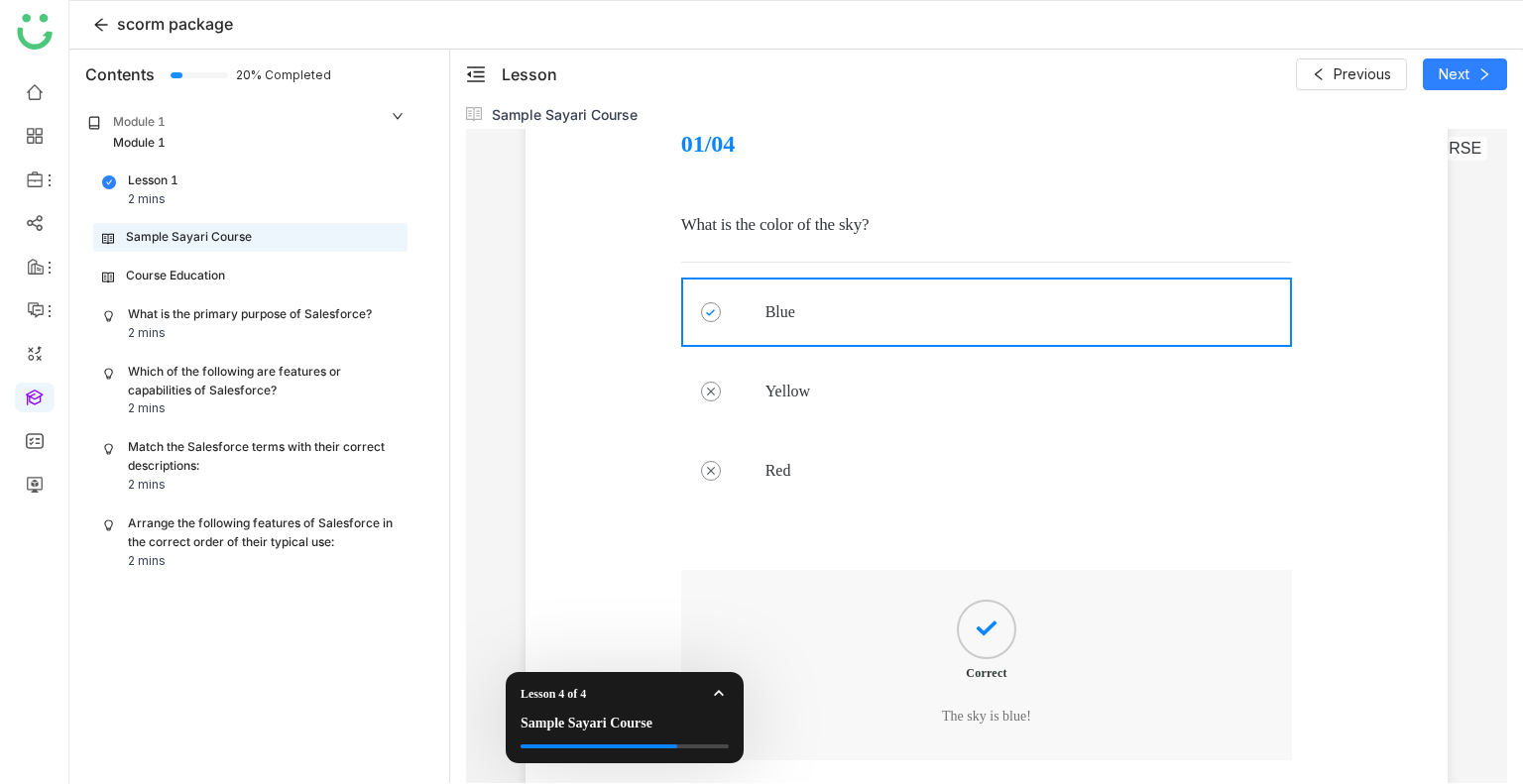 scroll, scrollTop: 413, scrollLeft: 0, axis: vertical 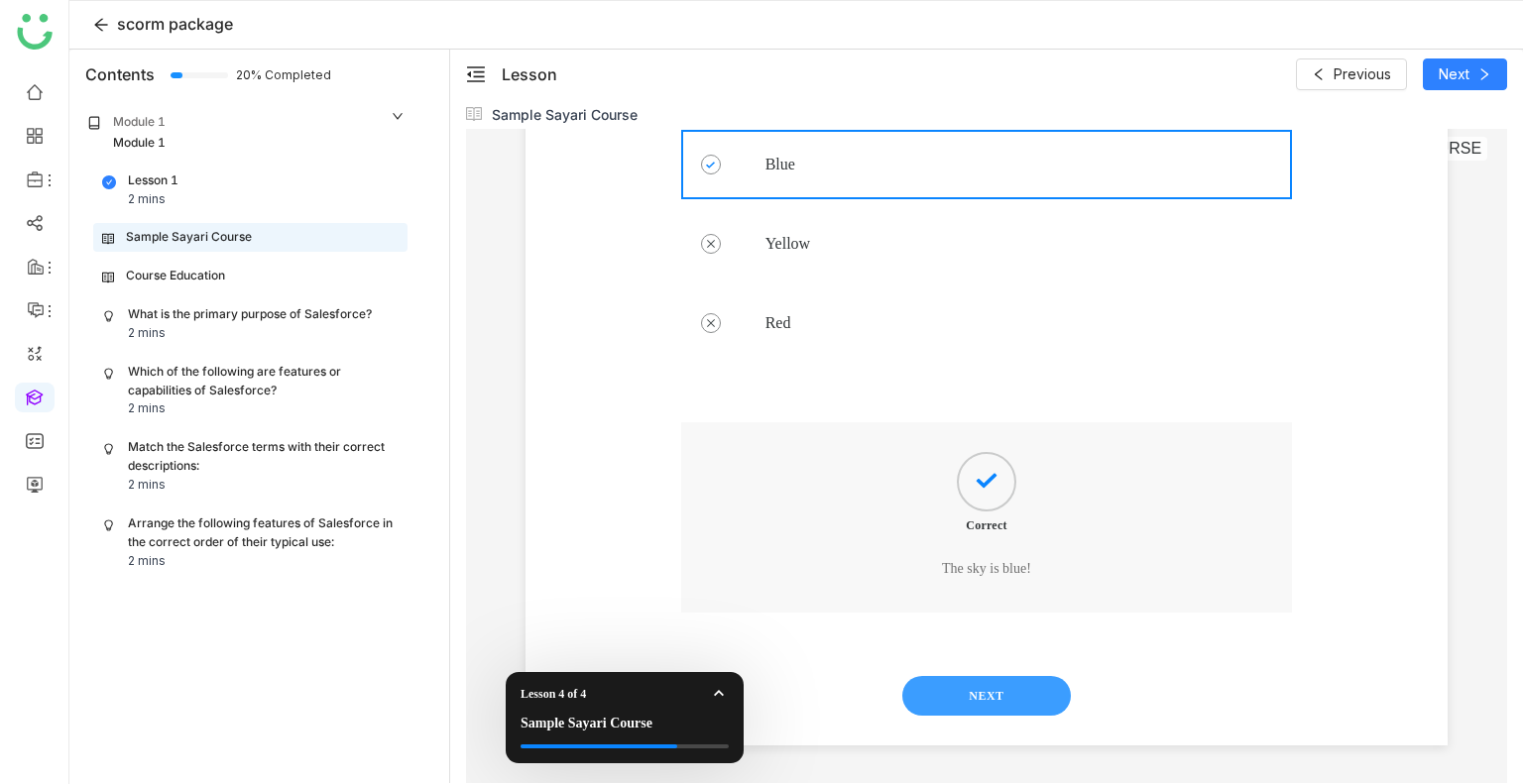 click on "NEXT" at bounding box center [987, 696] 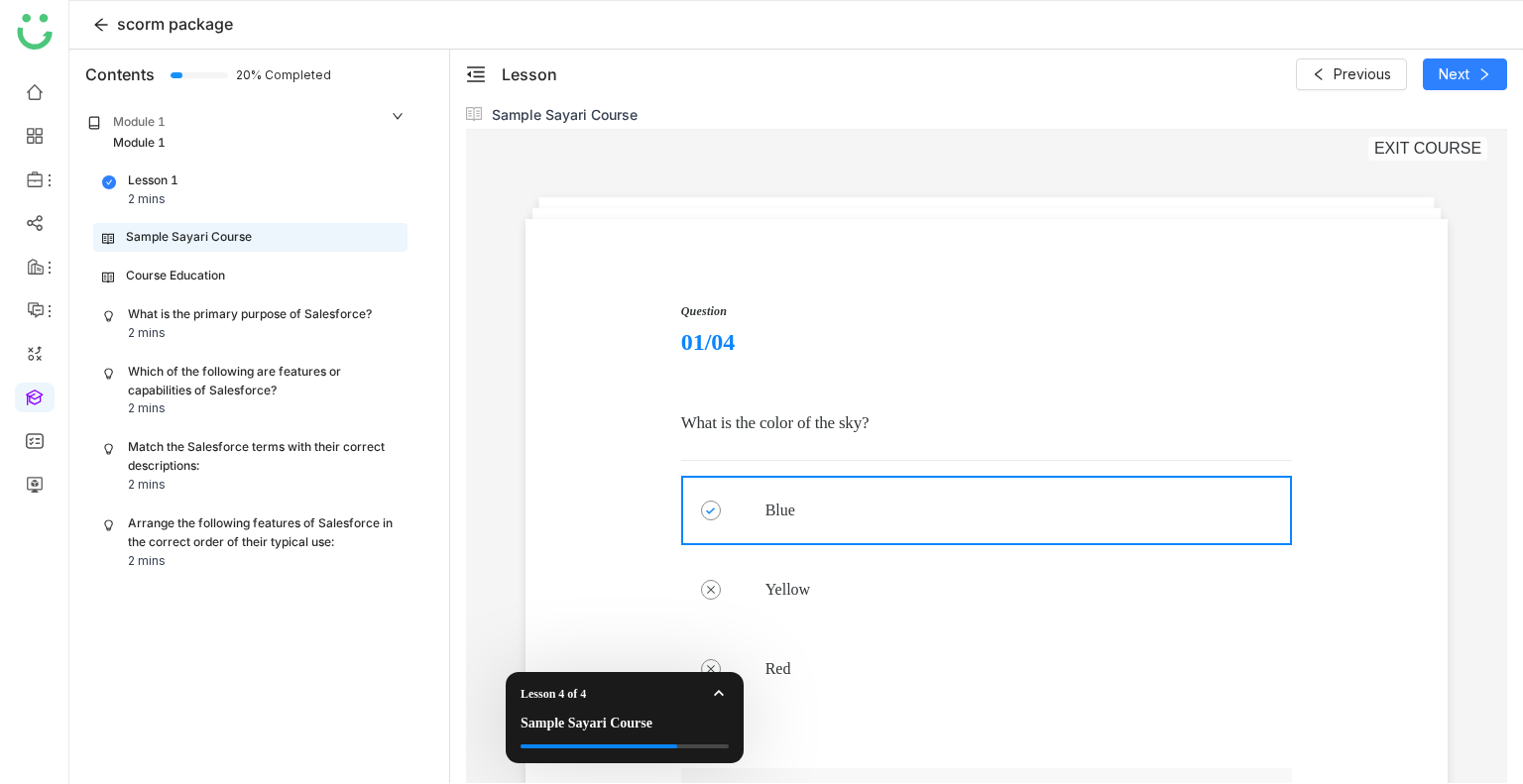 scroll, scrollTop: 67, scrollLeft: 0, axis: vertical 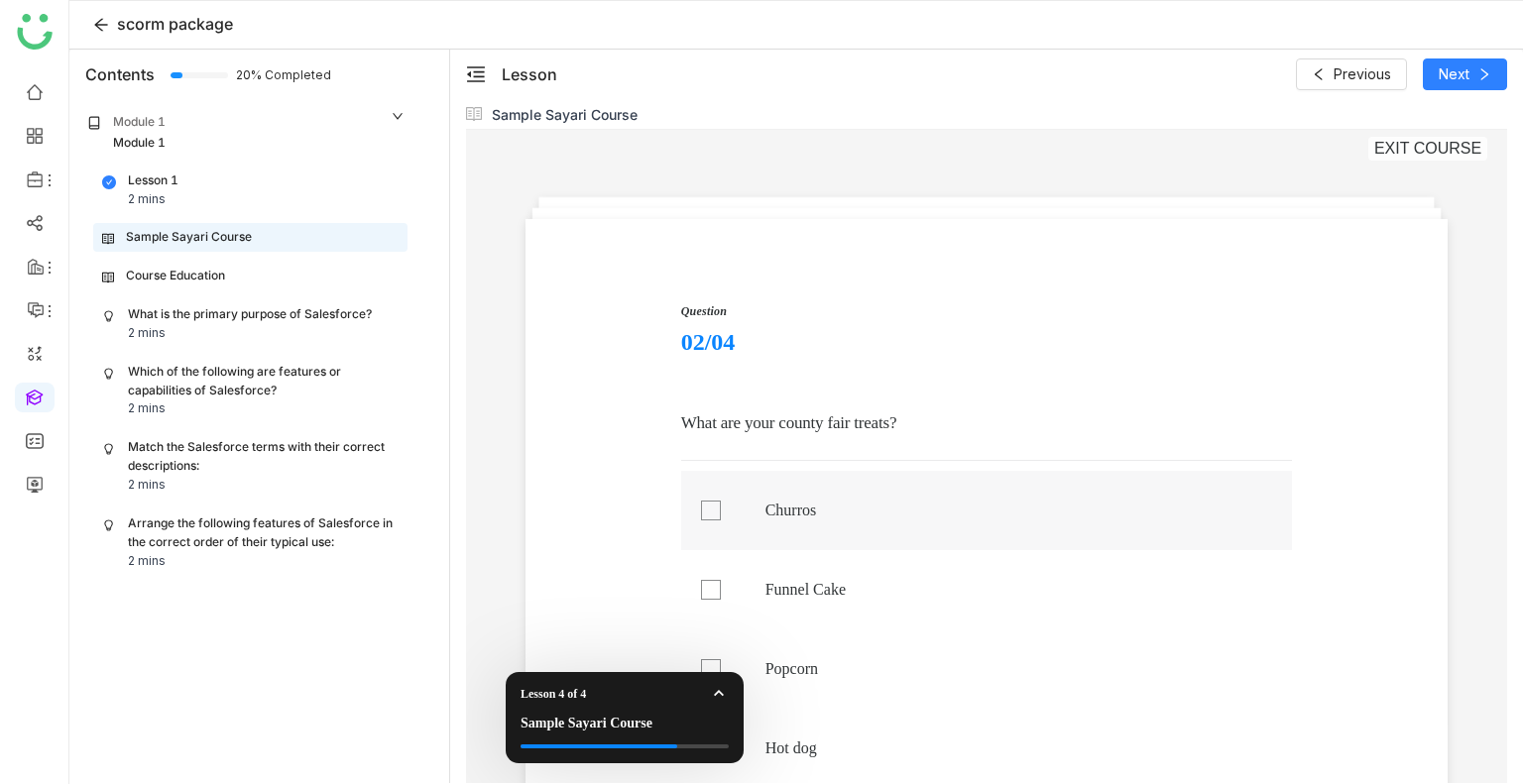 click at bounding box center [987, 510] 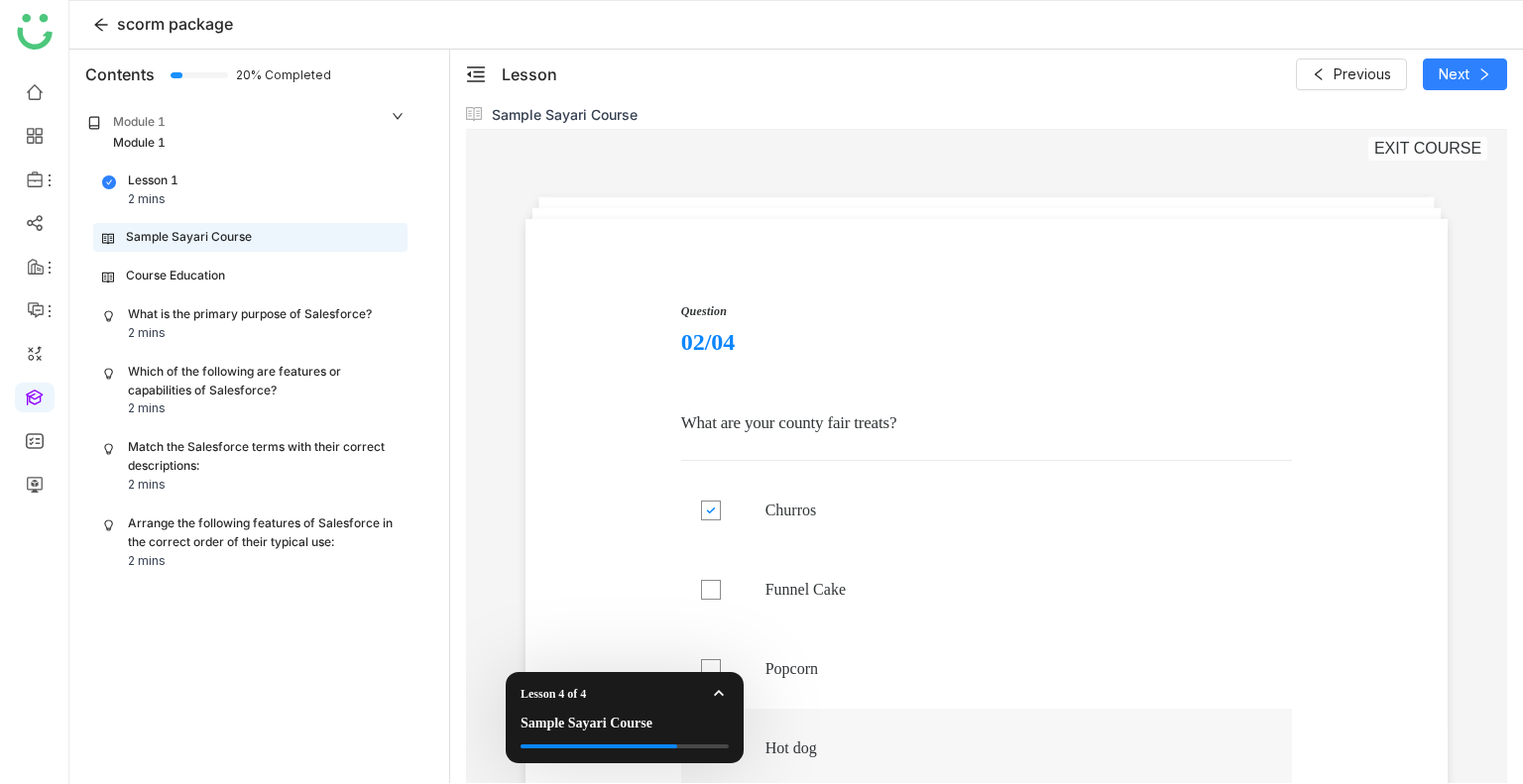 click on "Hot dog" at bounding box center [1004, 748] 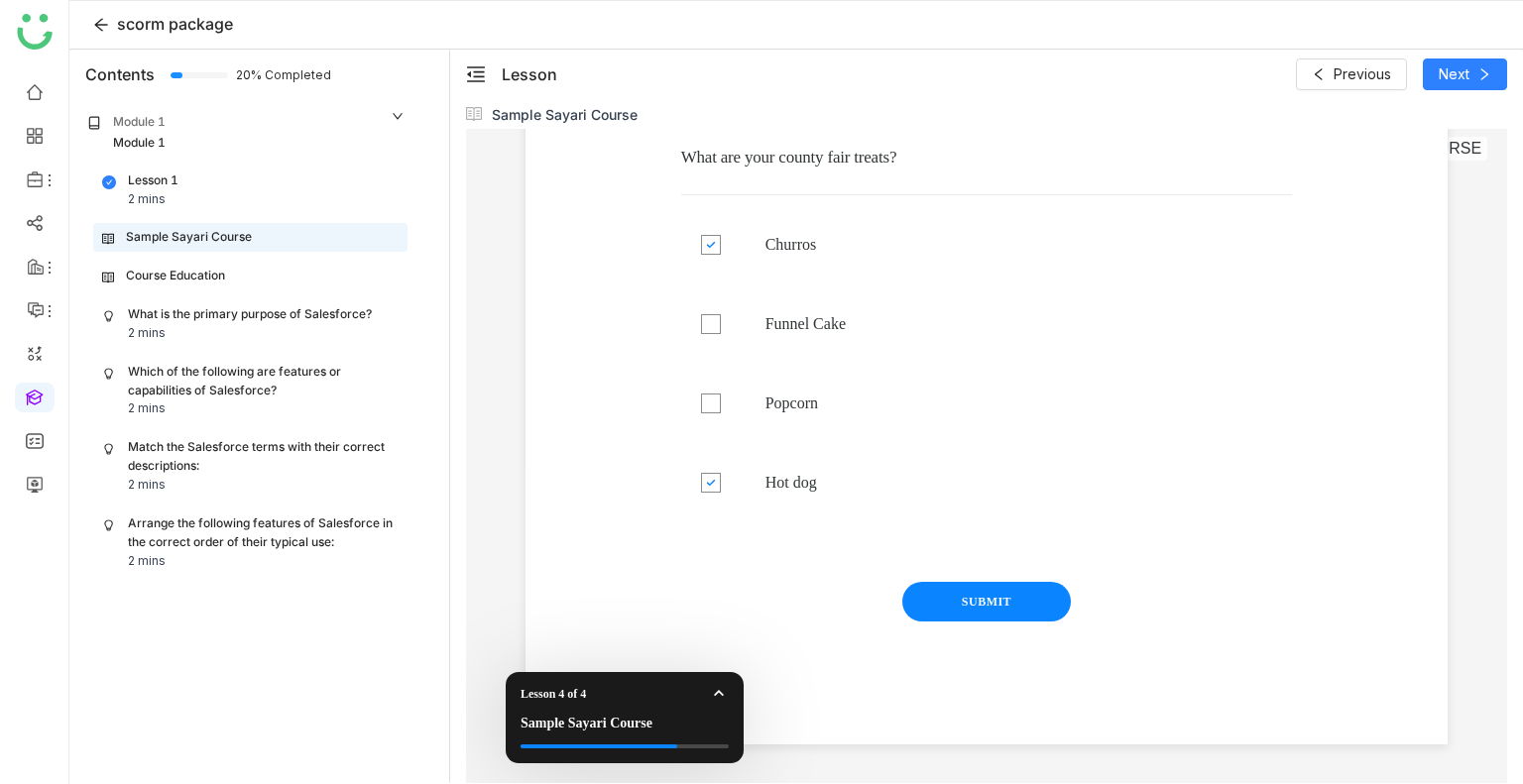 click on "SUBMIT" at bounding box center (987, 631) 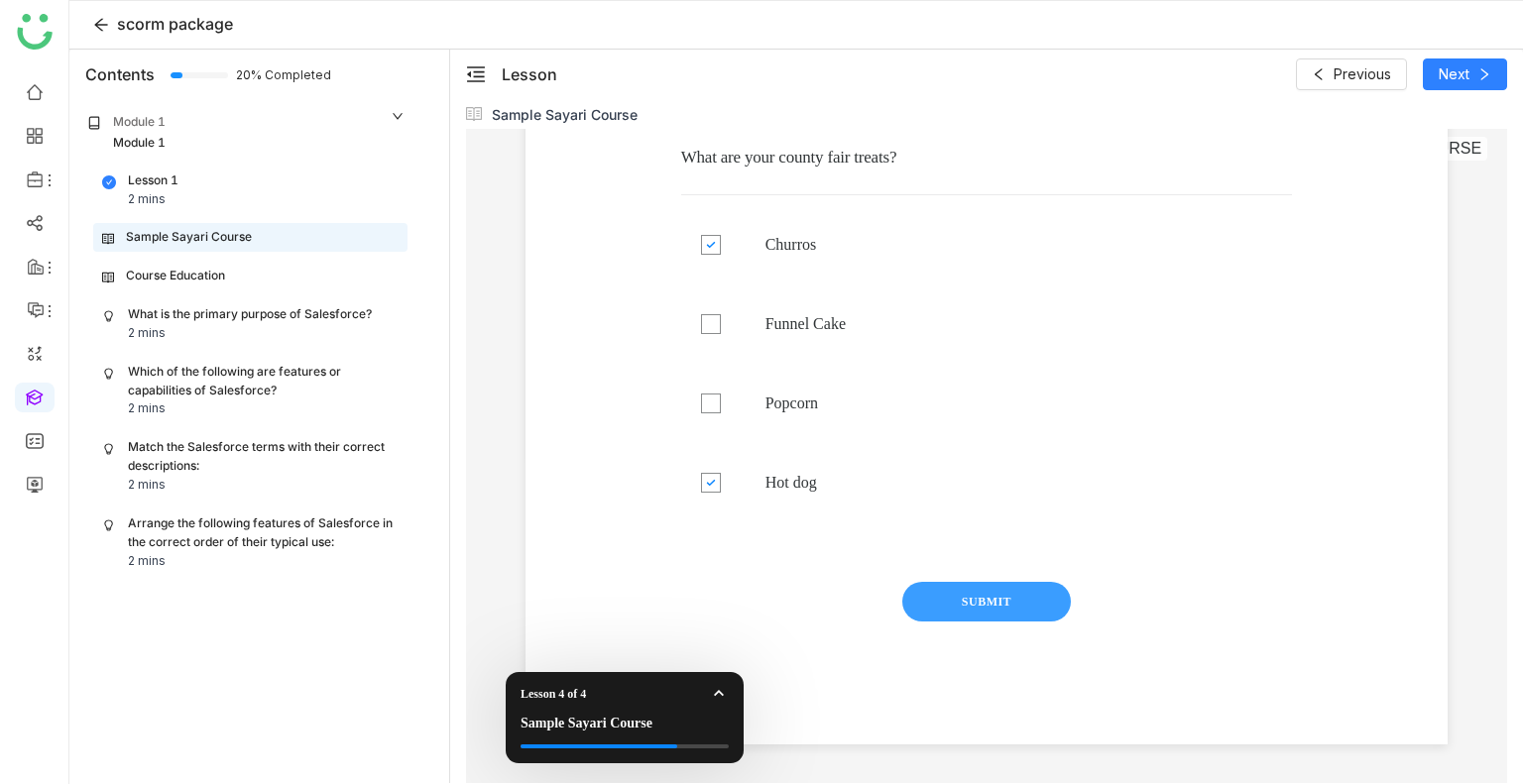 click on "SUBMIT" at bounding box center [987, 602] 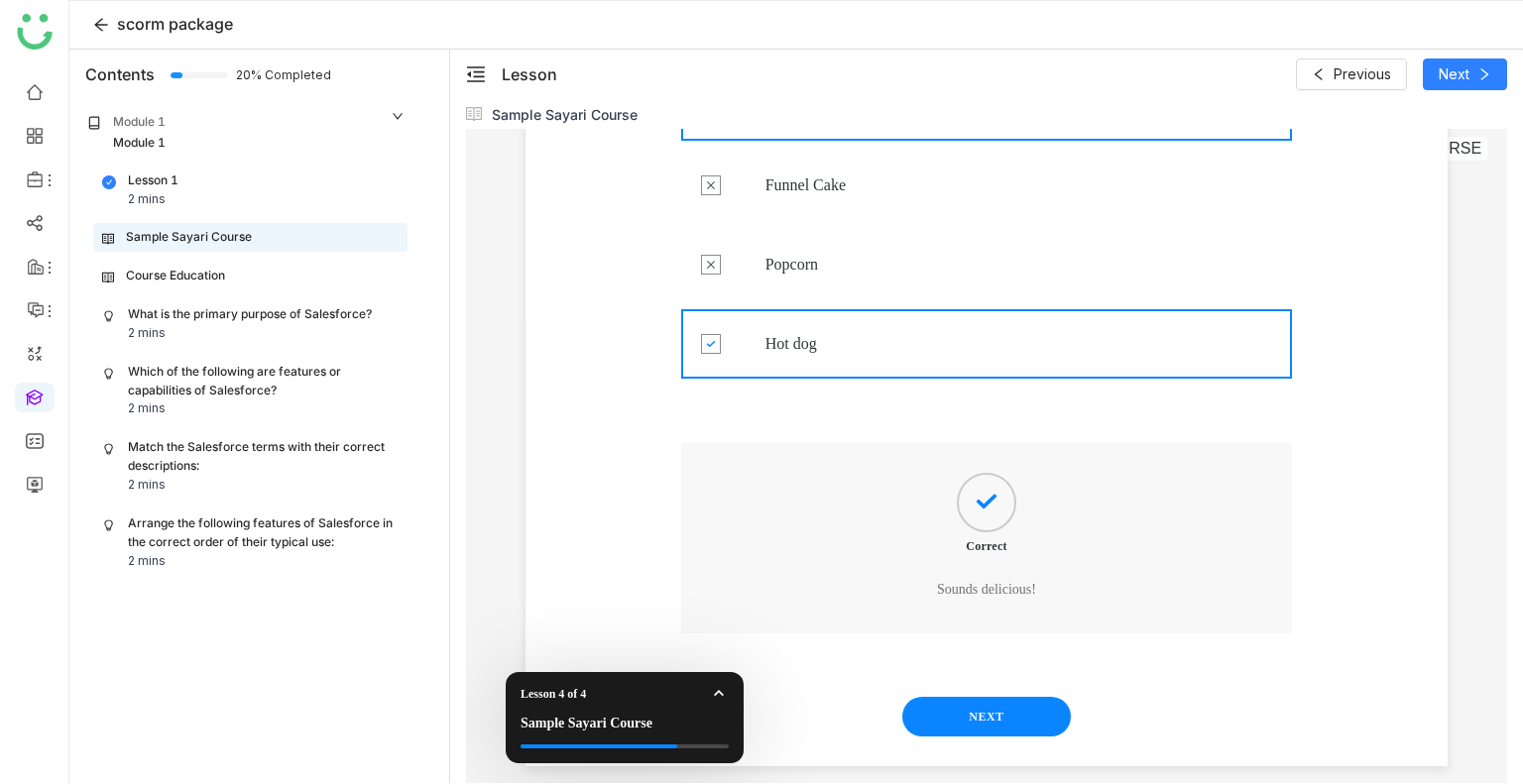 scroll, scrollTop: 493, scrollLeft: 0, axis: vertical 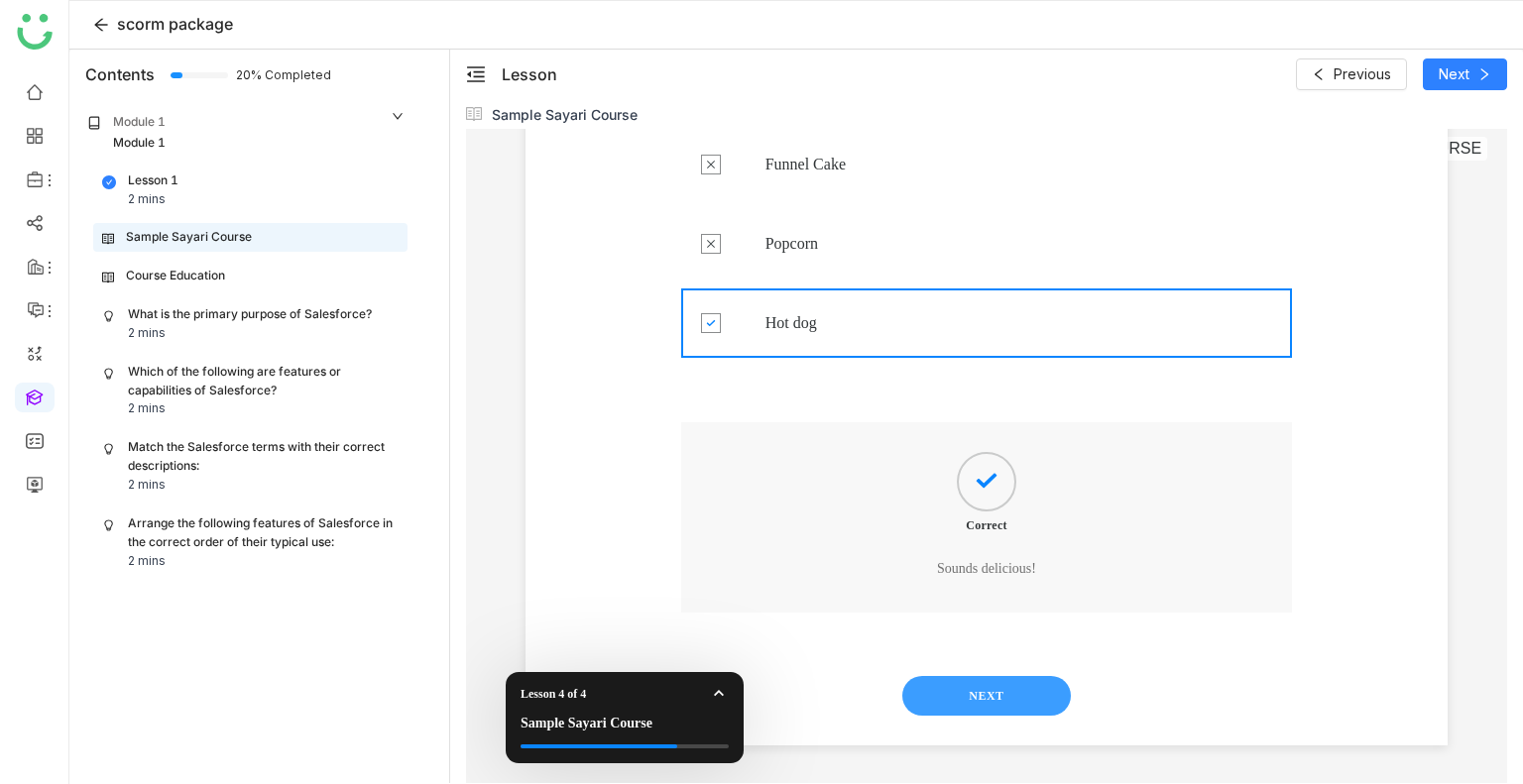 click on "NEXT" at bounding box center (987, 696) 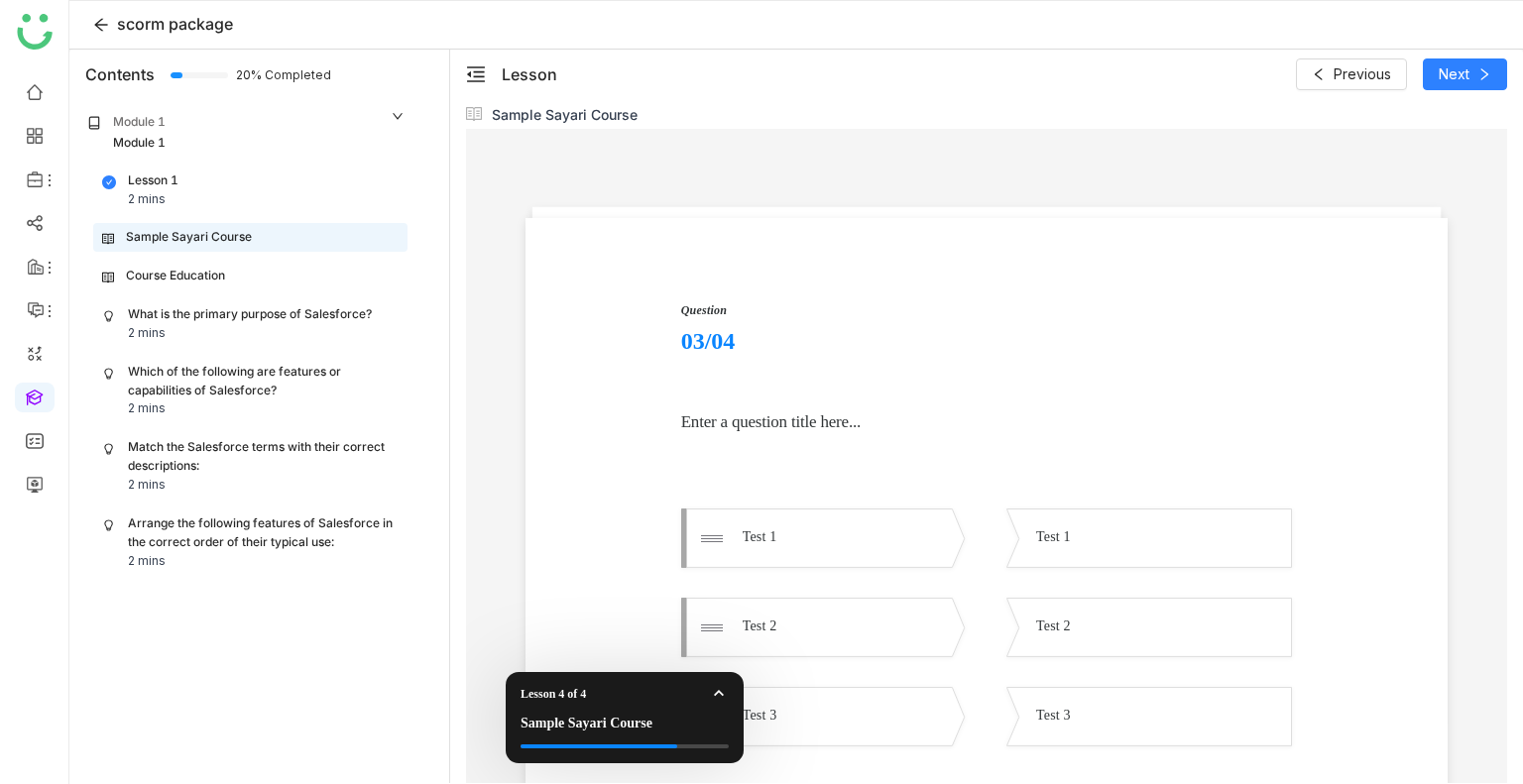 scroll, scrollTop: 67, scrollLeft: 0, axis: vertical 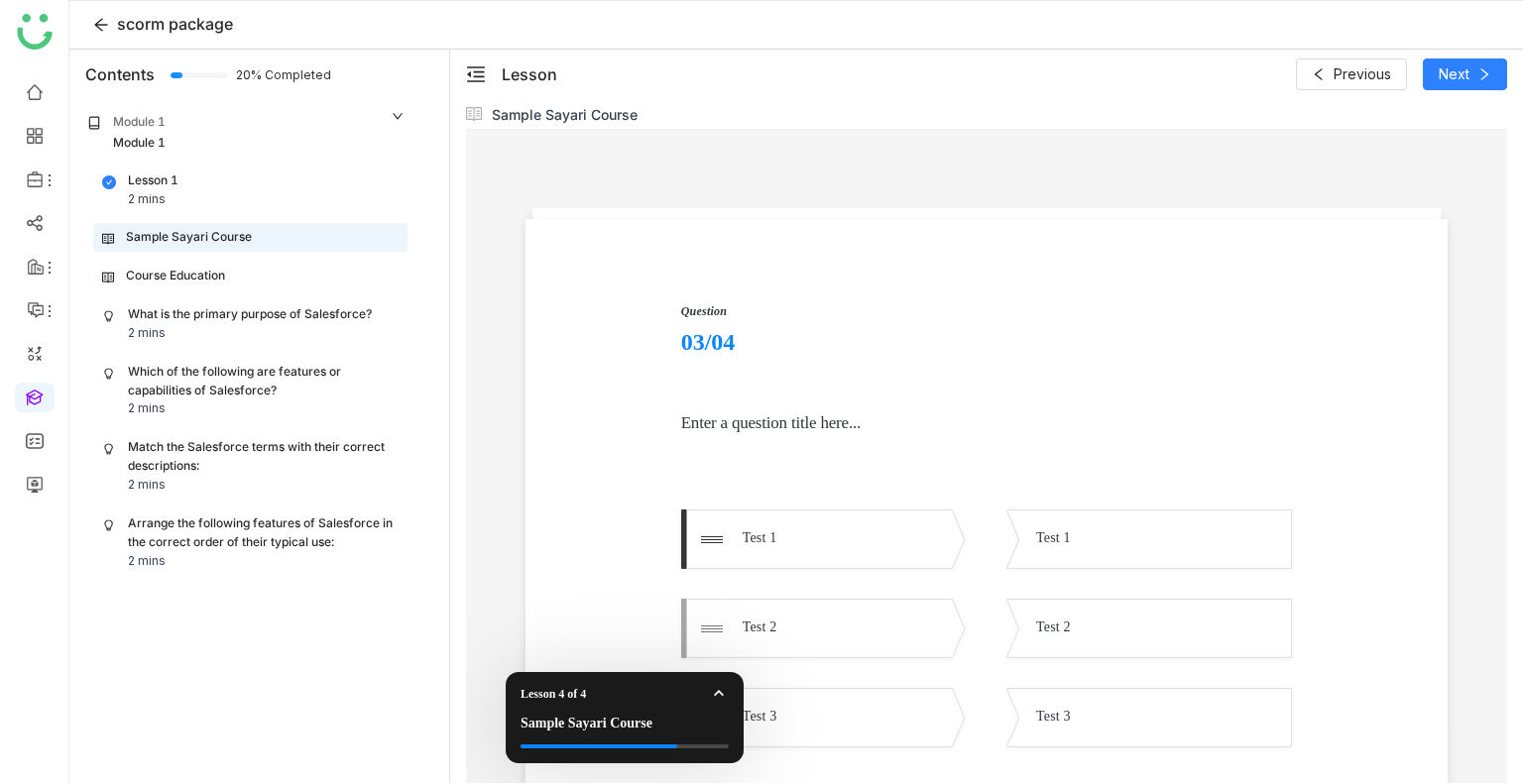 drag, startPoint x: 807, startPoint y: 545, endPoint x: 911, endPoint y: 542, distance: 104.04326 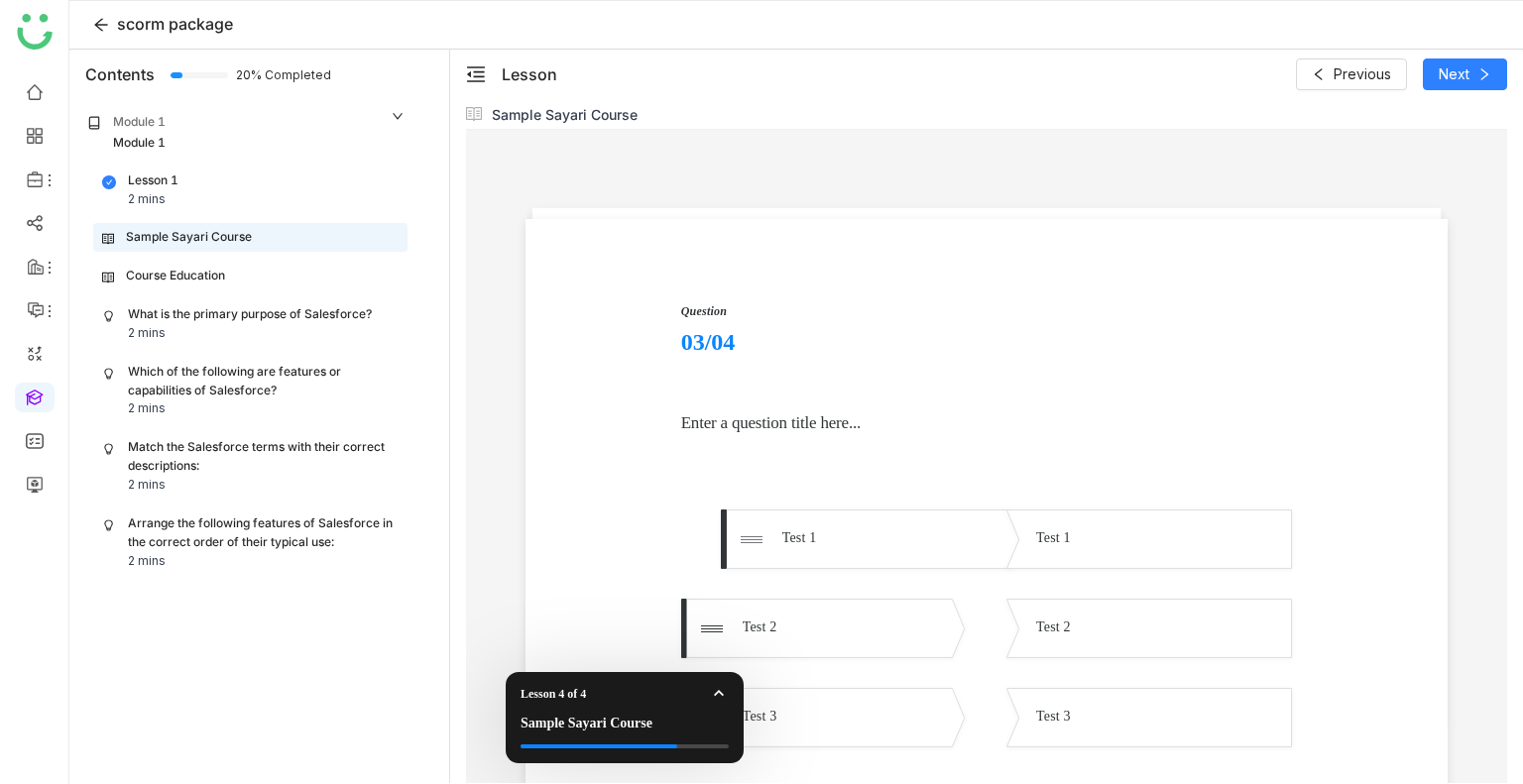 drag, startPoint x: 796, startPoint y: 646, endPoint x: 921, endPoint y: 622, distance: 127.28315 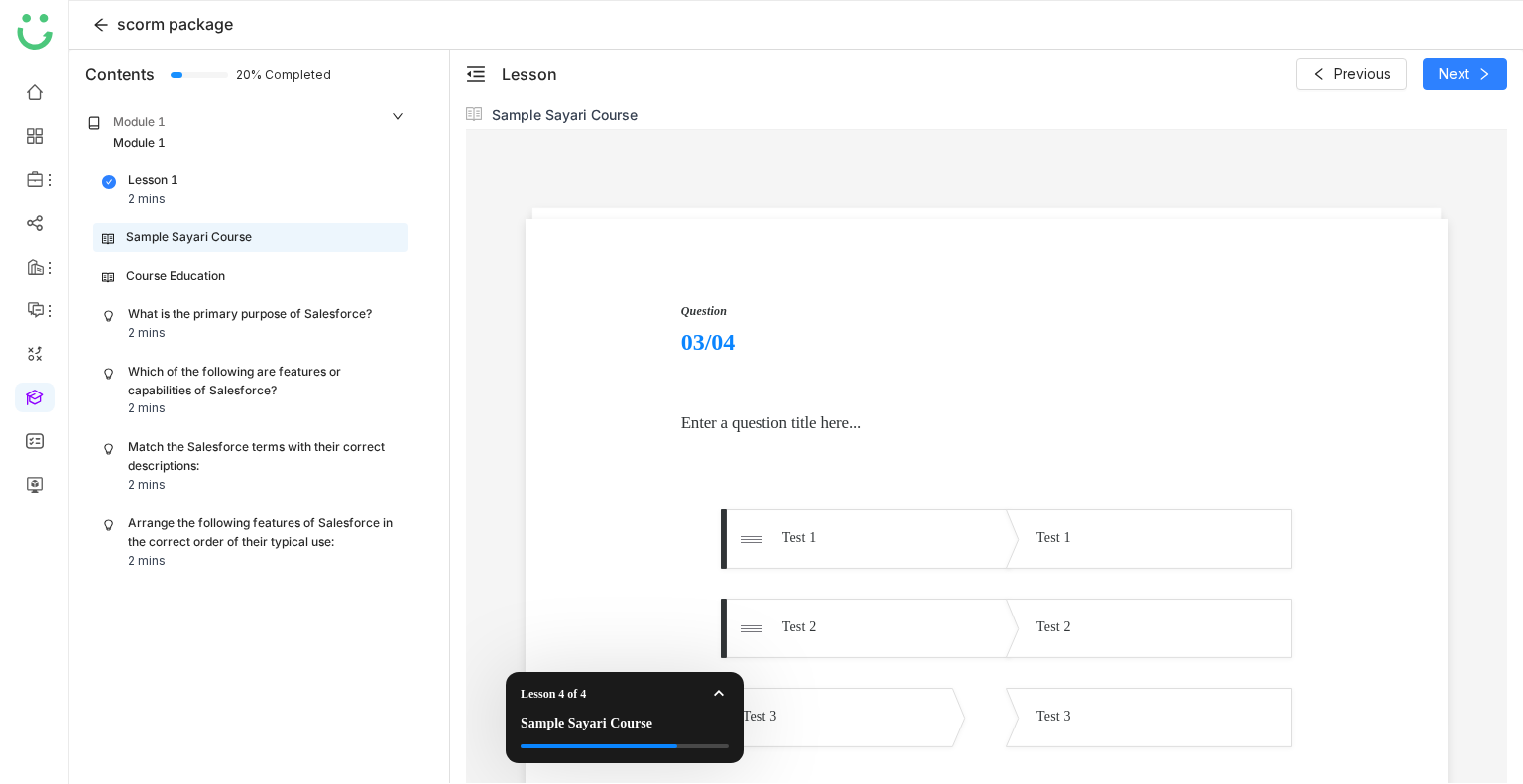 drag, startPoint x: 846, startPoint y: 707, endPoint x: 952, endPoint y: 714, distance: 106.23088 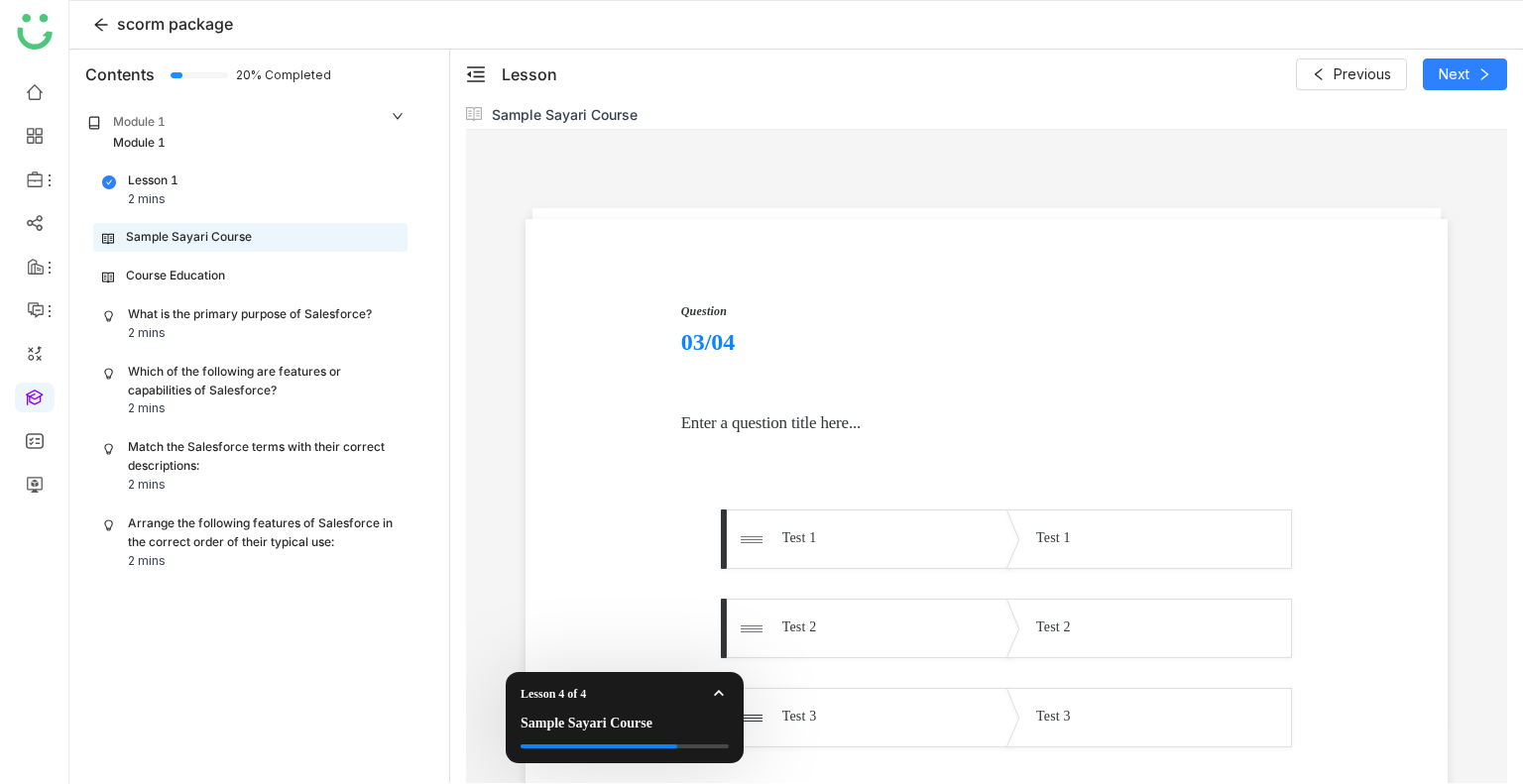 scroll, scrollTop: 292, scrollLeft: 0, axis: vertical 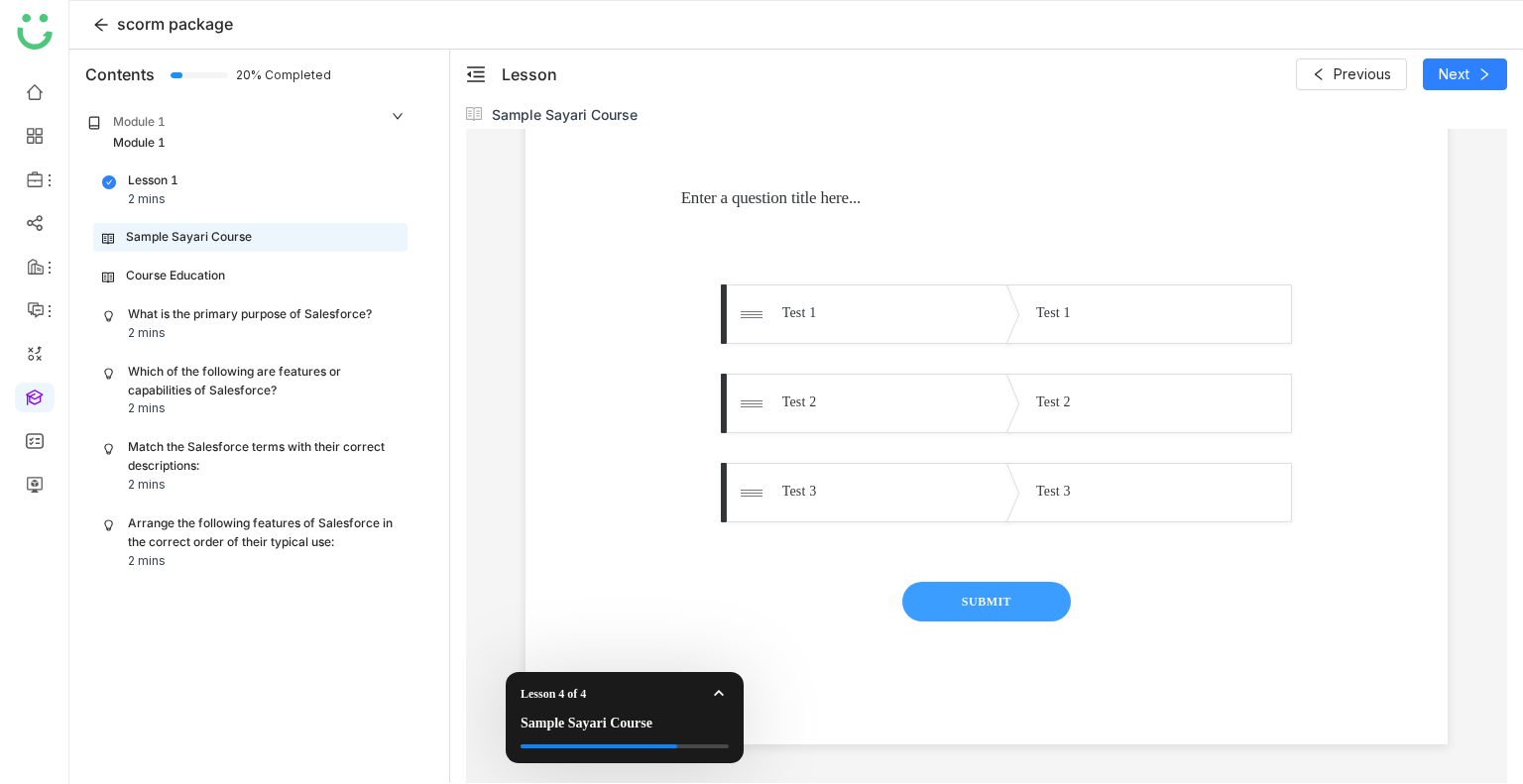 click on "SUBMIT" at bounding box center (987, 602) 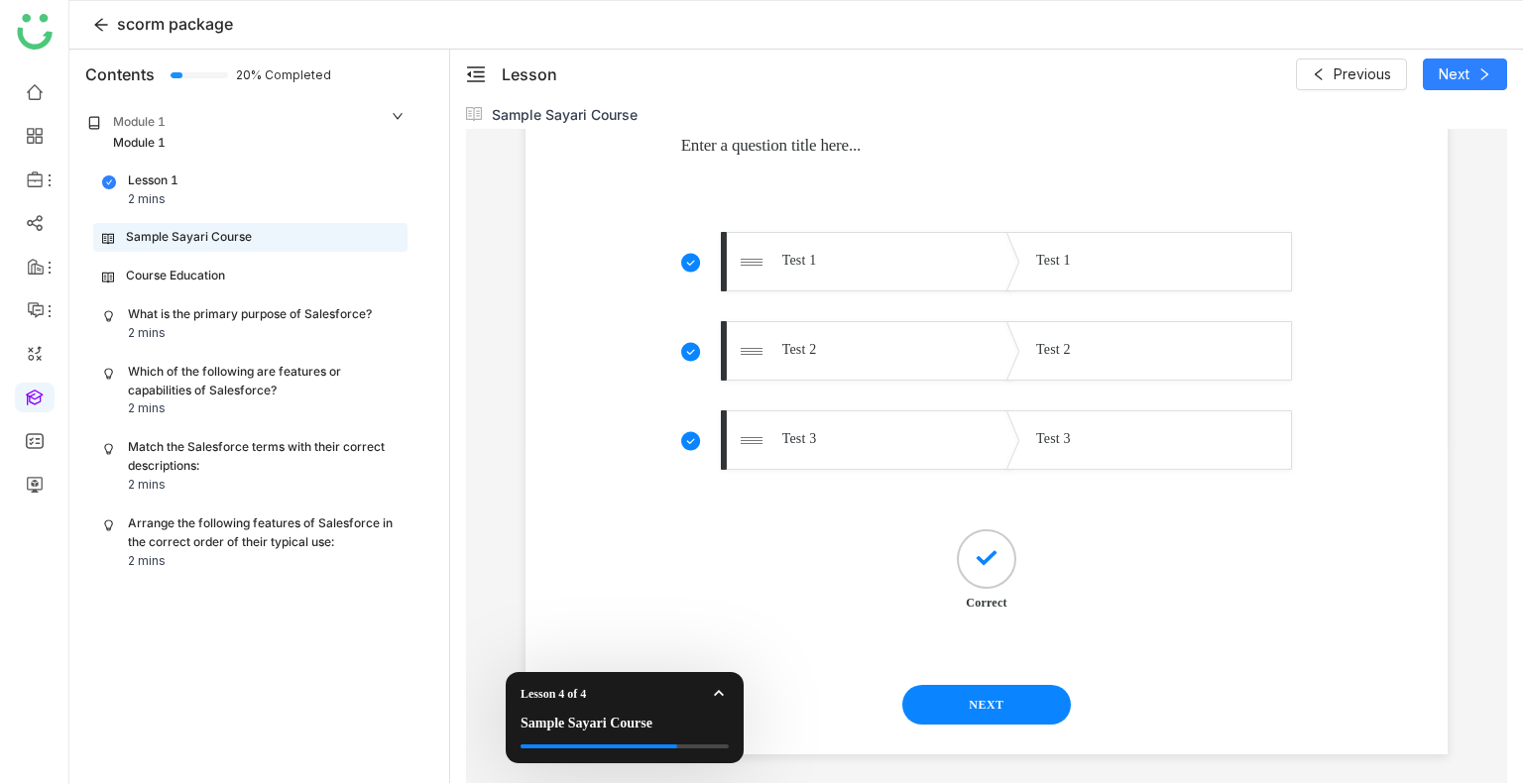 scroll, scrollTop: 355, scrollLeft: 0, axis: vertical 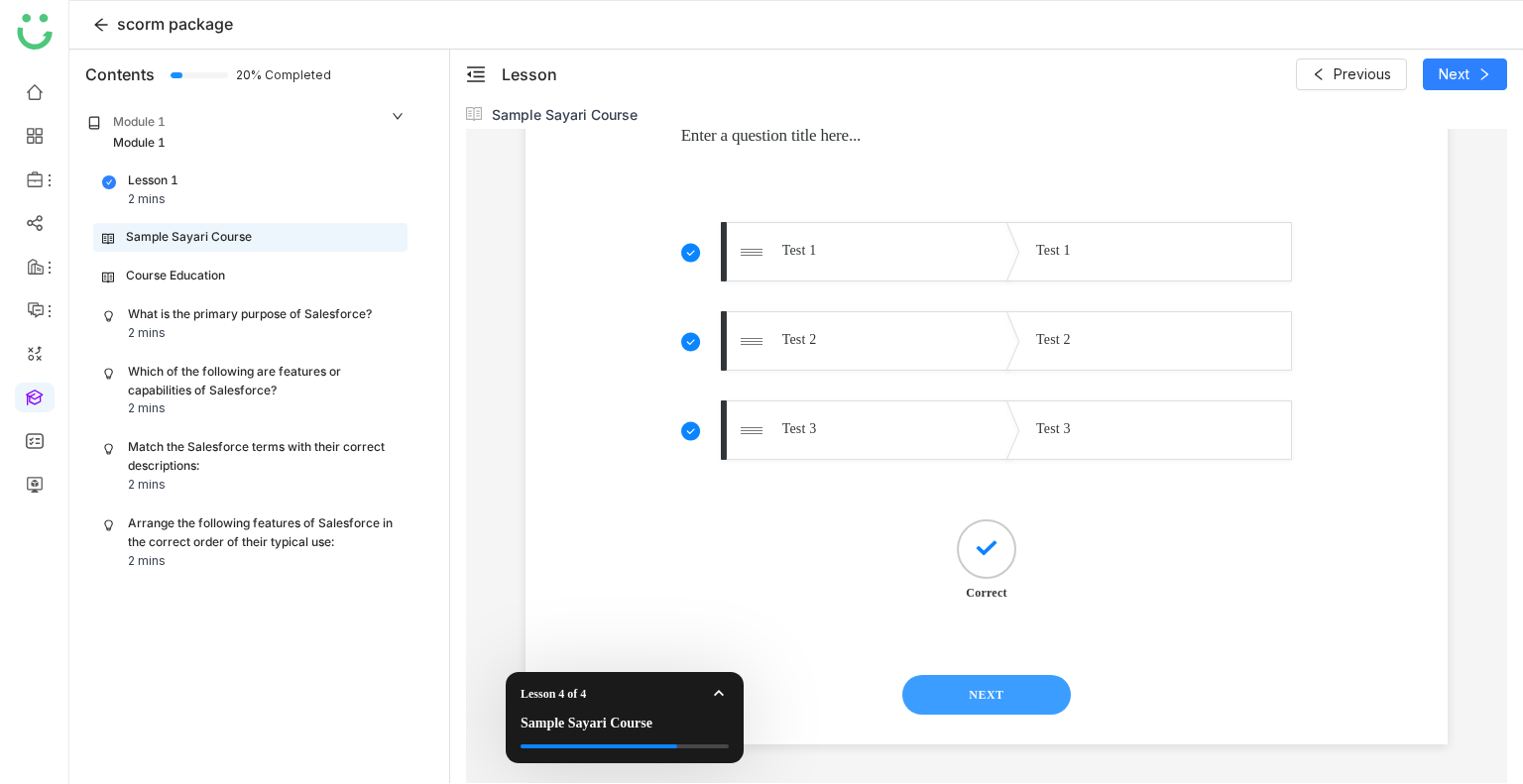 click on "NEXT" at bounding box center (987, 695) 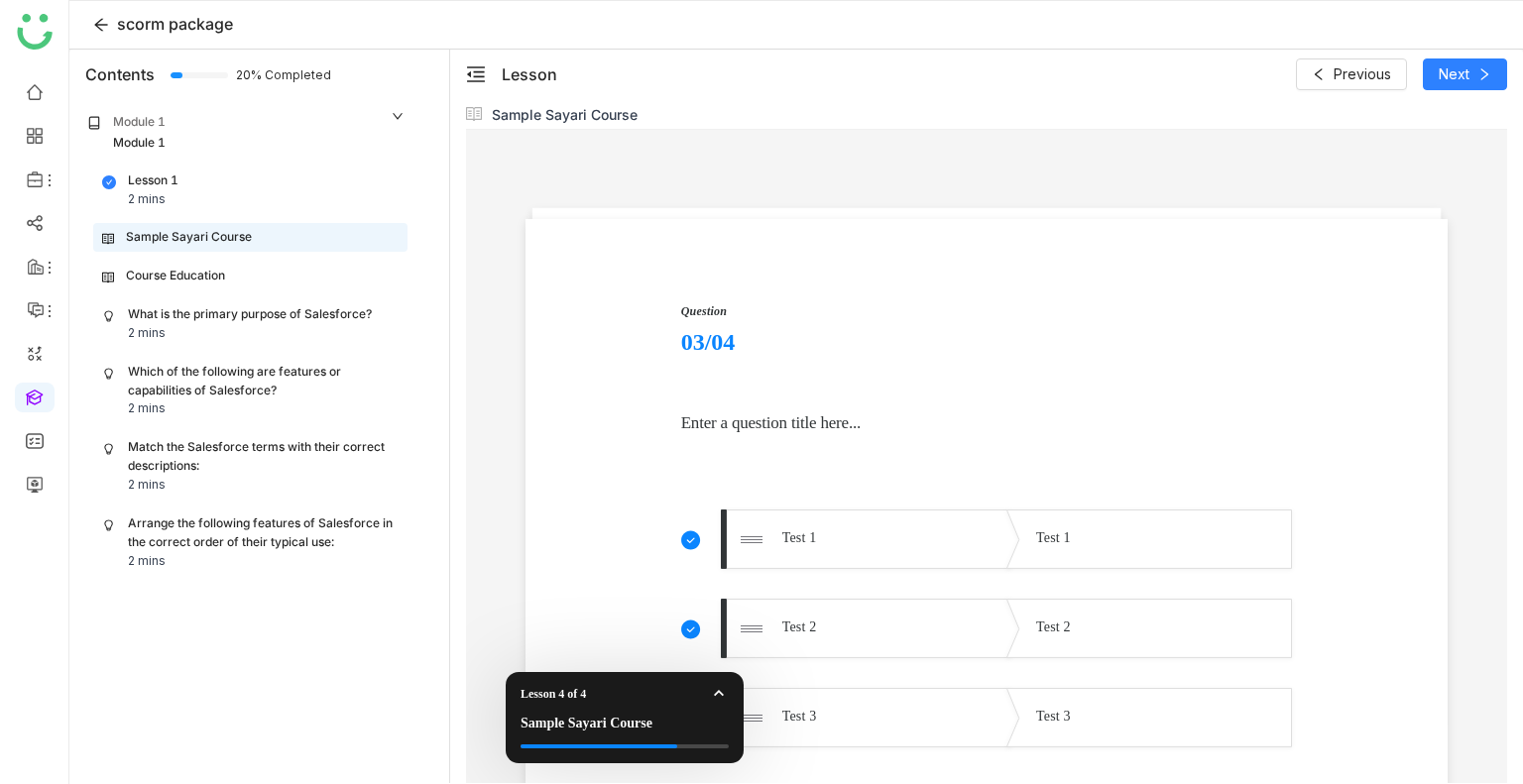 scroll, scrollTop: 67, scrollLeft: 0, axis: vertical 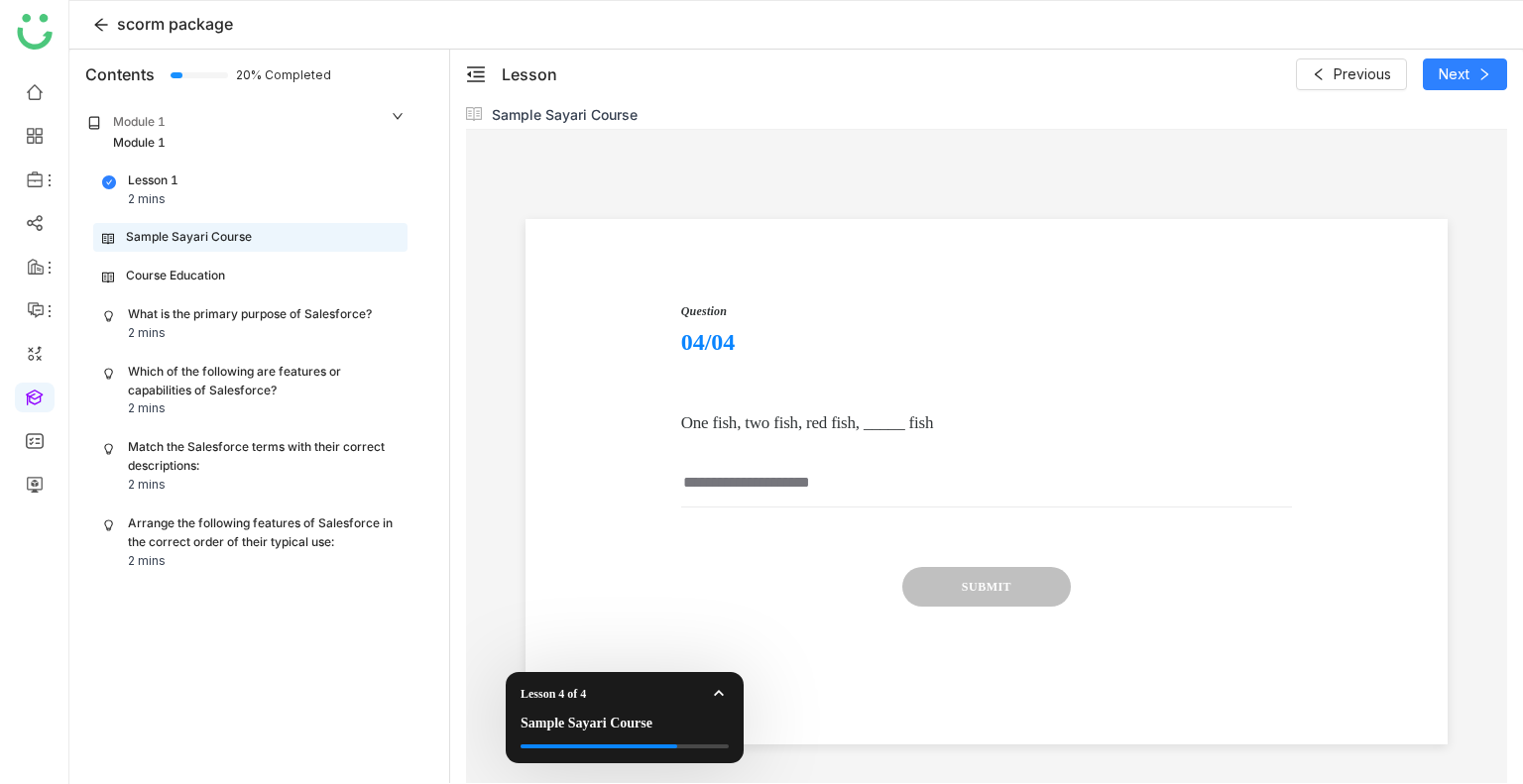 click at bounding box center (987, 489) 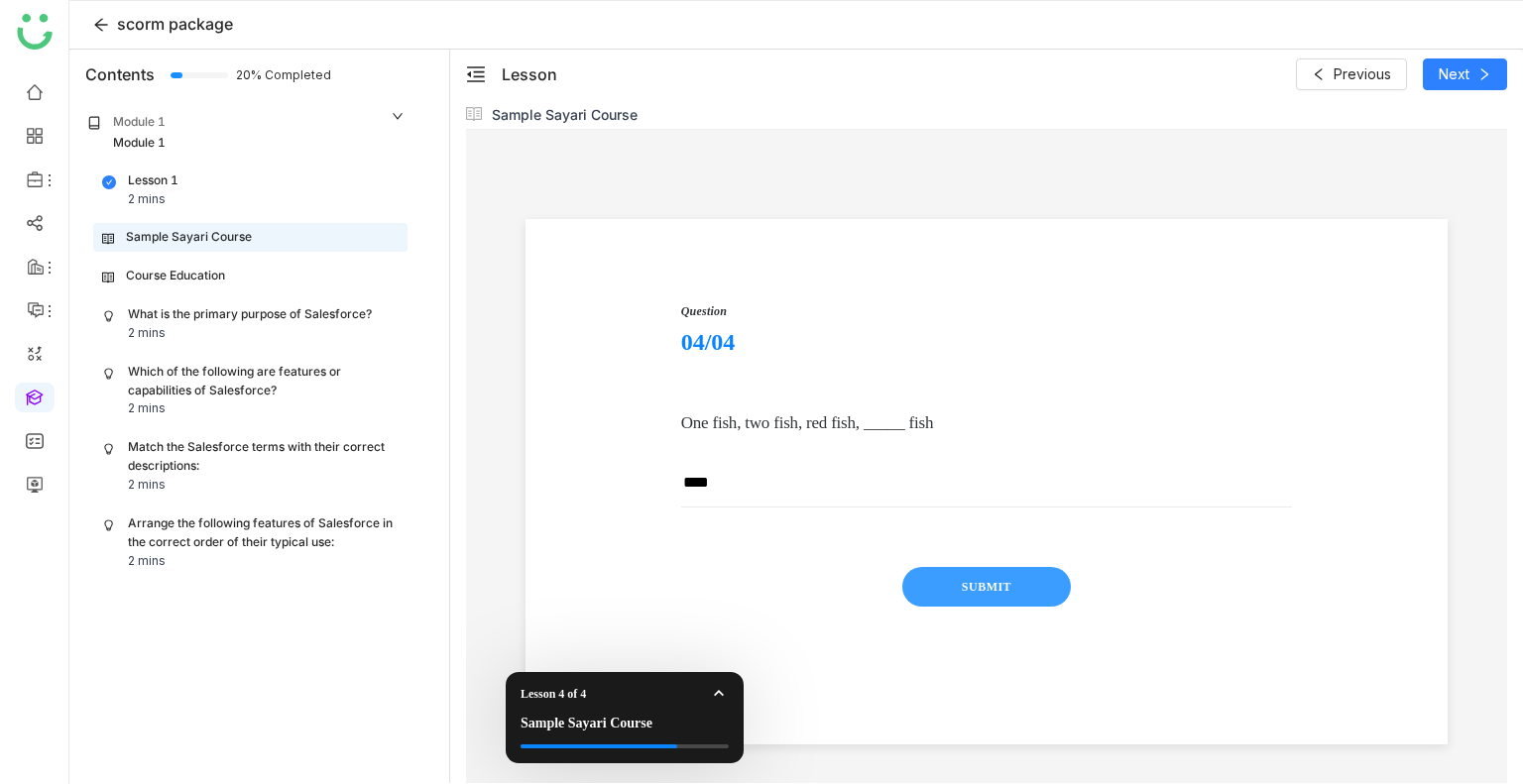 type on "****" 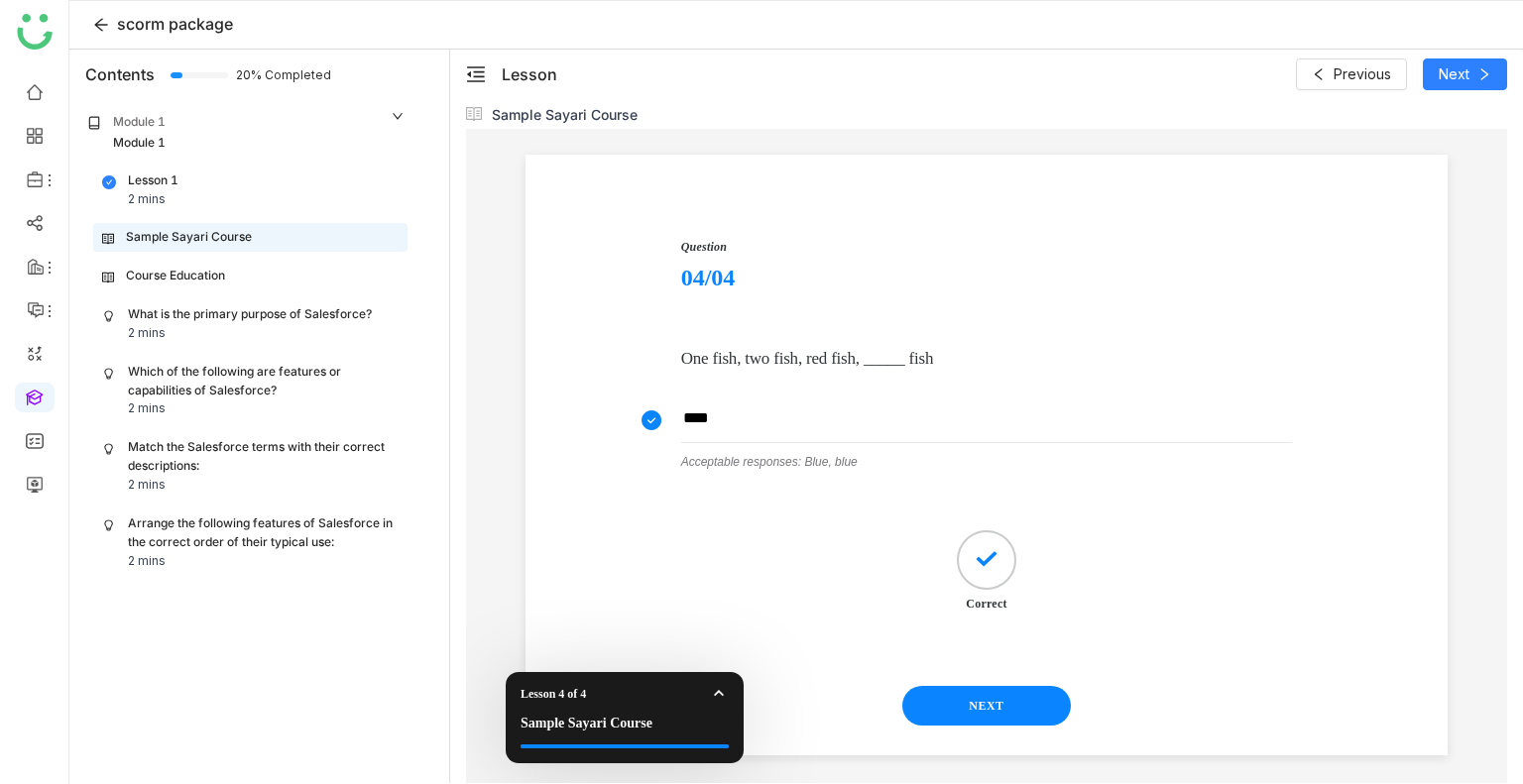 scroll, scrollTop: 143, scrollLeft: 0, axis: vertical 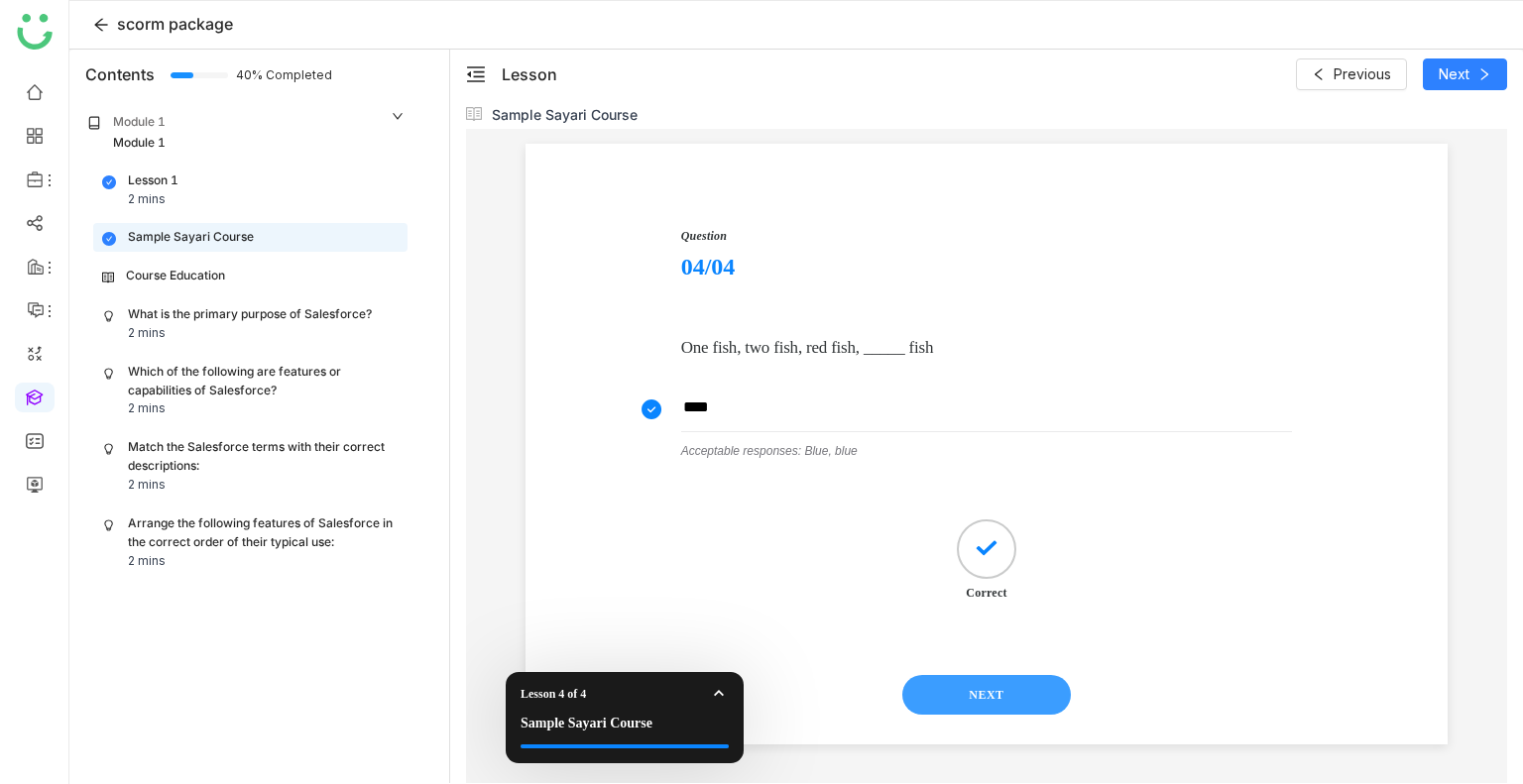 click on "NEXT" at bounding box center [987, 695] 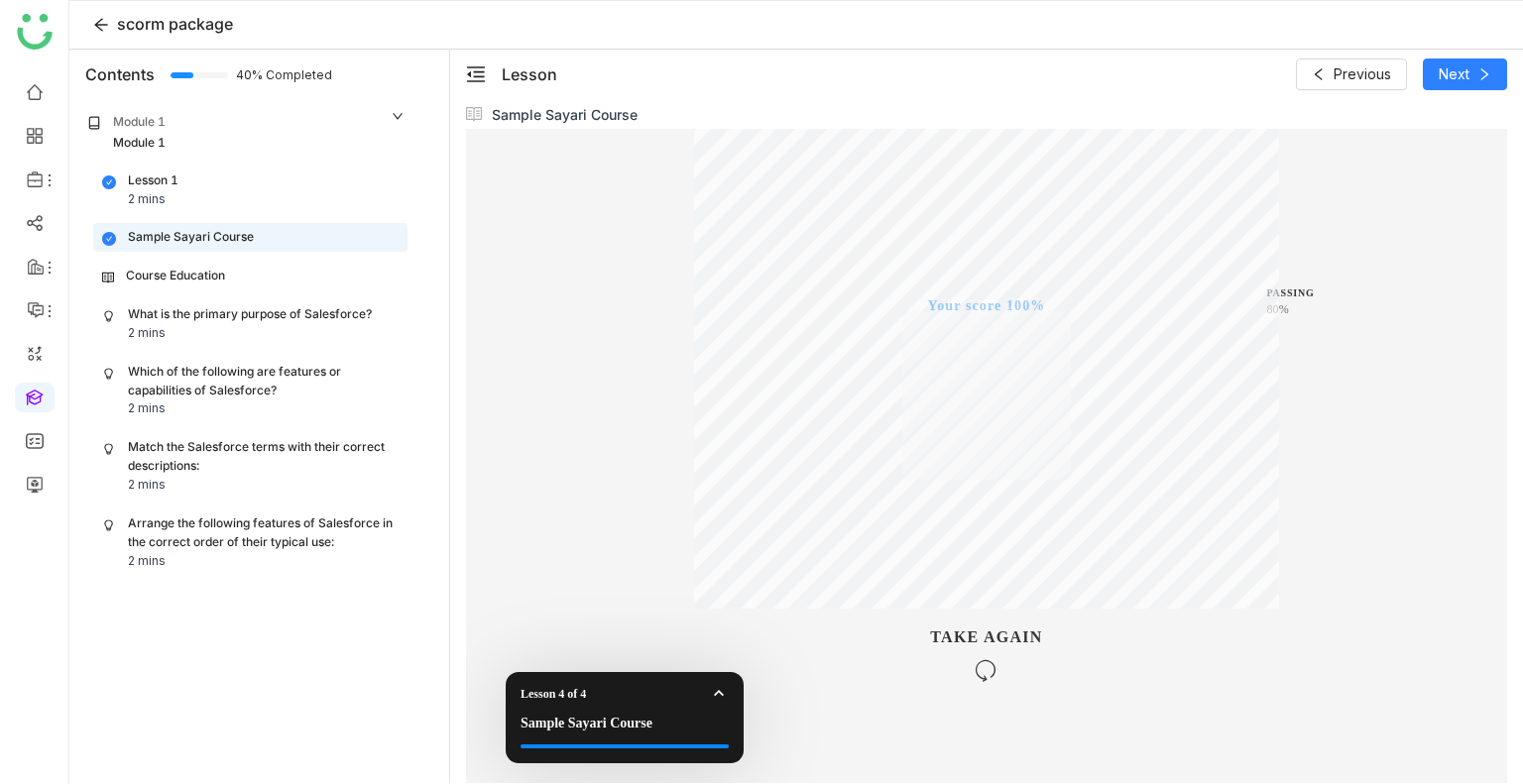 scroll, scrollTop: 367, scrollLeft: 0, axis: vertical 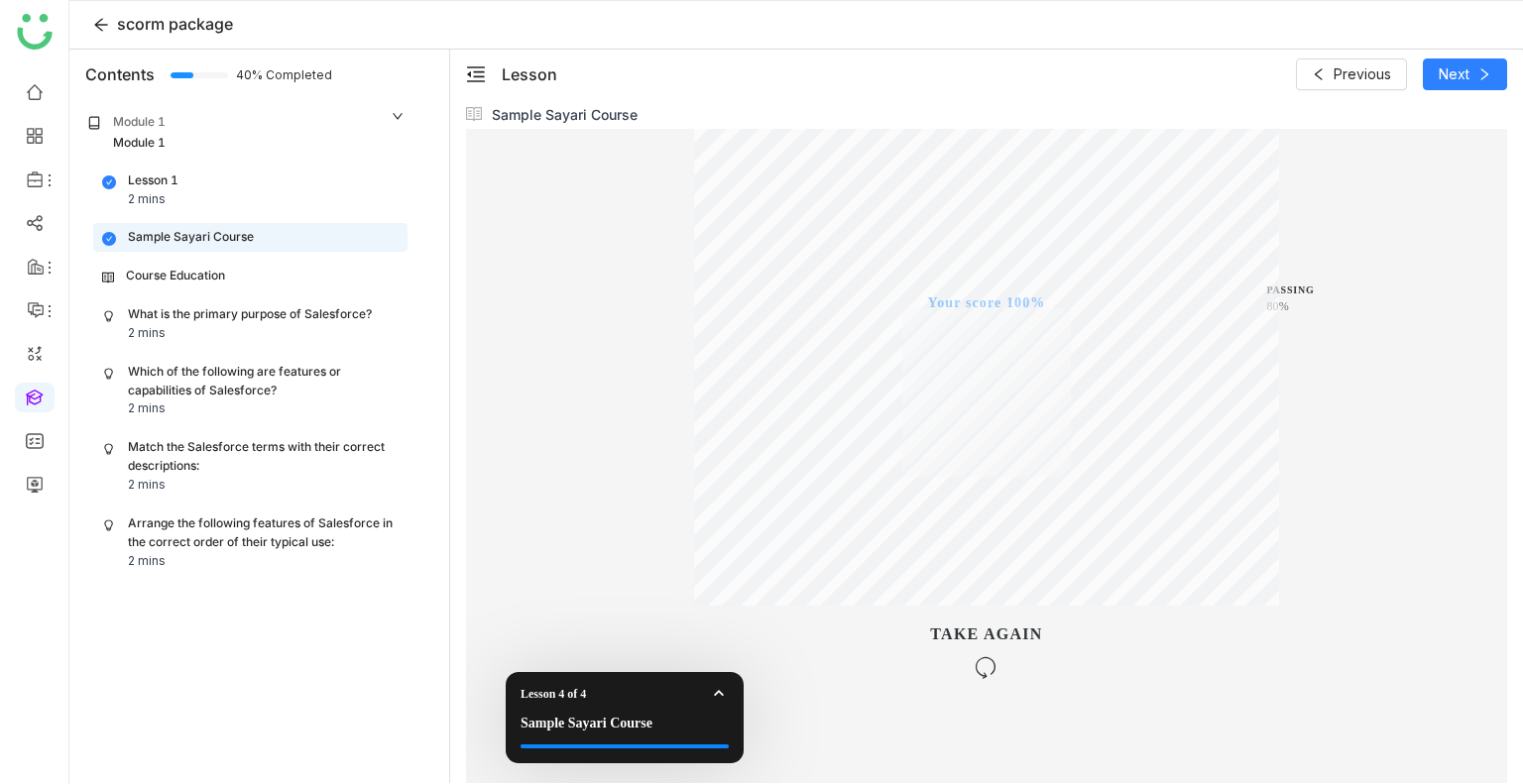 click on "Course Education" 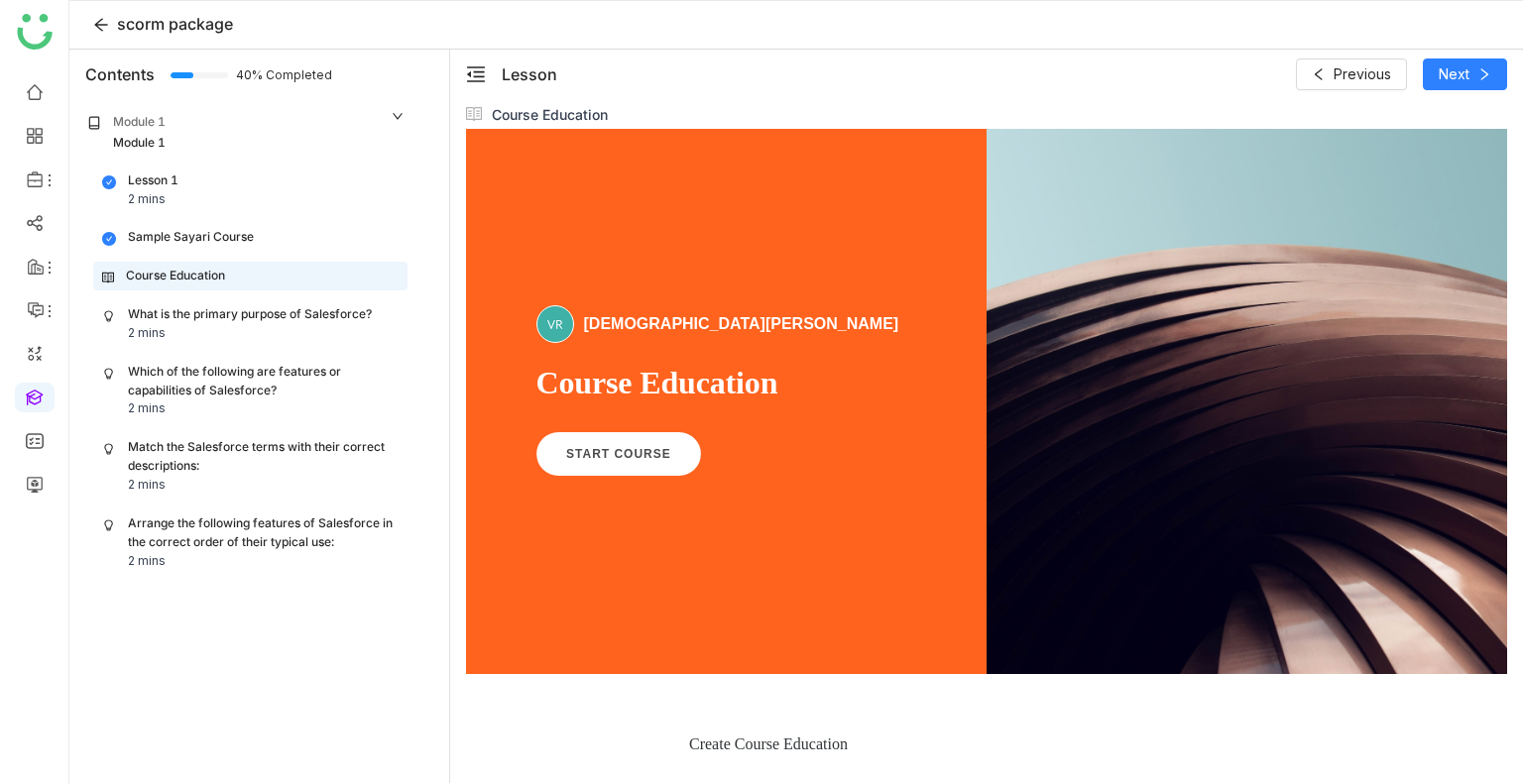 scroll, scrollTop: 0, scrollLeft: 0, axis: both 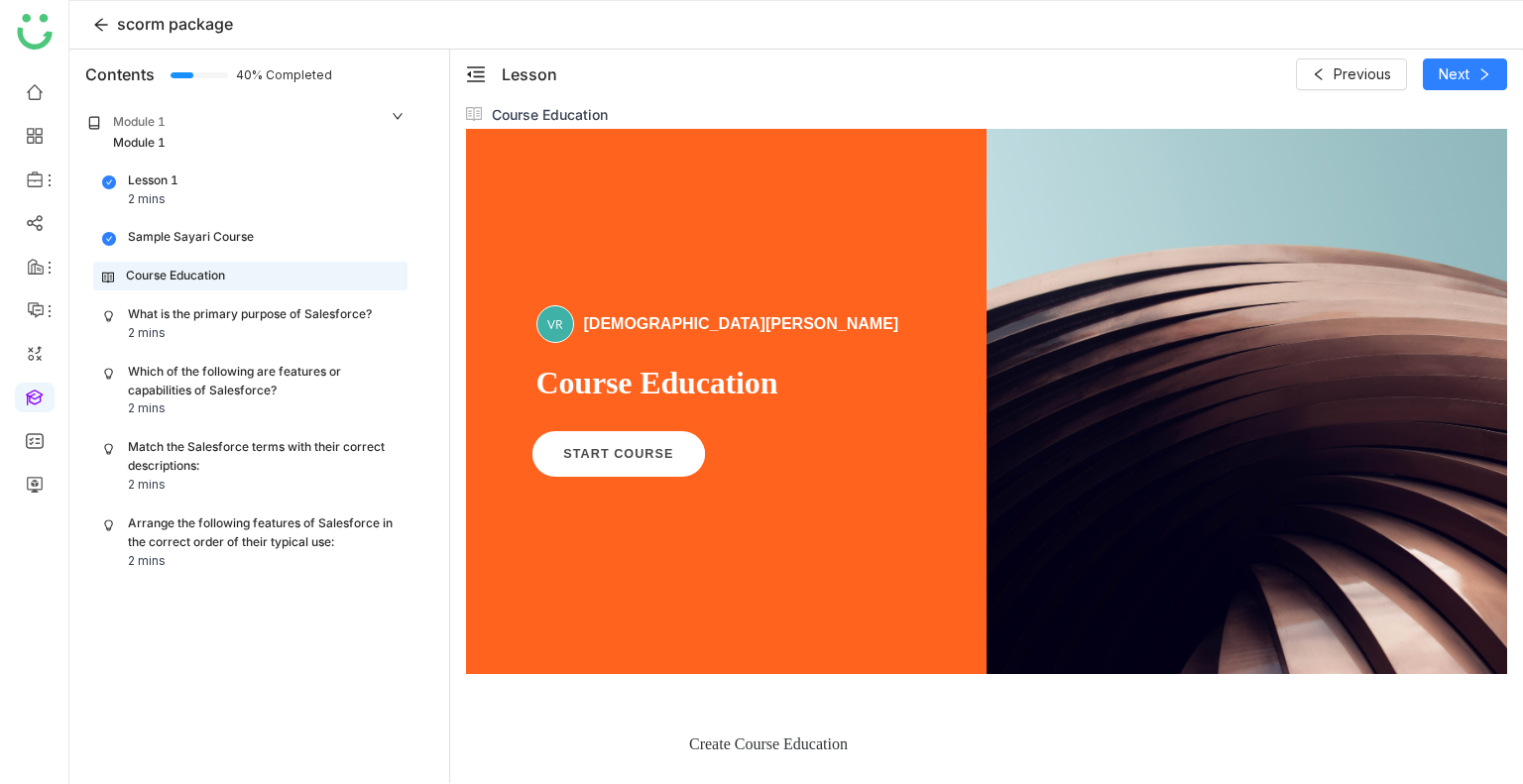 click on "START COURSE" at bounding box center [618, 454] 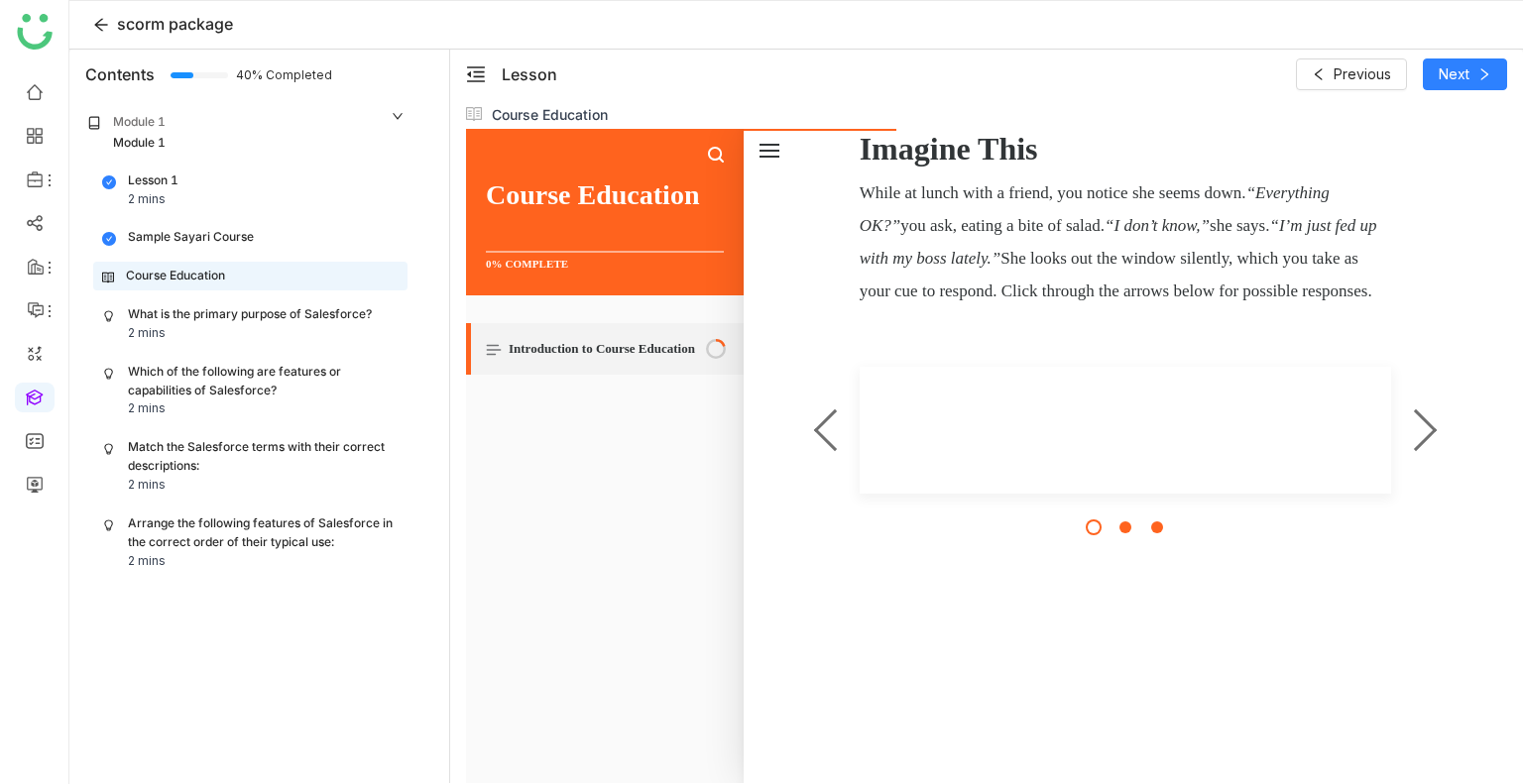 scroll, scrollTop: 759, scrollLeft: 0, axis: vertical 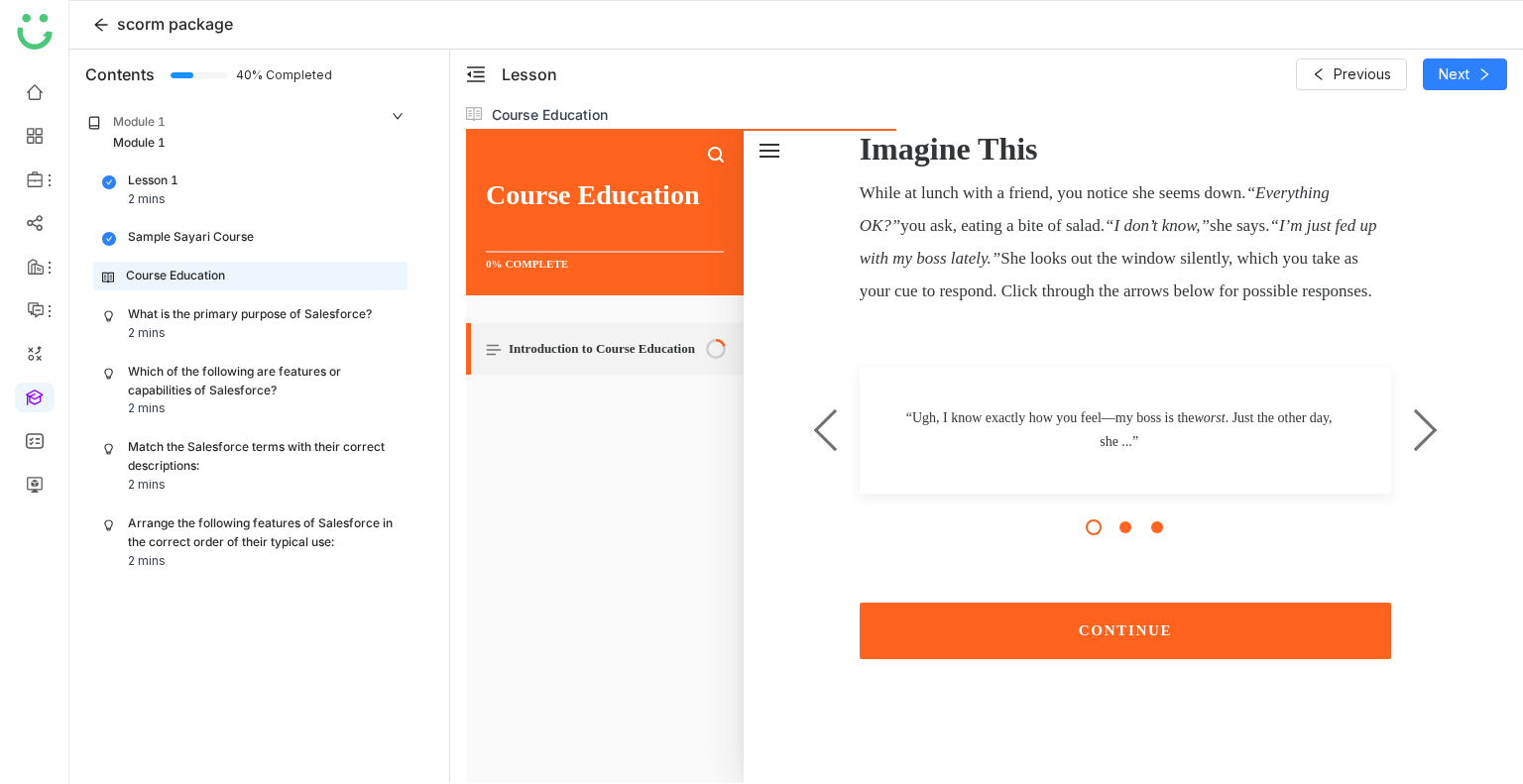 click on "CONTINUE" at bounding box center [1125, 630] 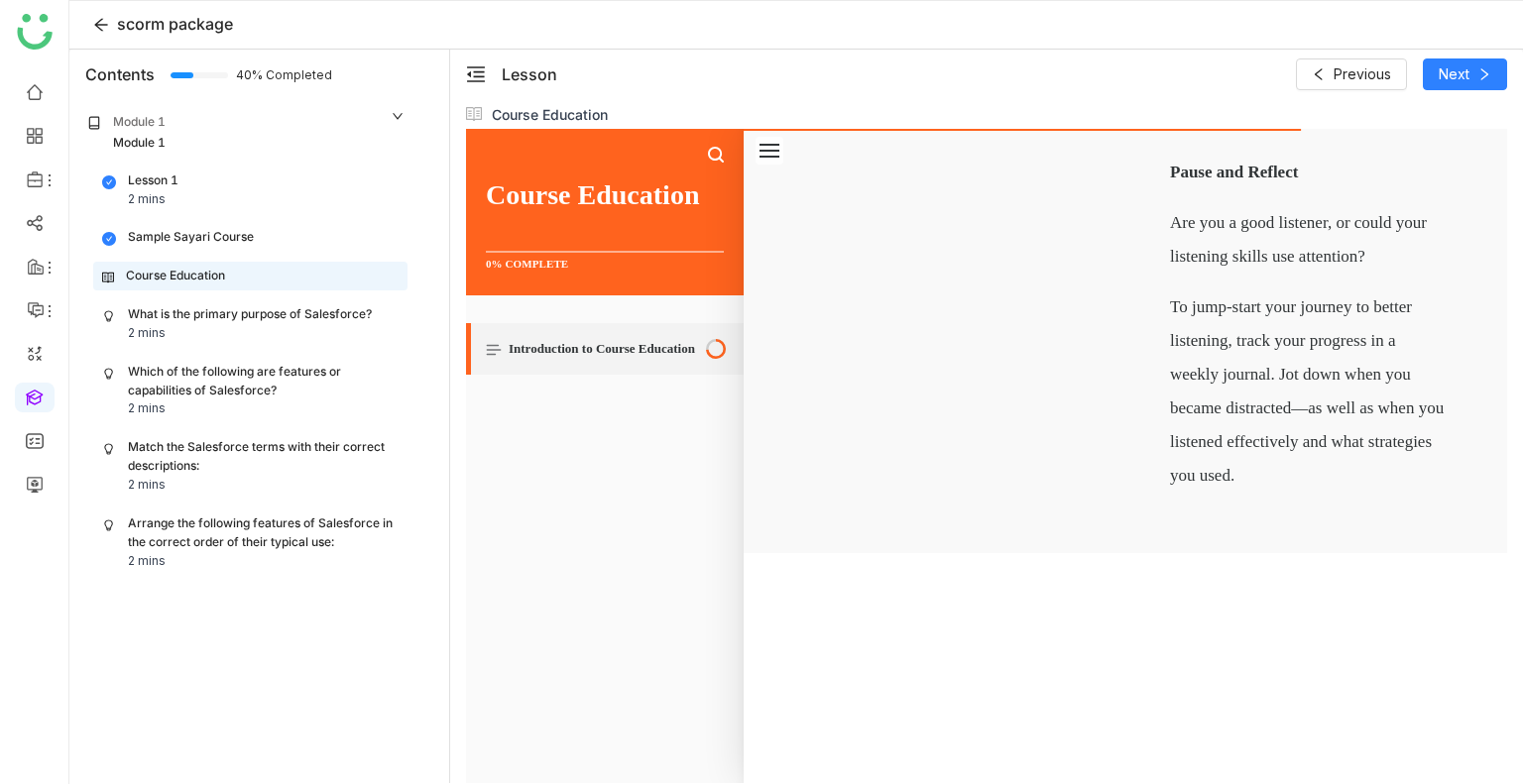 scroll, scrollTop: 3561, scrollLeft: 0, axis: vertical 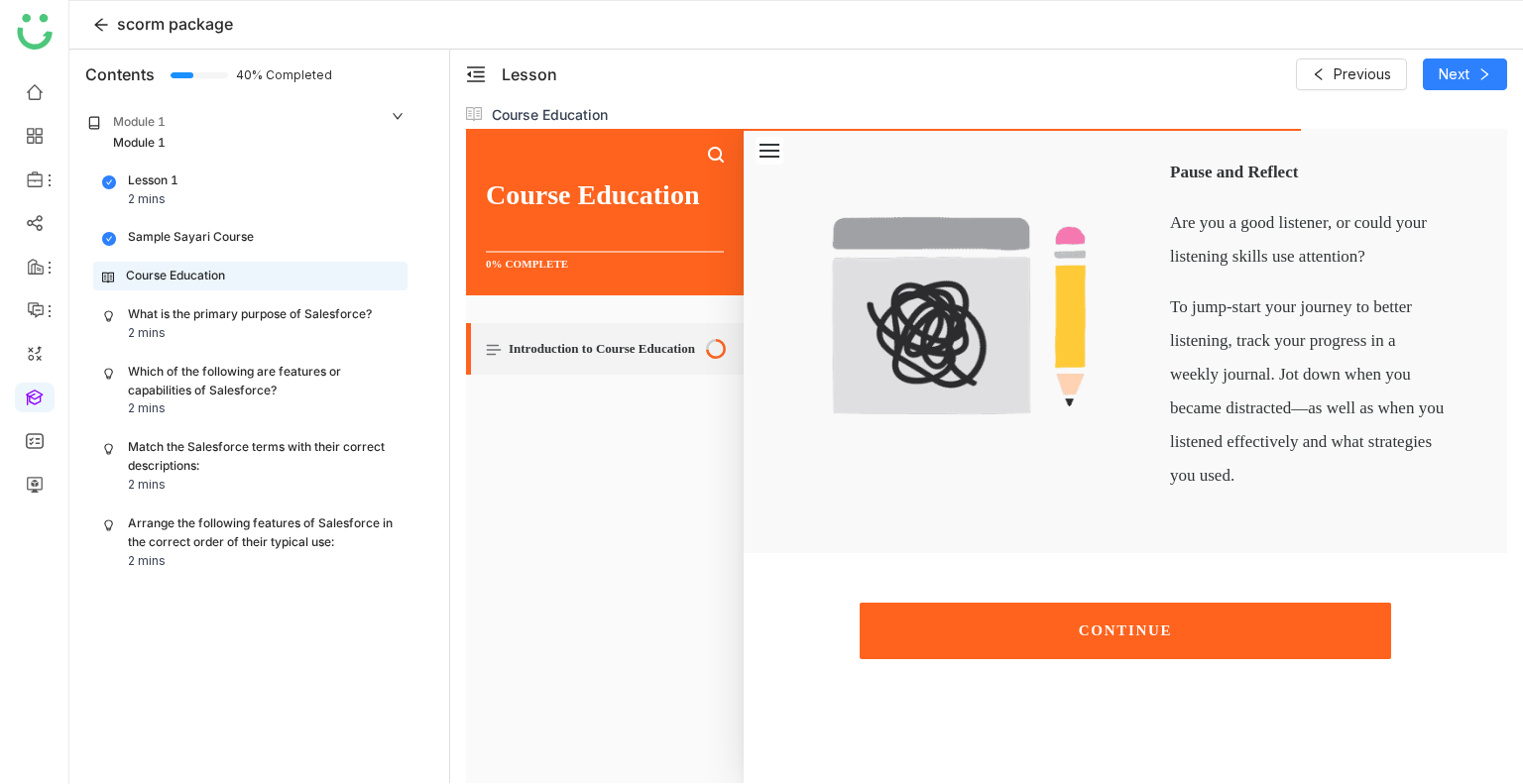 click on "CONTINUE" at bounding box center [1125, 620] 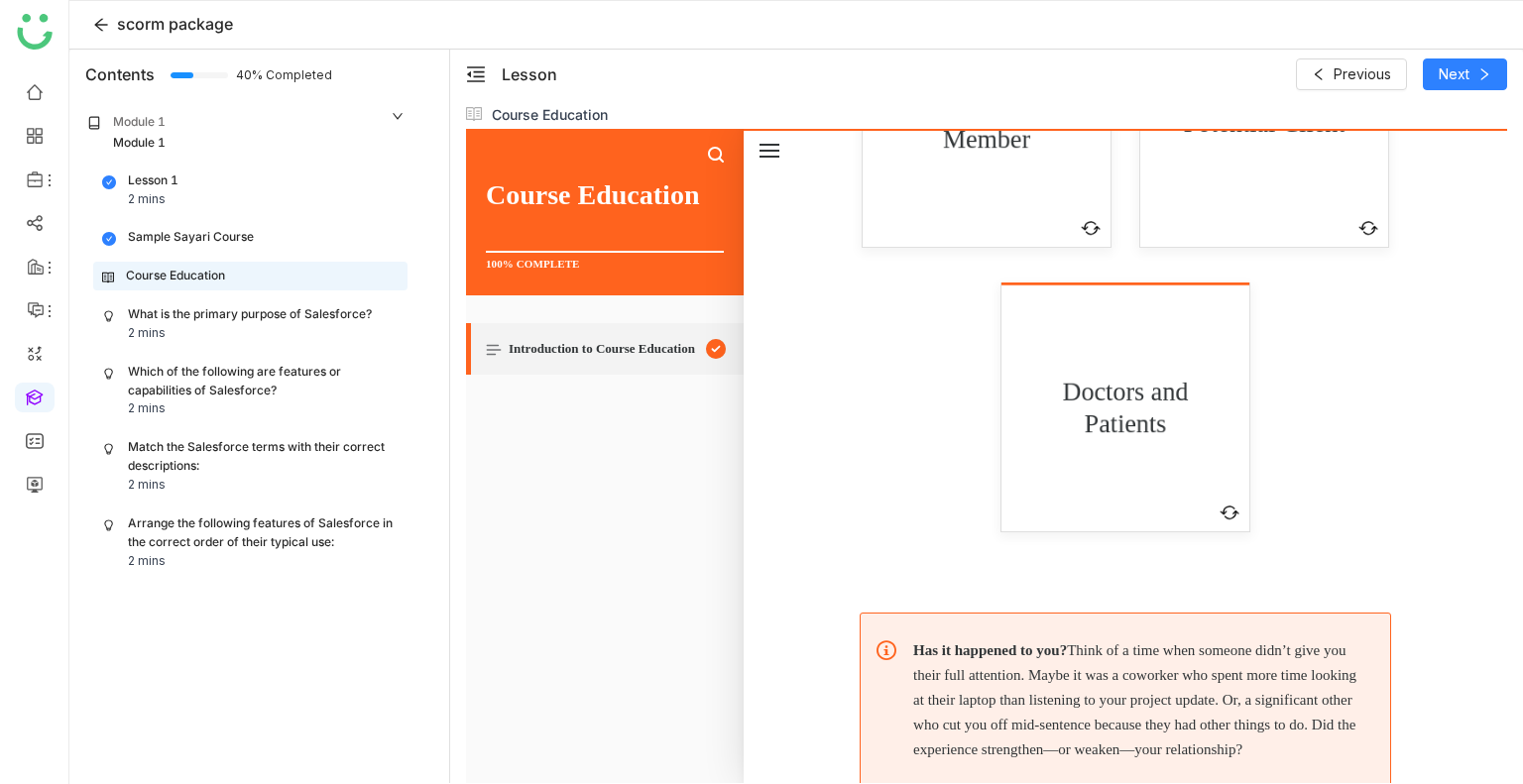 scroll, scrollTop: 4131, scrollLeft: 0, axis: vertical 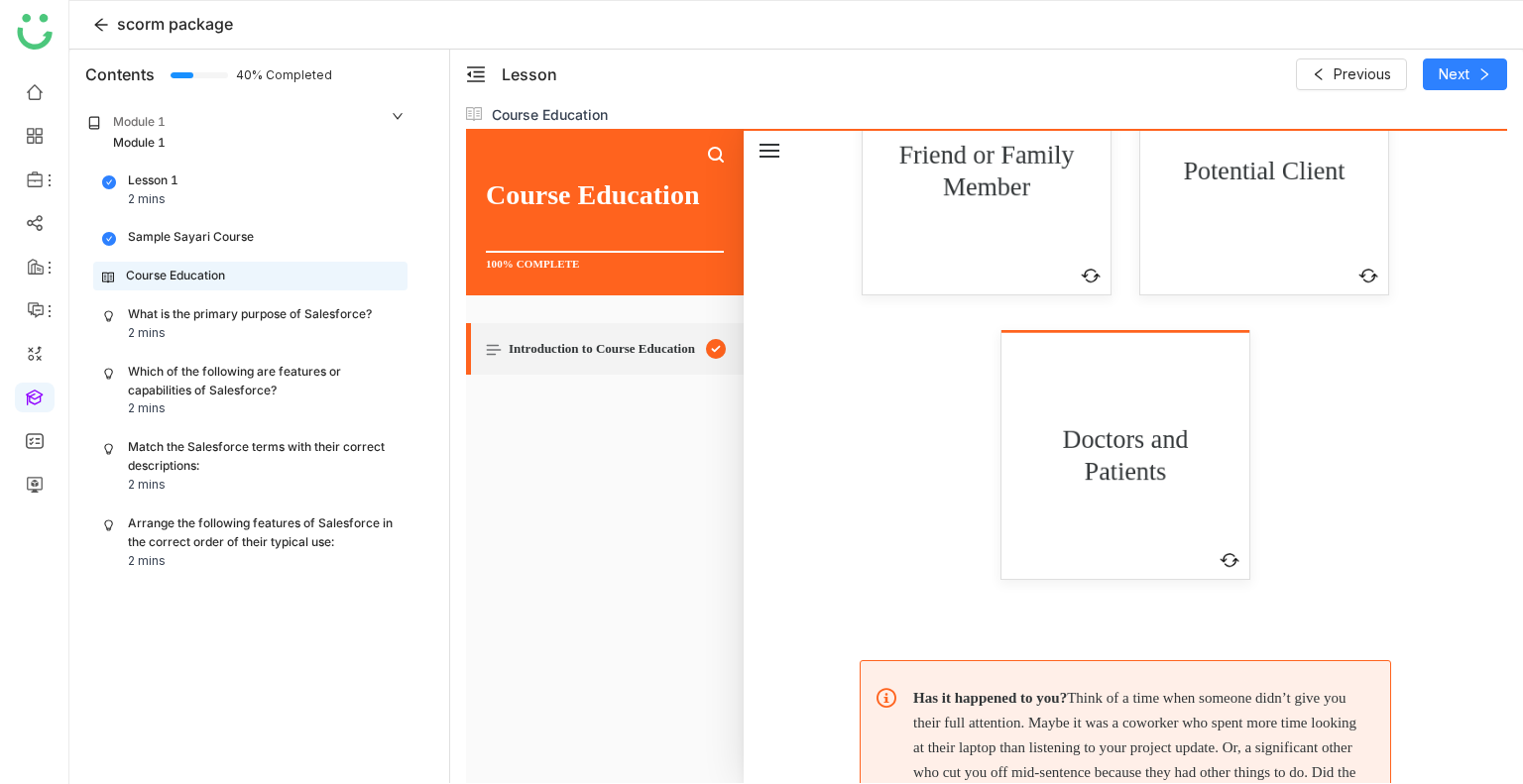 click on "Friend or Family Member Click to flip" at bounding box center (987, 169) 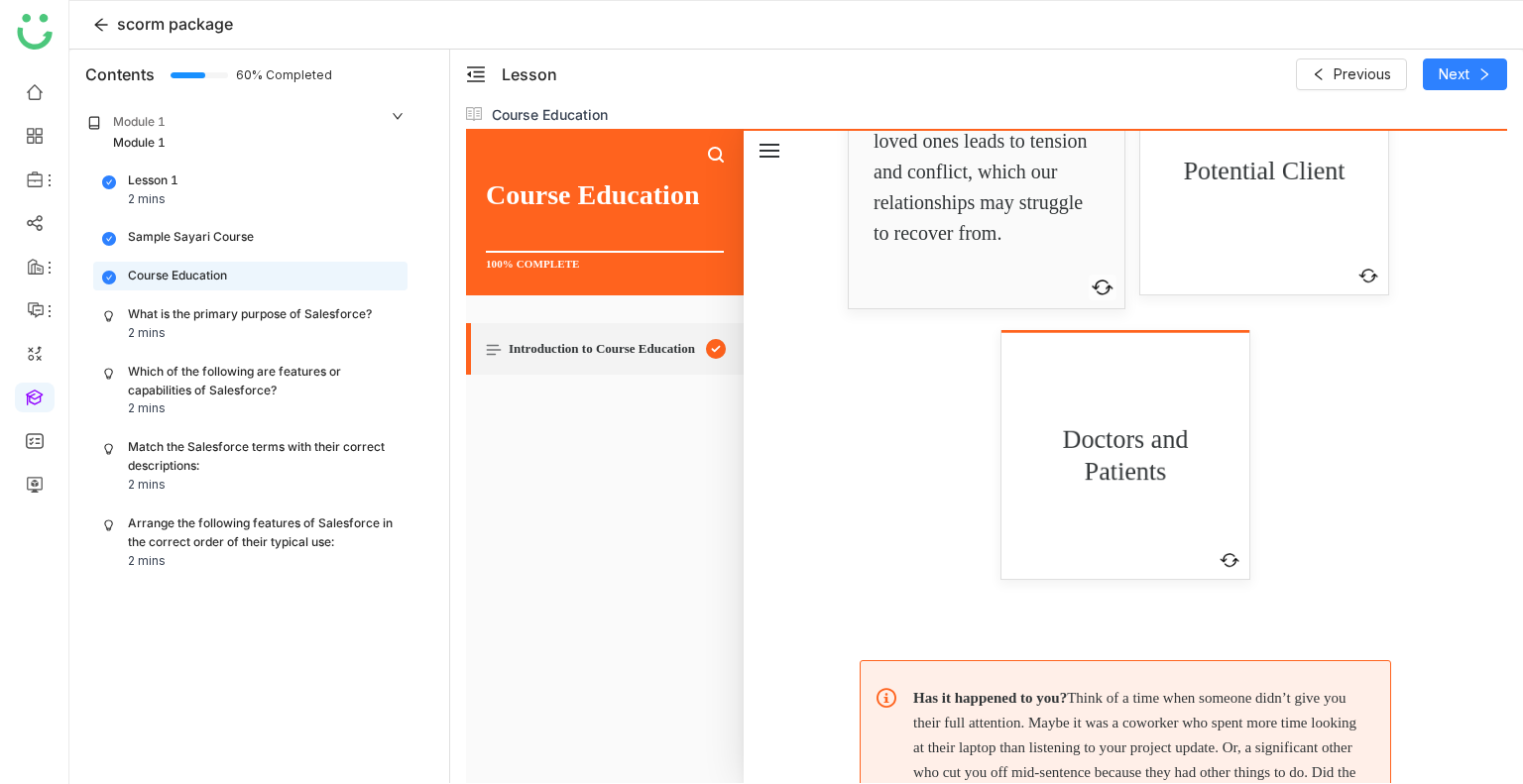 click on "Potential Client" at bounding box center [1263, 170] 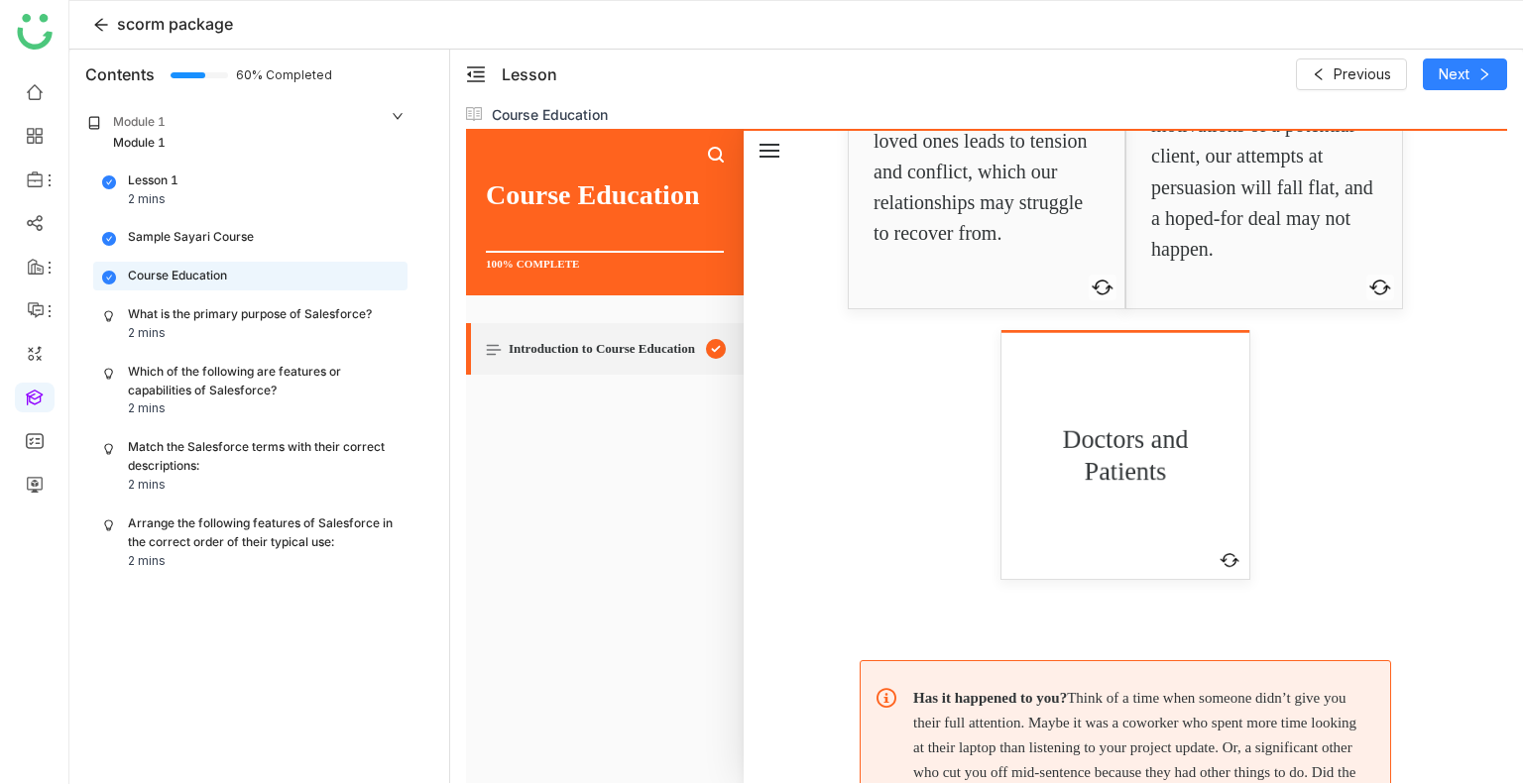 click on "Doctors and Patients" at bounding box center (1124, 456) 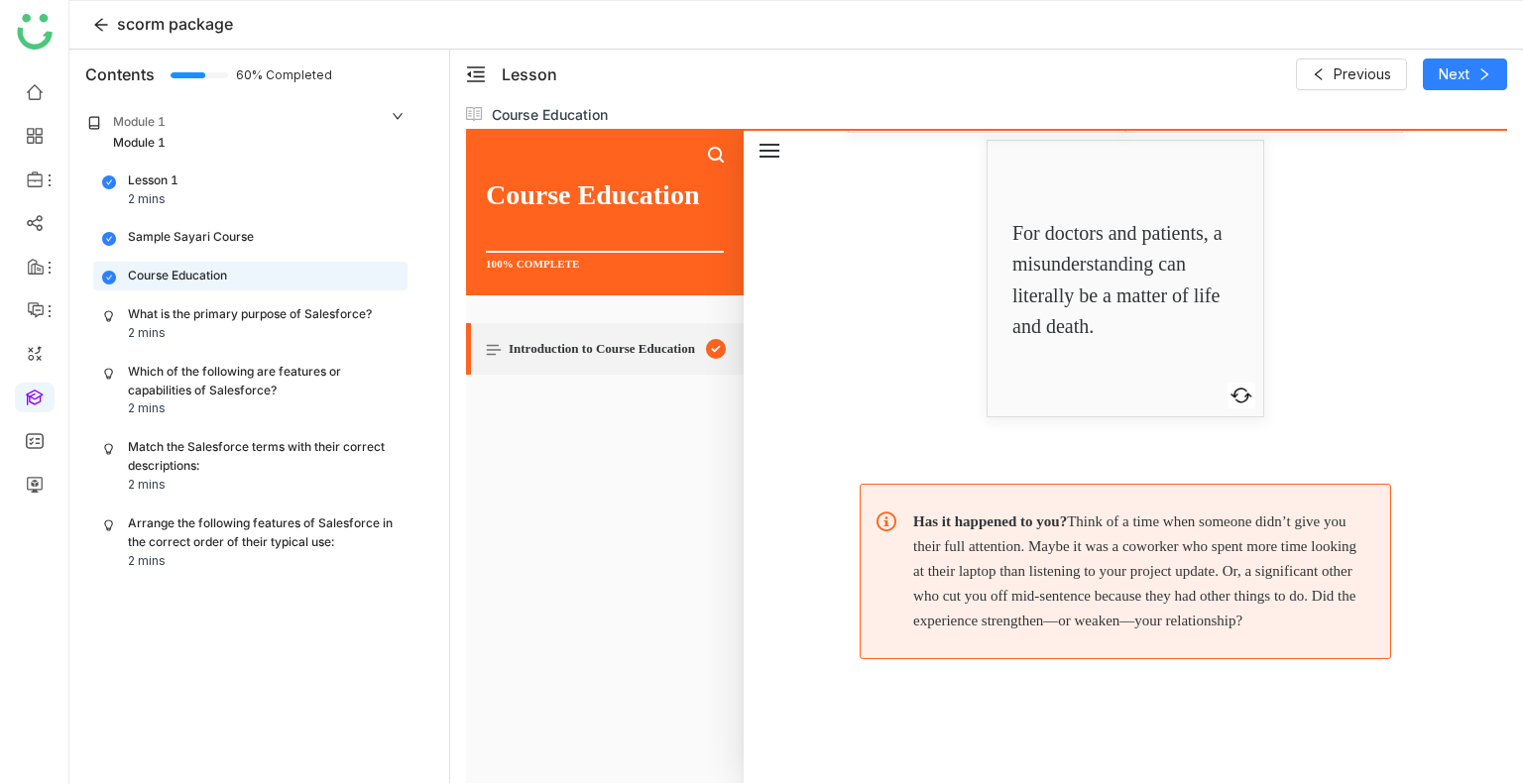 scroll, scrollTop: 4576, scrollLeft: 0, axis: vertical 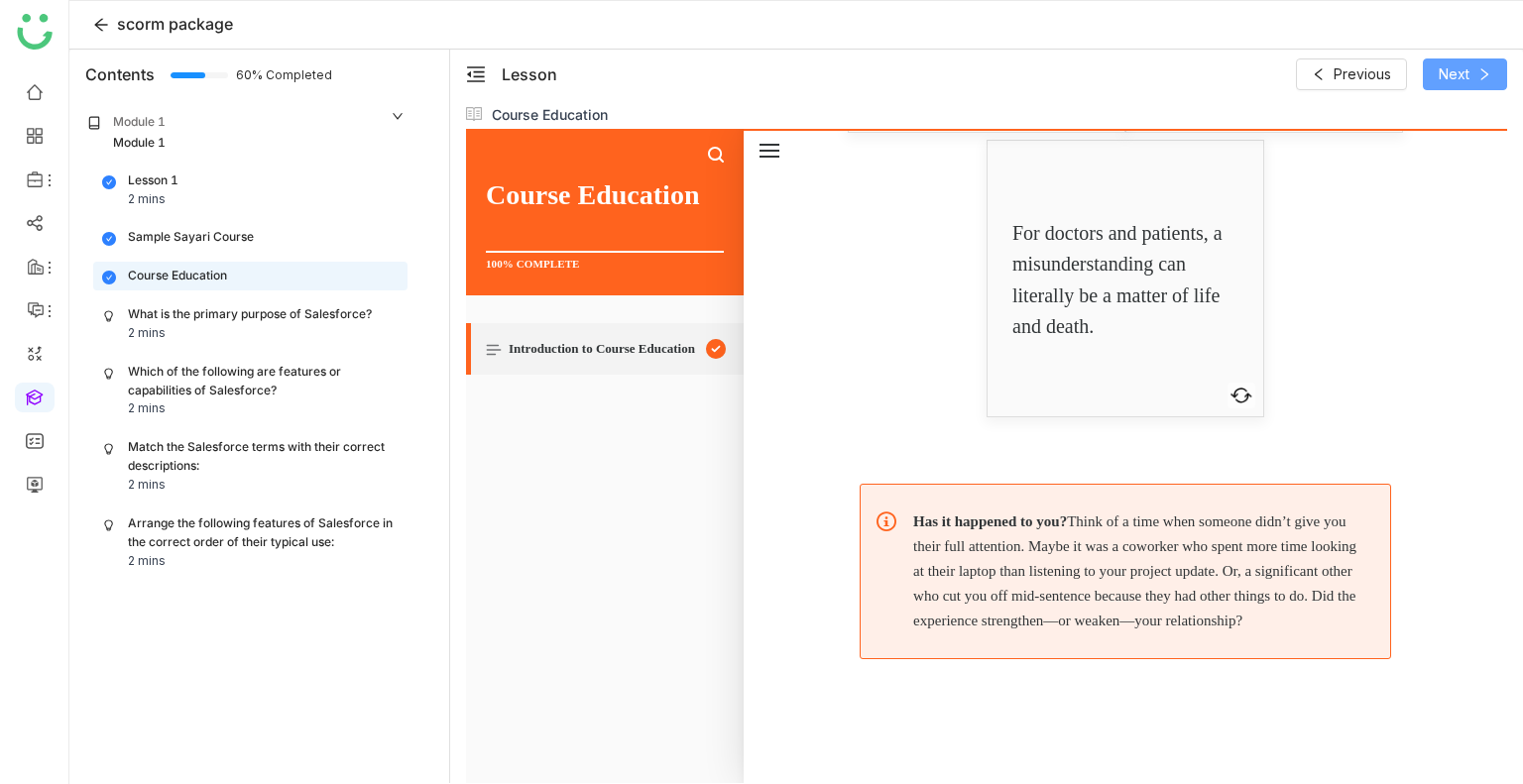 click on "Next" 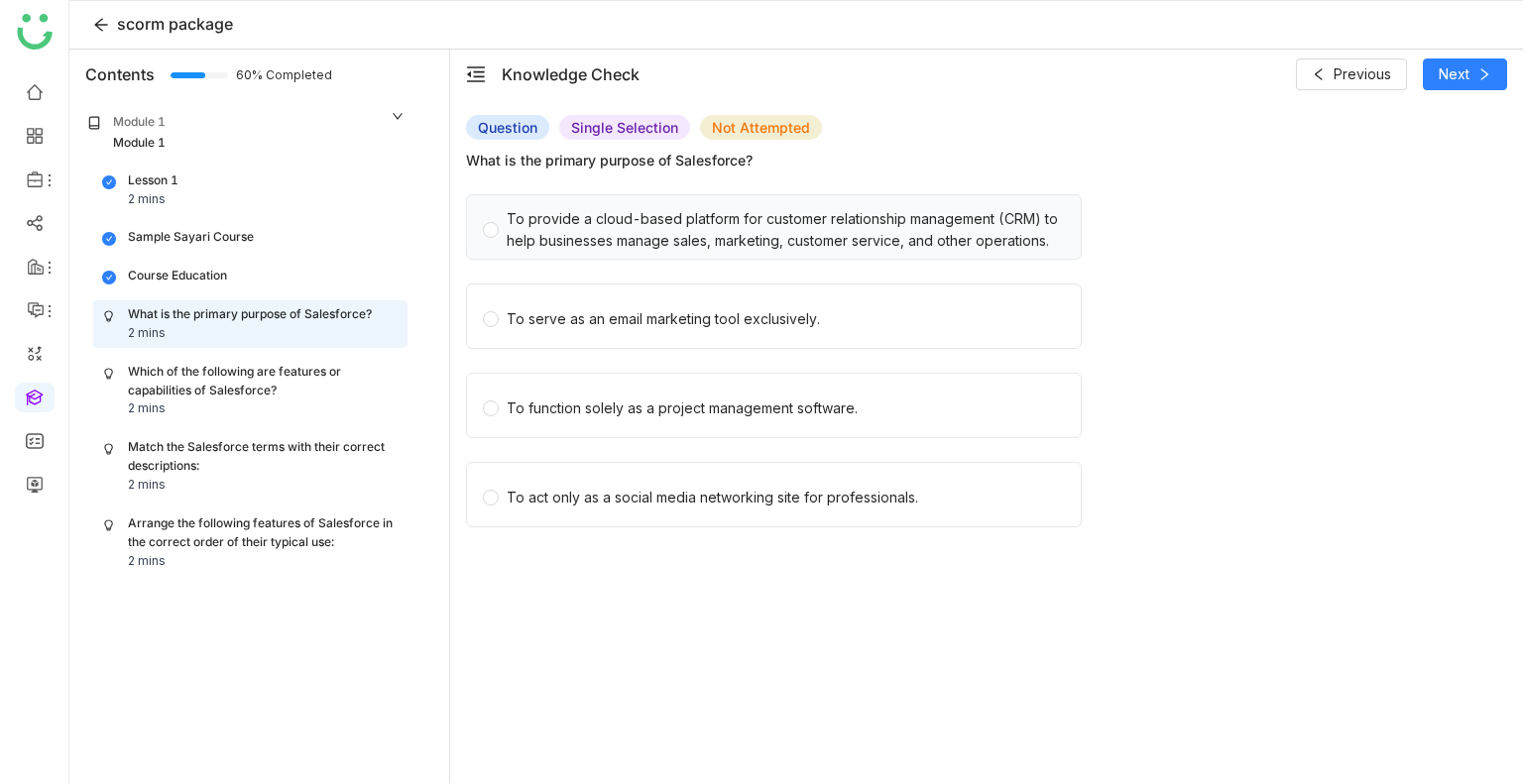 click on "To provide a cloud-based platform for customer relationship management (CRM) to help businesses manage sales, marketing, customer service, and other operations." 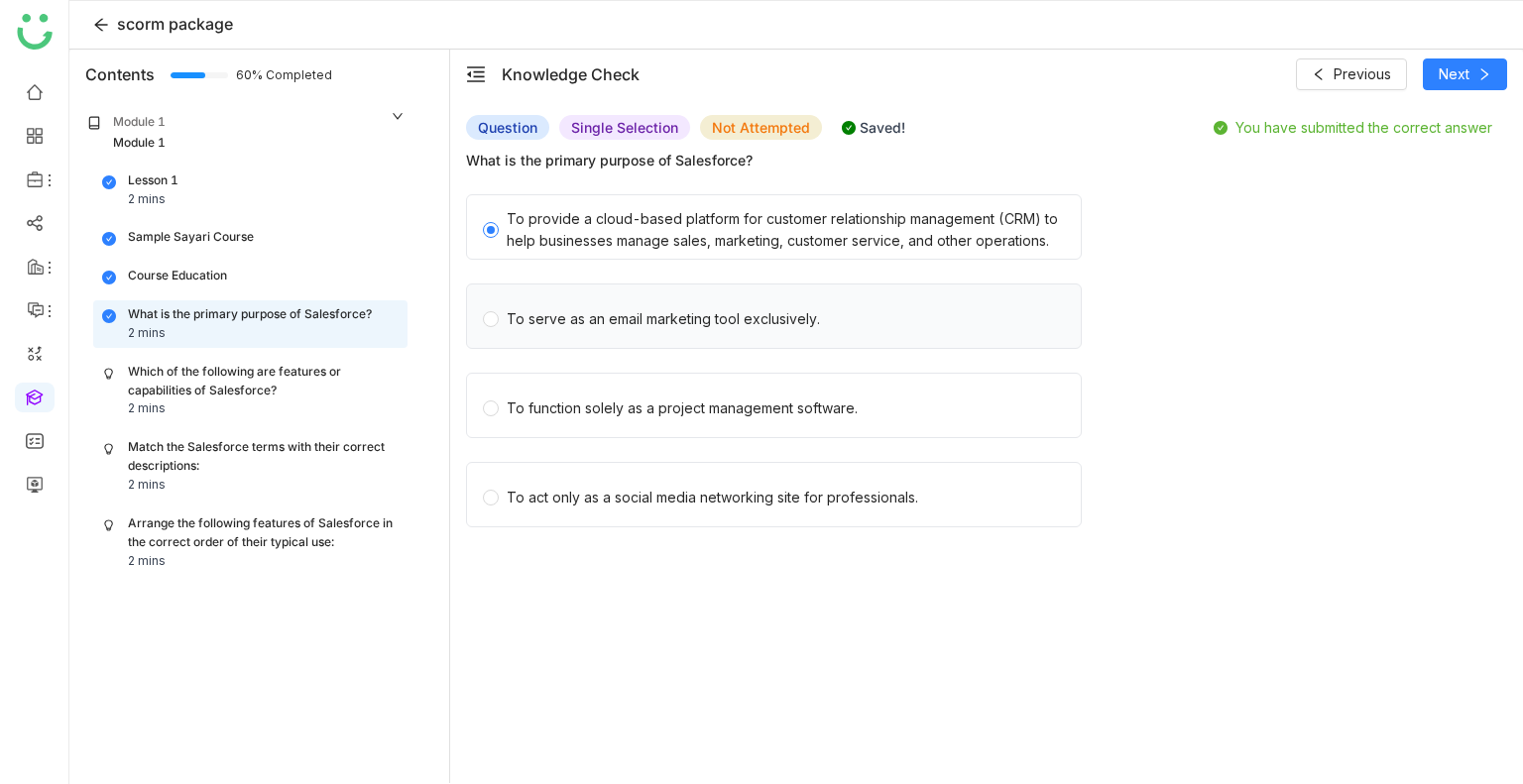 click on "To serve as an email marketing tool exclusively." 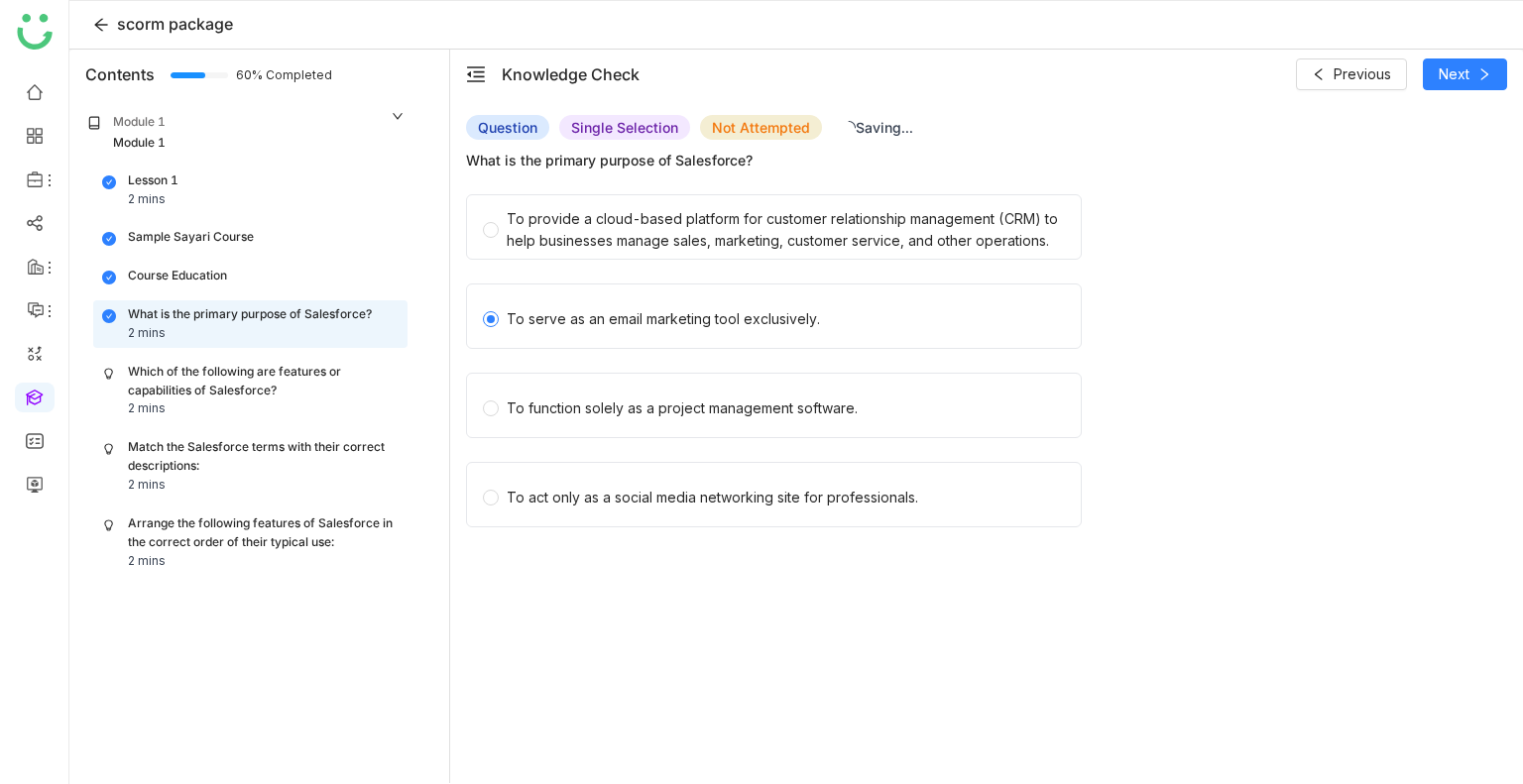 click on "To function solely as a project management software." 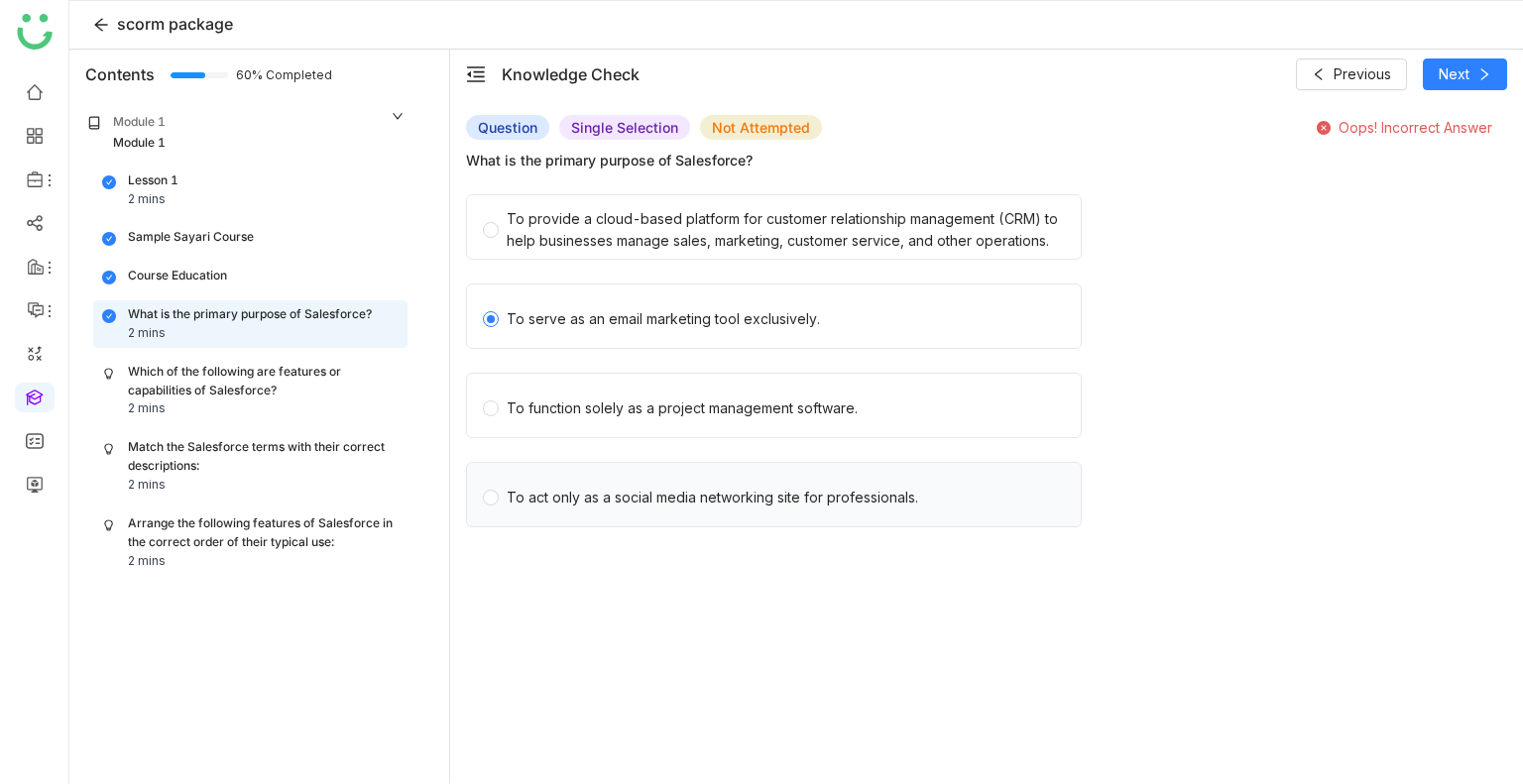 click on "To act only as a social media networking site for professionals." 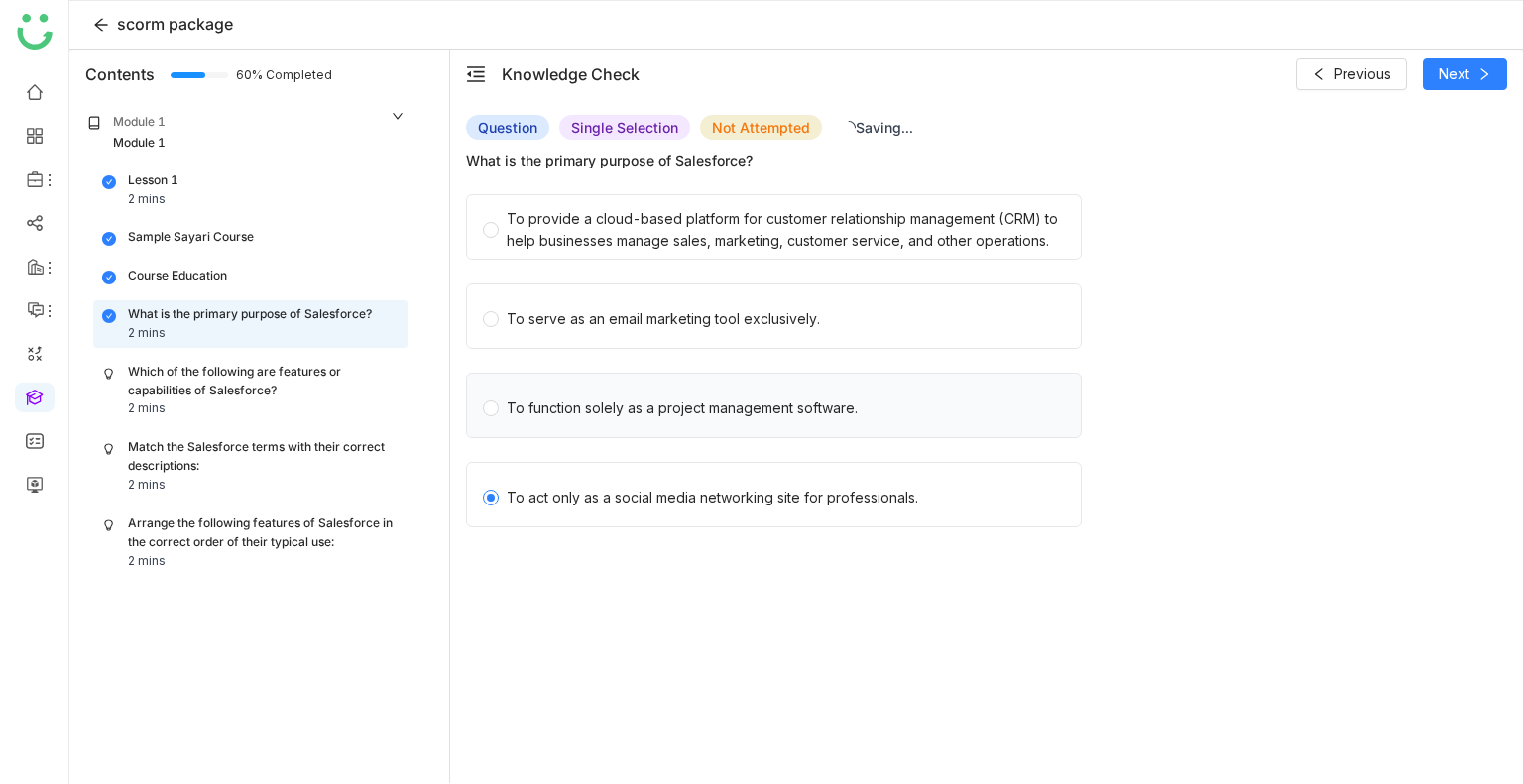 click on "To function solely as a project management software." 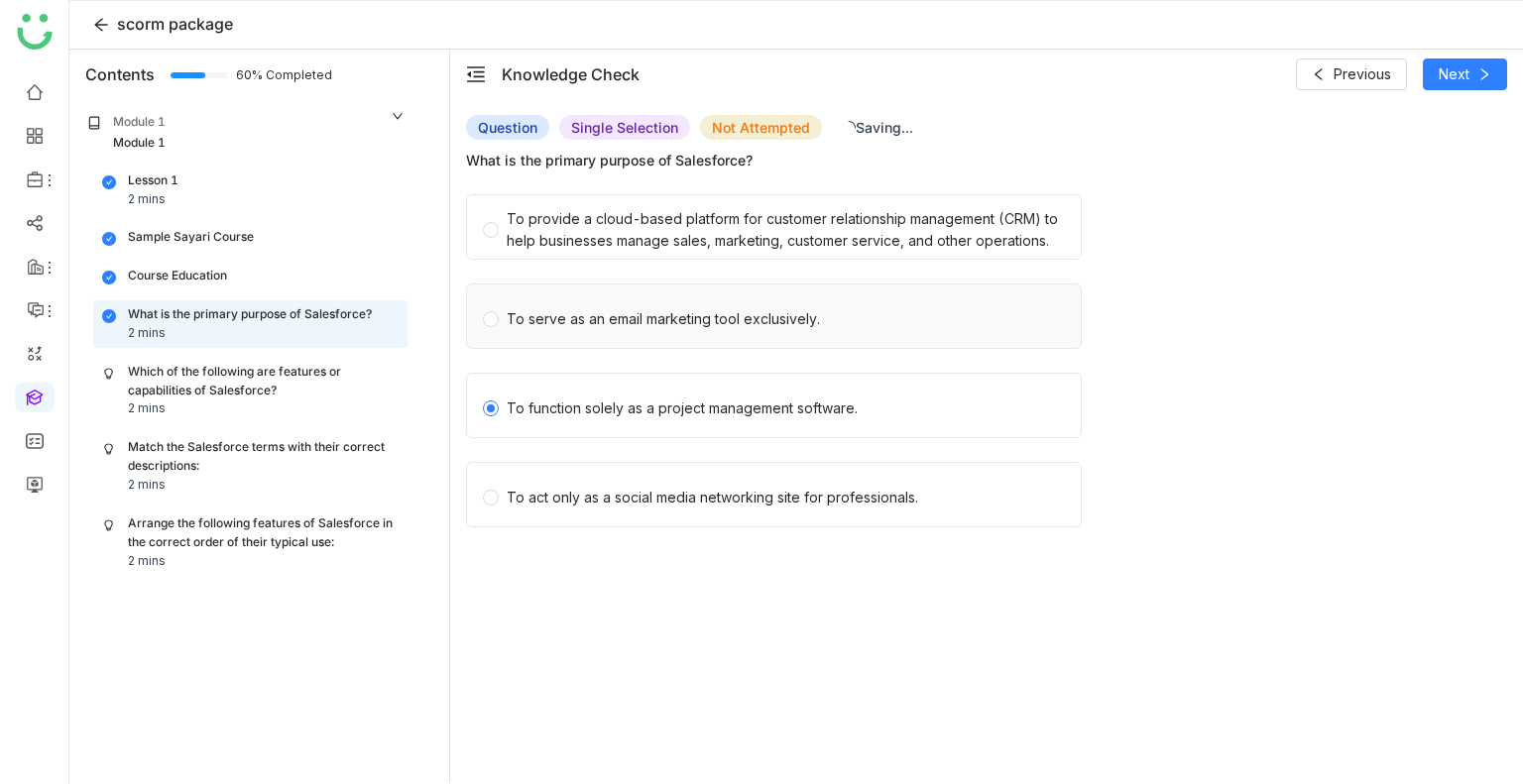click on "To serve as an email marketing tool exclusively." 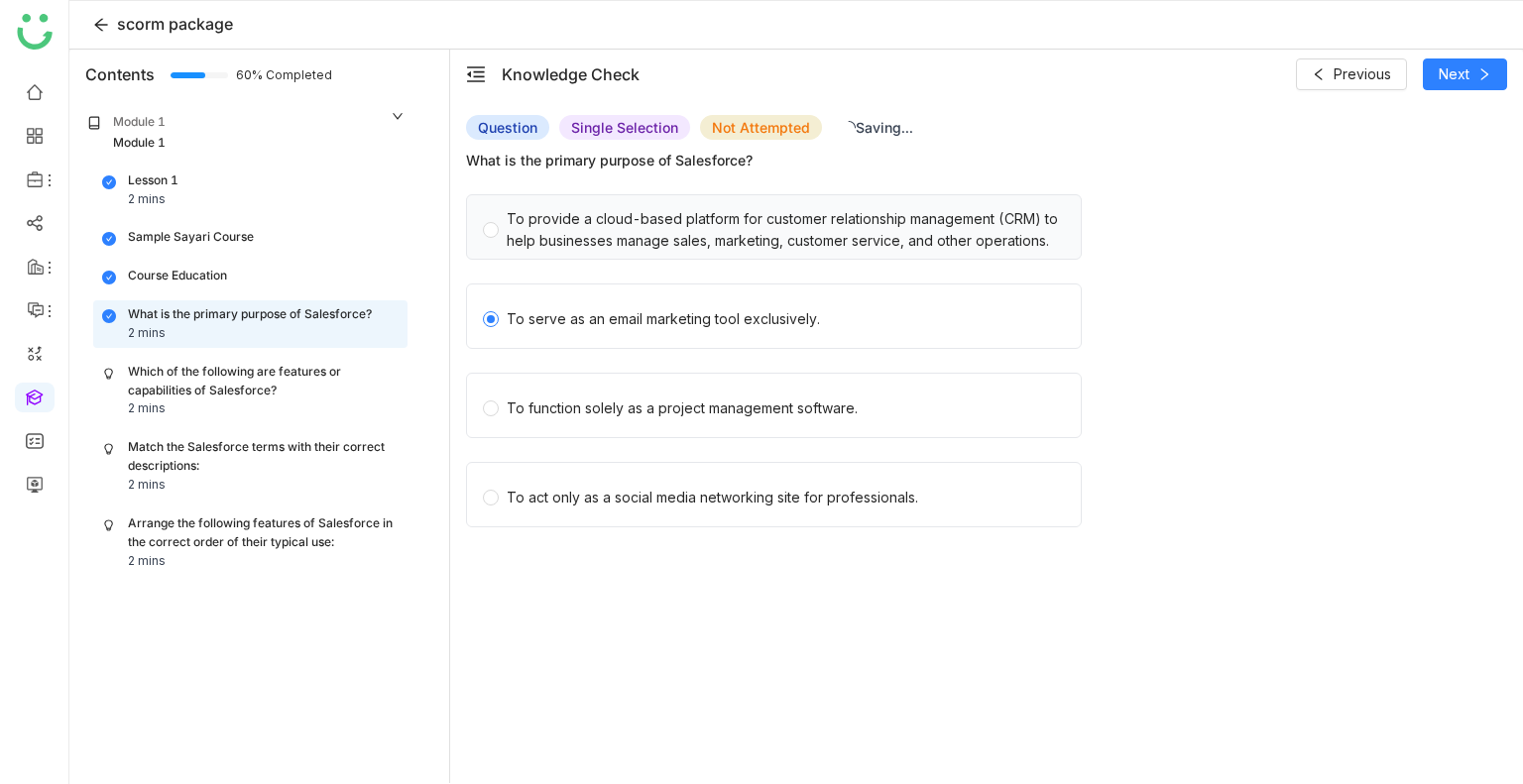 click on "To provide a cloud-based platform for customer relationship management (CRM) to help businesses manage sales, marketing, customer service, and other operations." 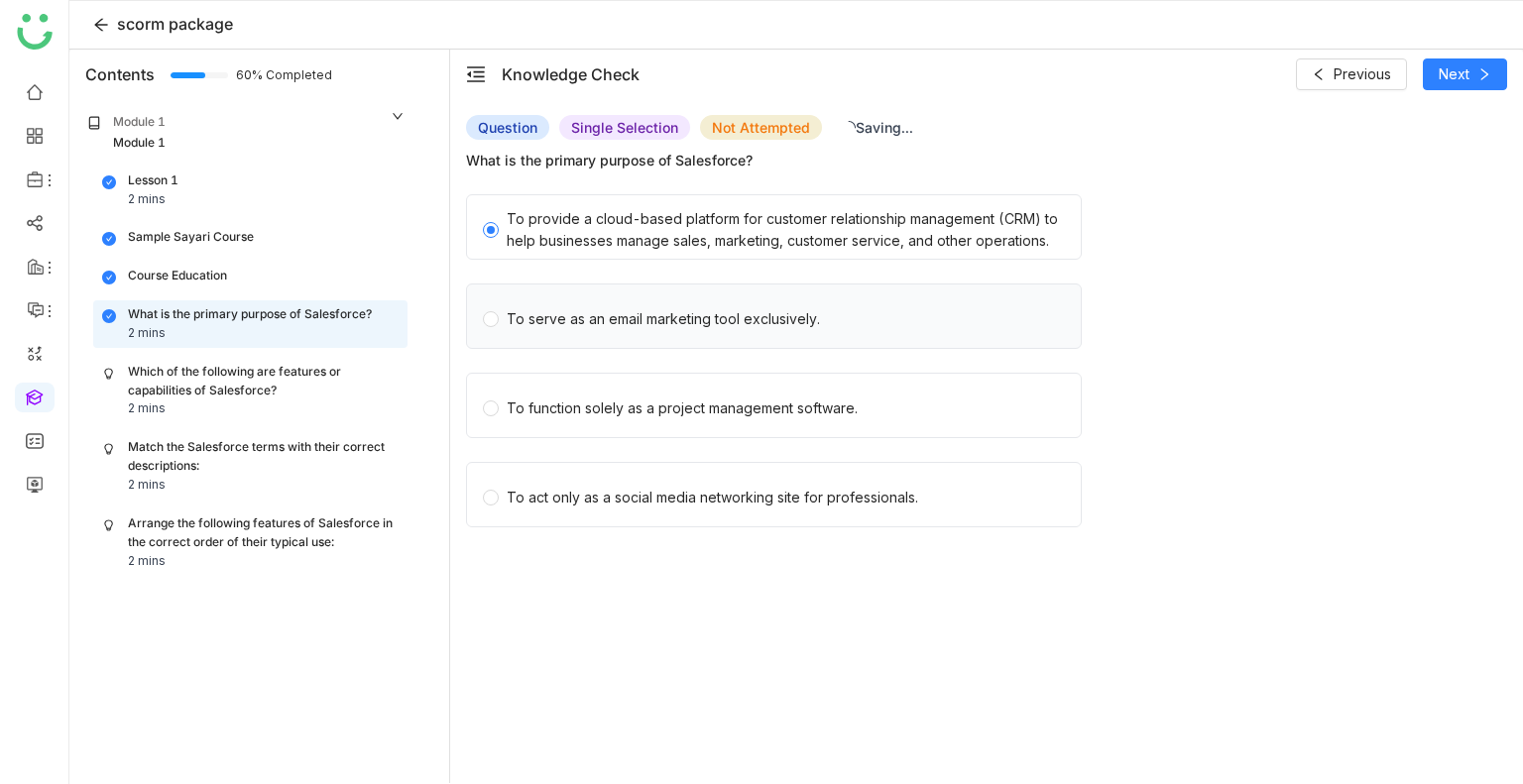 click on "To serve as an email marketing tool exclusively." 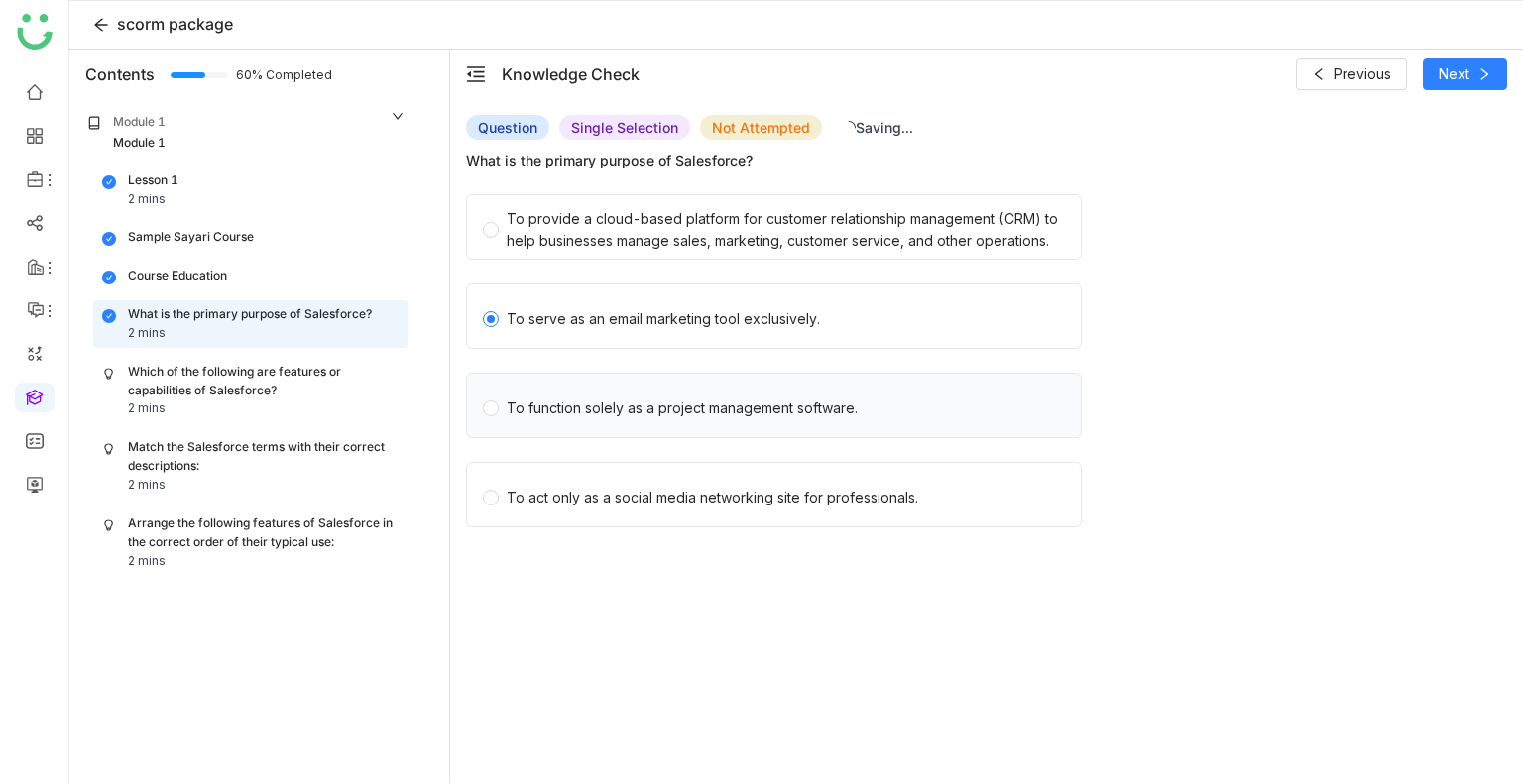 click on "To function solely as a project management software." 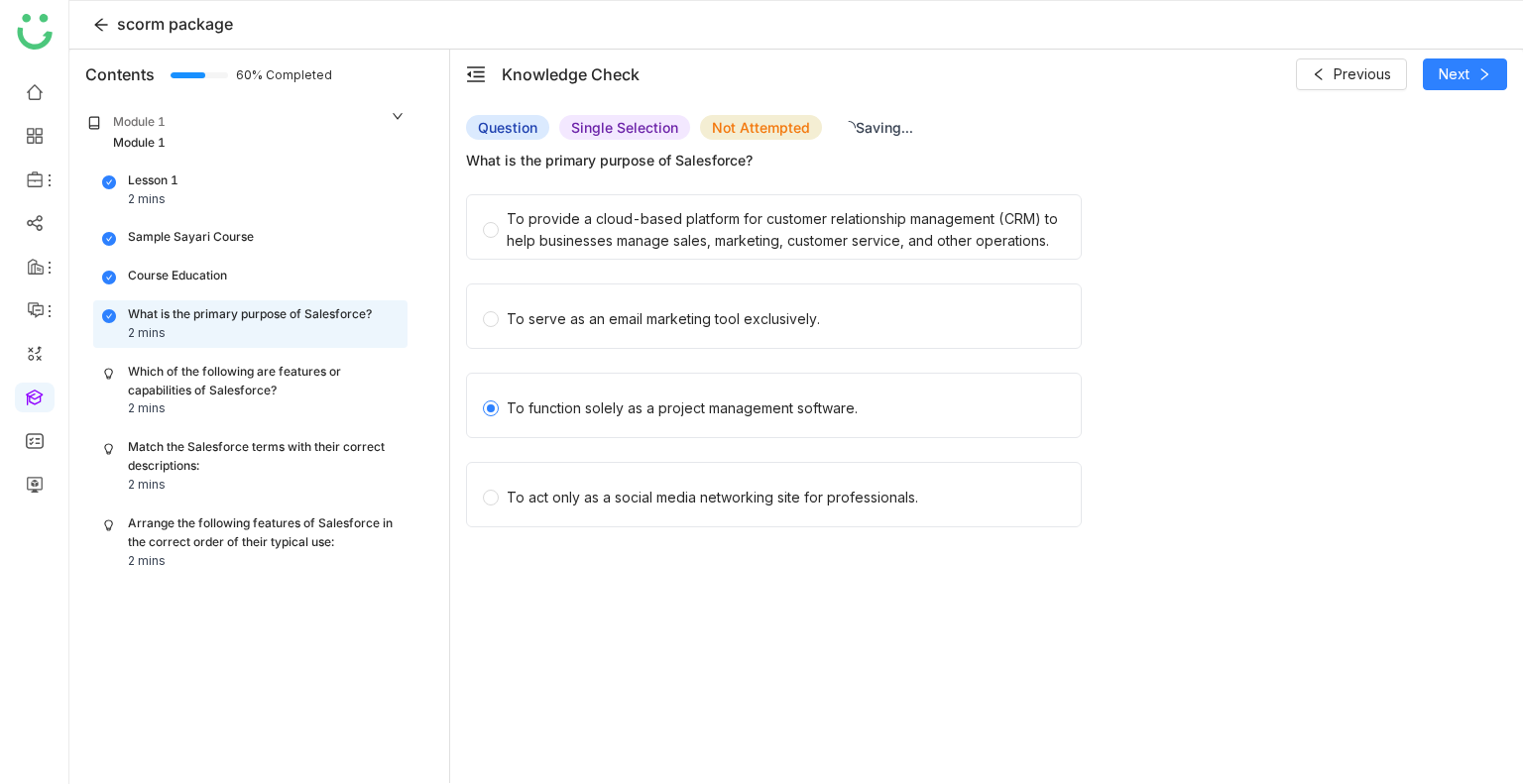 click on "To provide a cloud-based platform for customer relationship management (CRM) to help businesses manage sales, marketing, customer service, and other operations.   To serve as an email marketing tool exclusively.   To function solely as a project management software.   To act only as a social media networking site for professionals." 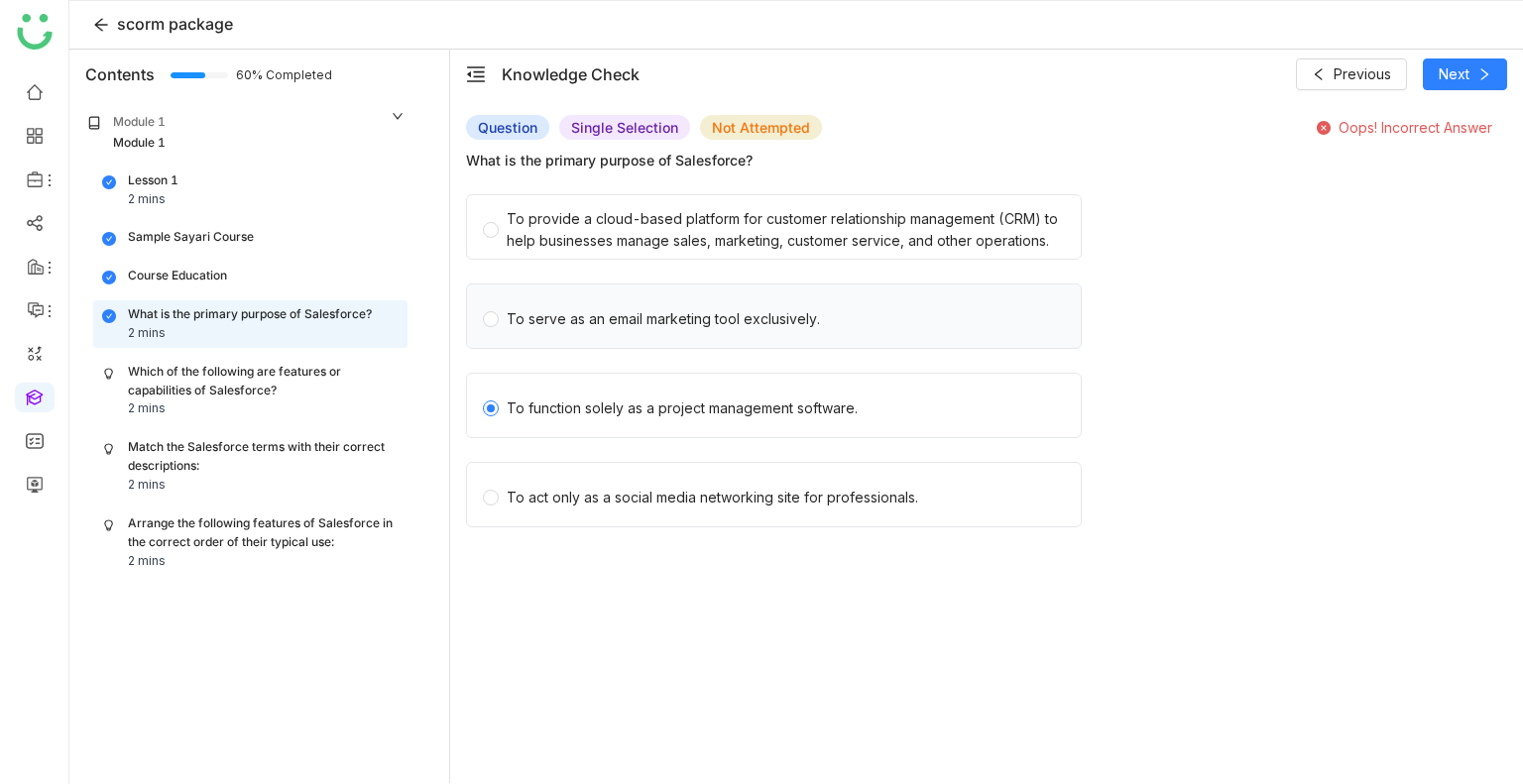 click on "To serve as an email marketing tool exclusively." 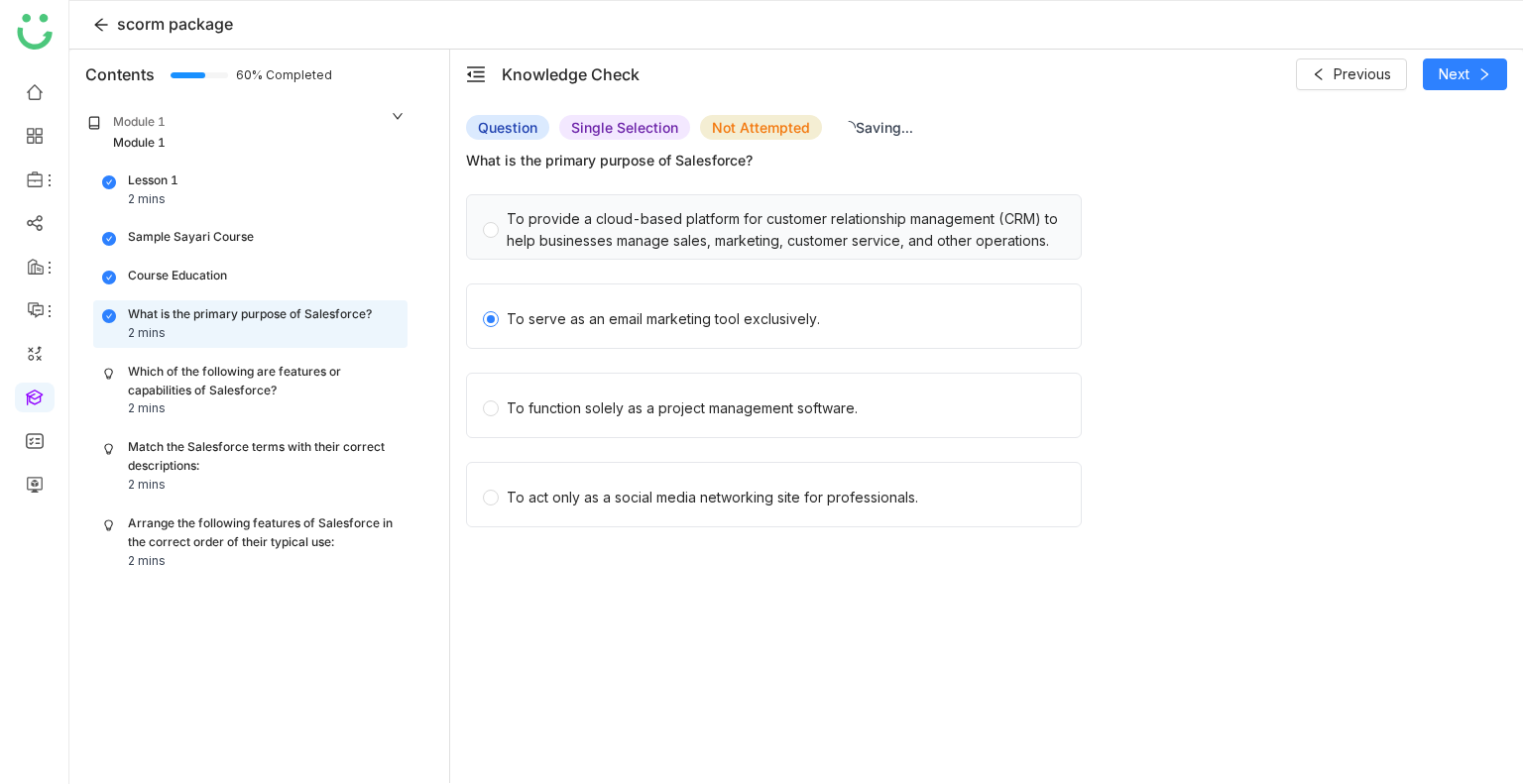 click on "To provide a cloud-based platform for customer relationship management (CRM) to help businesses manage sales, marketing, customer service, and other operations." 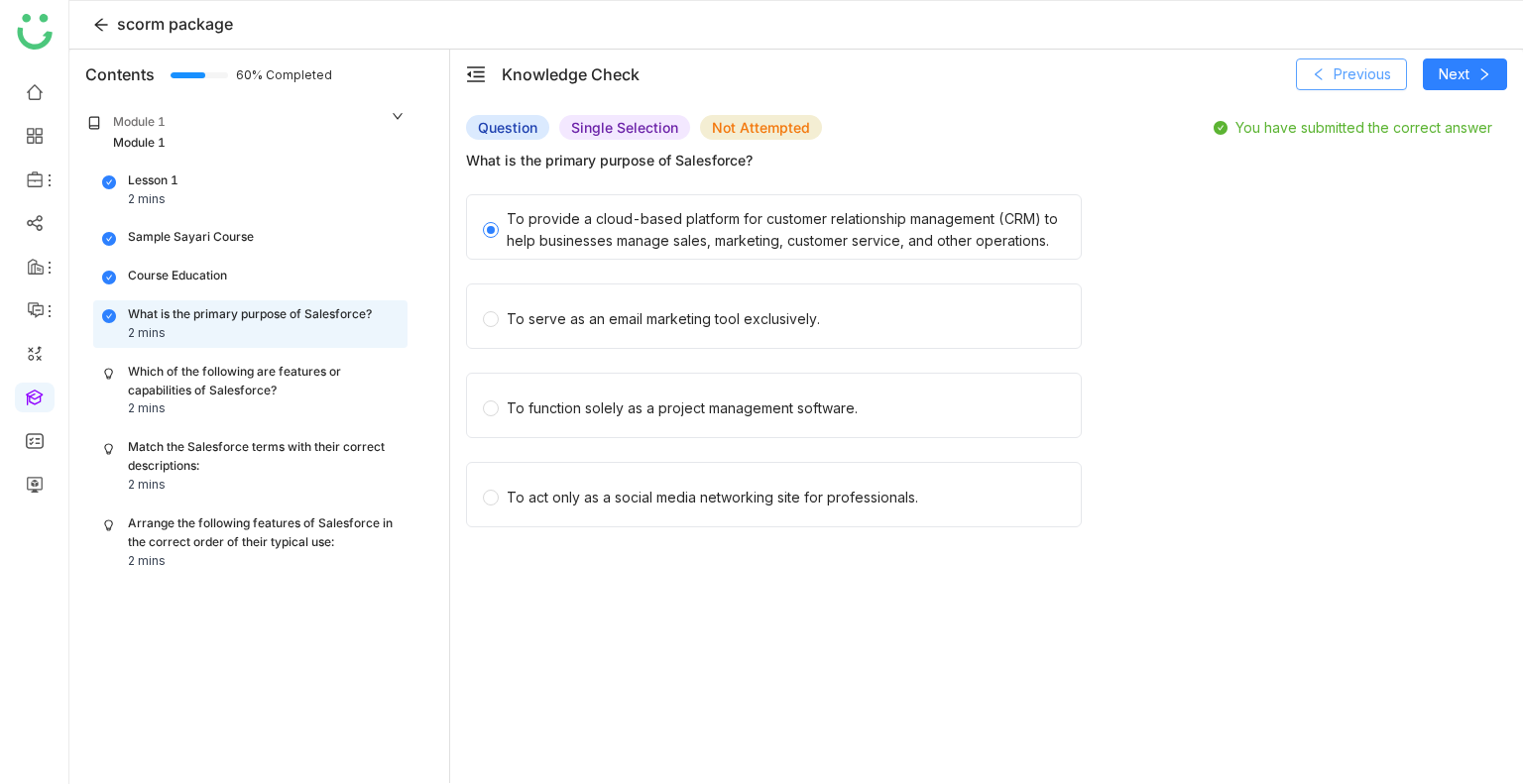click on "Previous" 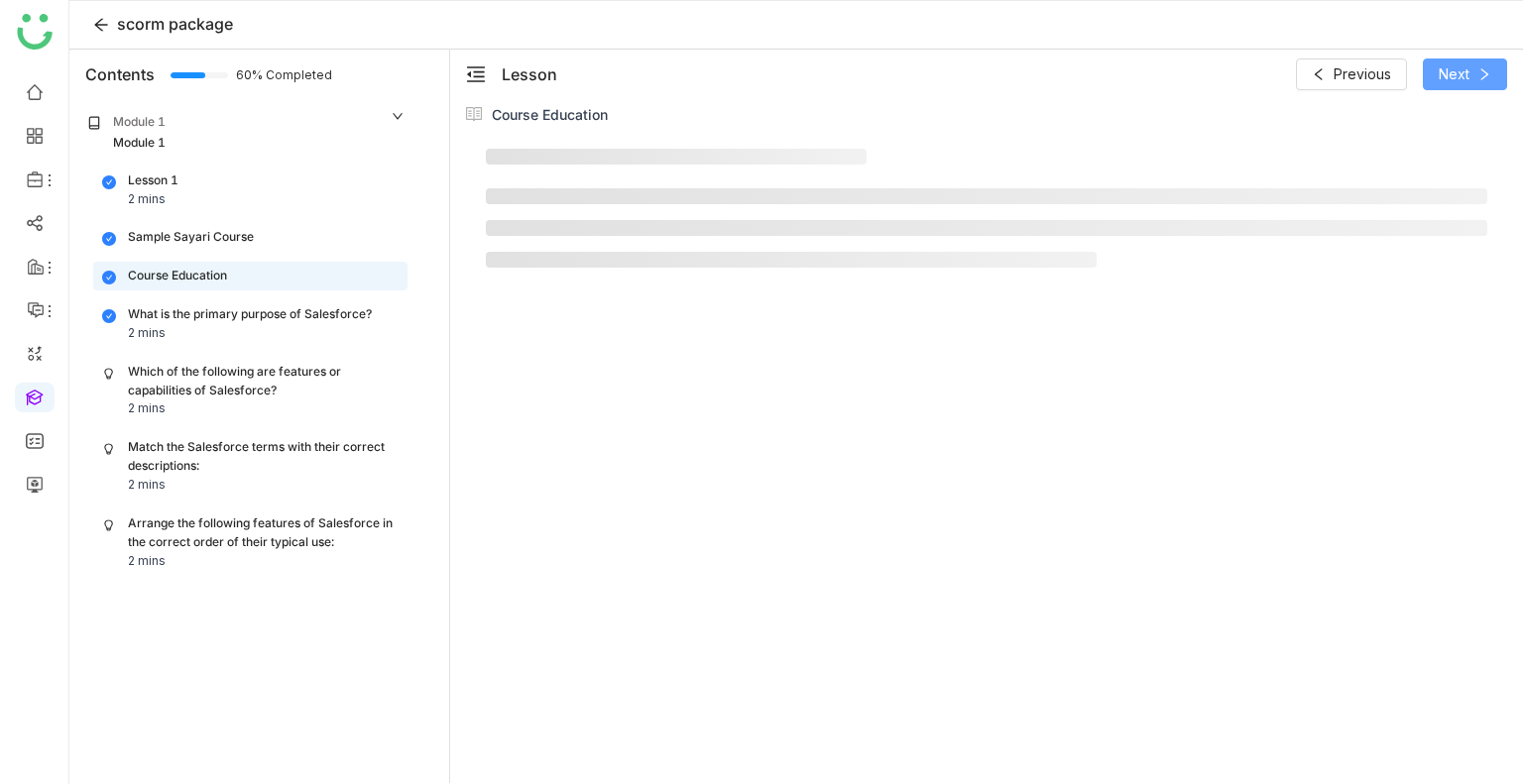 scroll, scrollTop: 0, scrollLeft: 0, axis: both 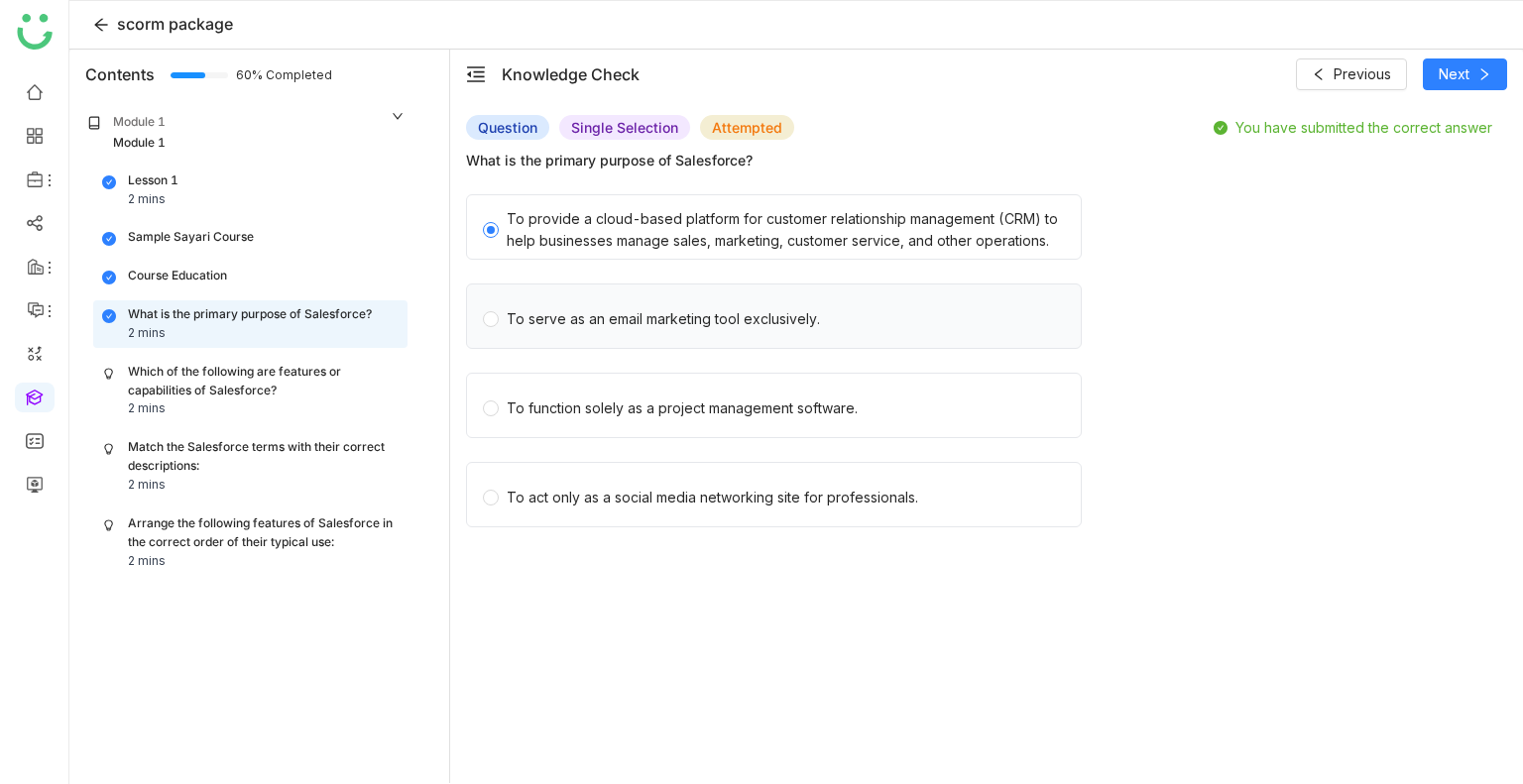 click on "To serve as an email marketing tool exclusively." 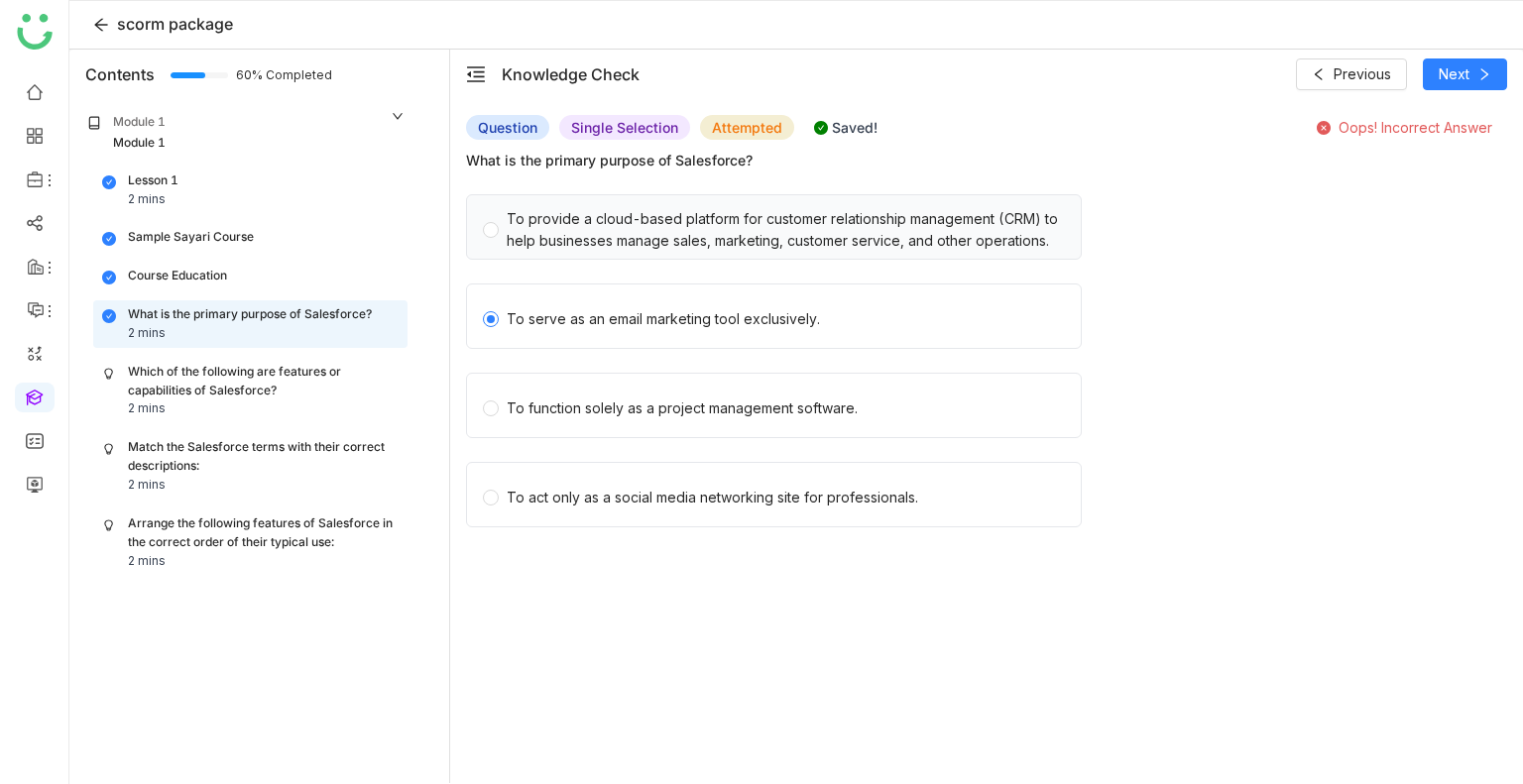 click on "To provide a cloud-based platform for customer relationship management (CRM) to help businesses manage sales, marketing, customer service, and other operations." 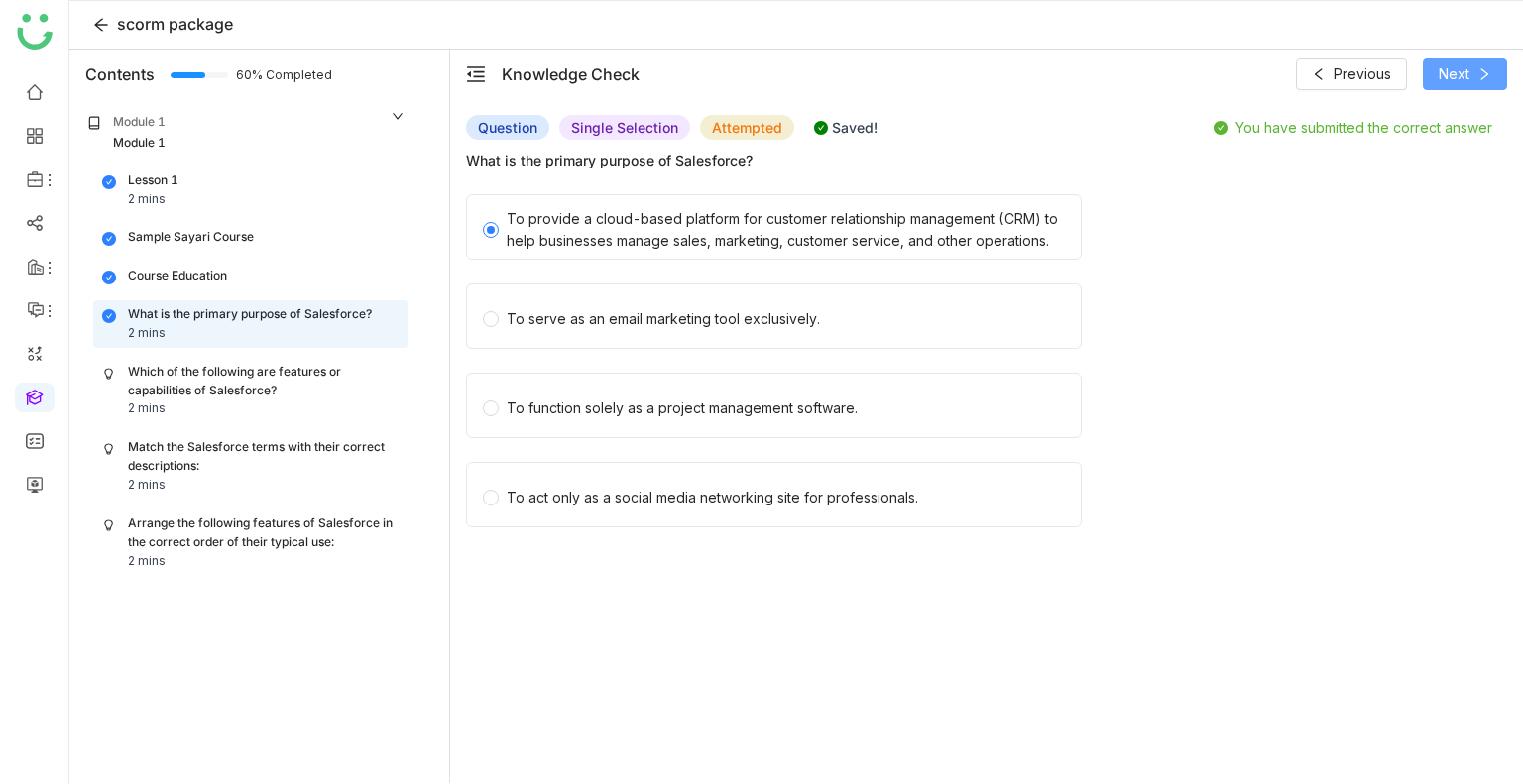 click on "Next" 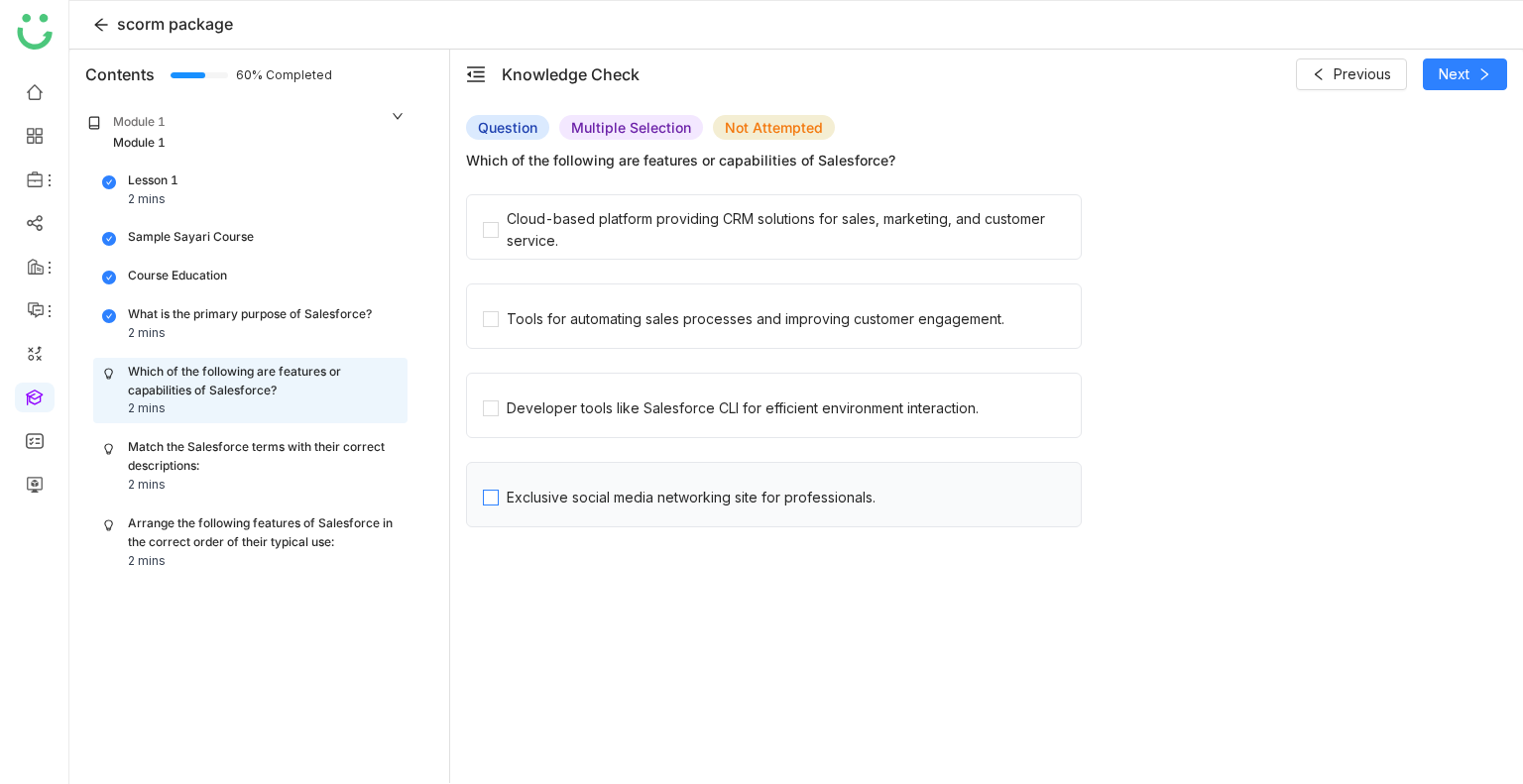click on "Exclusive social media networking site for professionals." 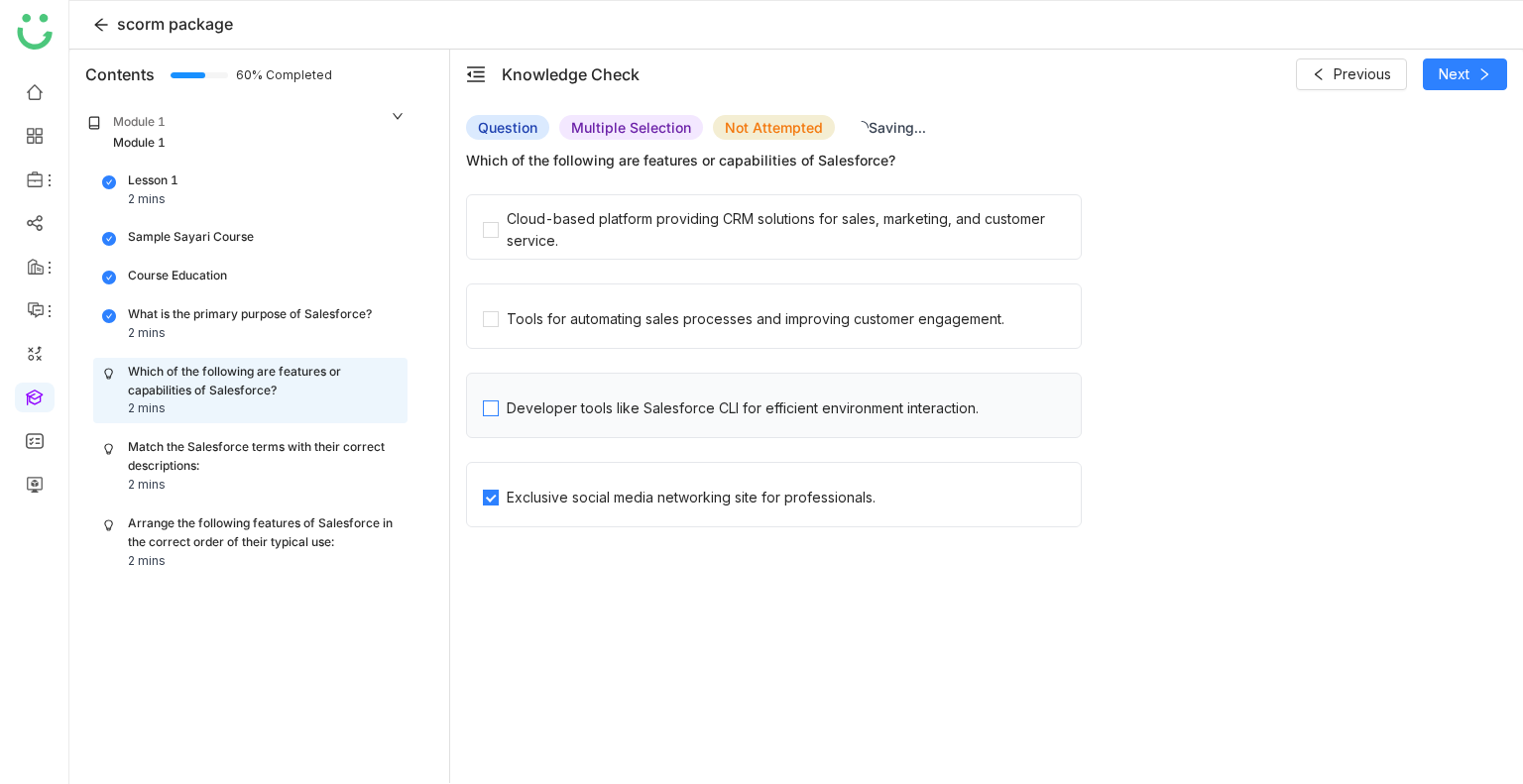 click on "Developer tools like Salesforce CLI for efficient environment interaction." 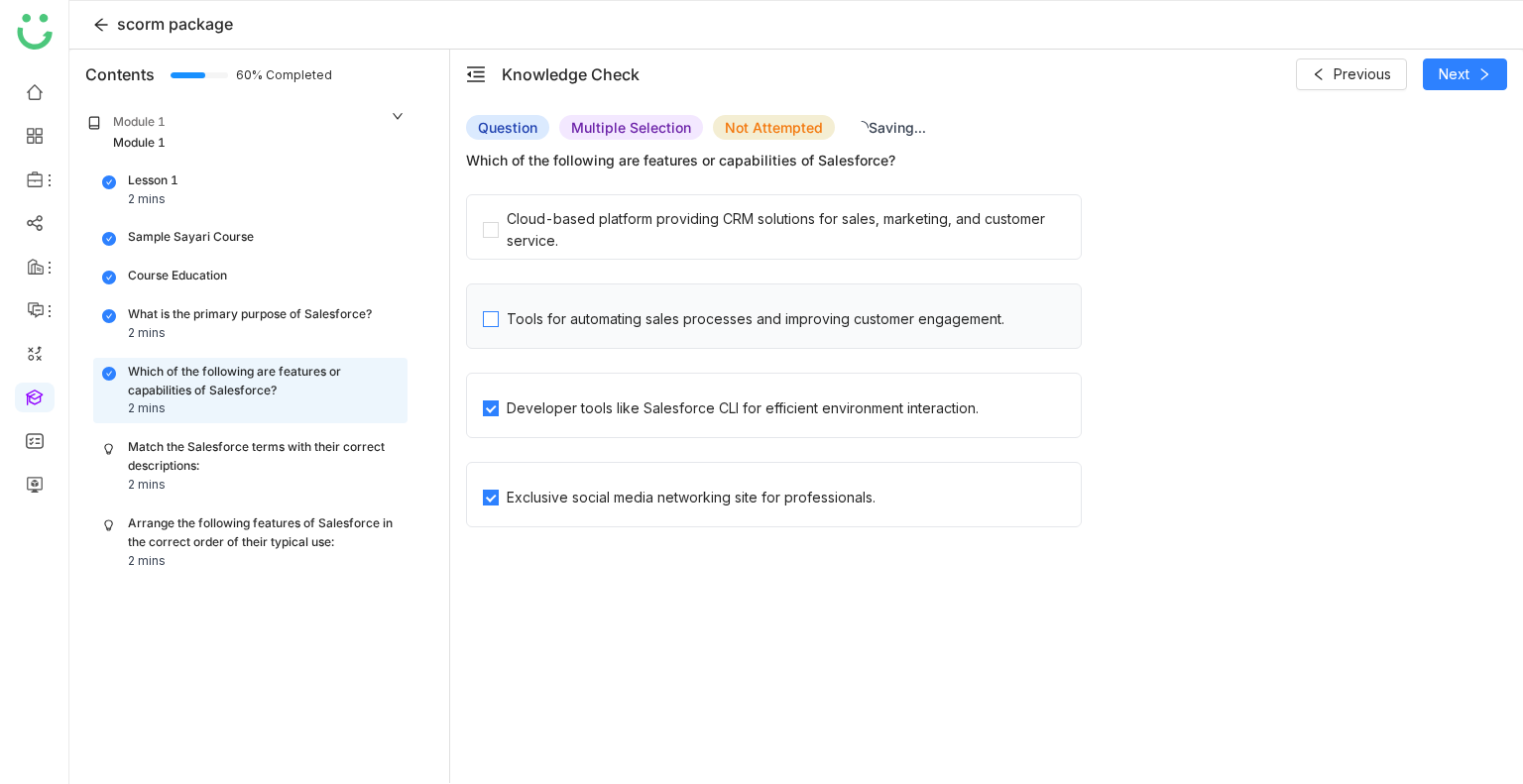 click on "Tools for automating sales processes and improving customer engagement." 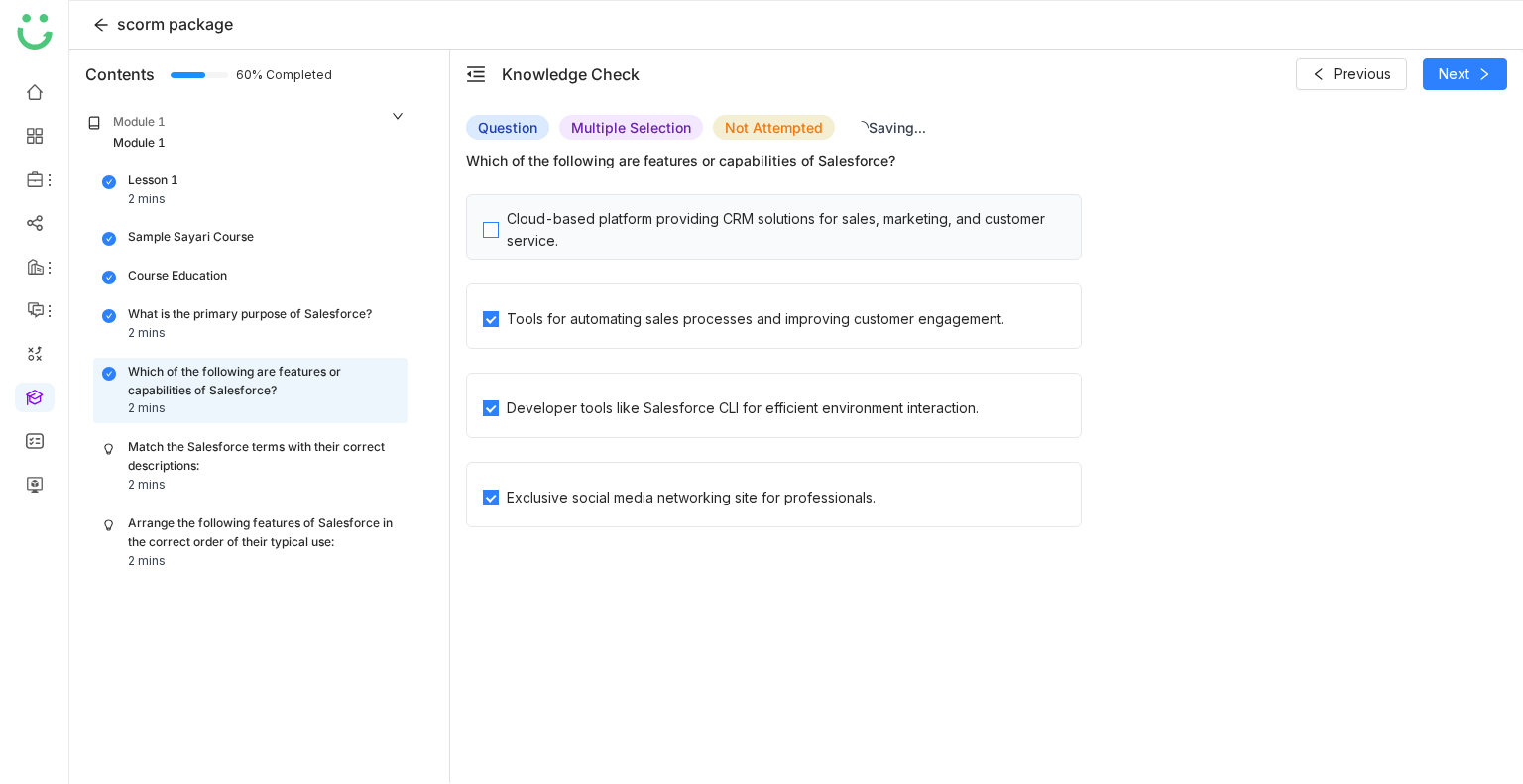 click on "Cloud-based platform providing CRM solutions for sales, marketing, and customer service." 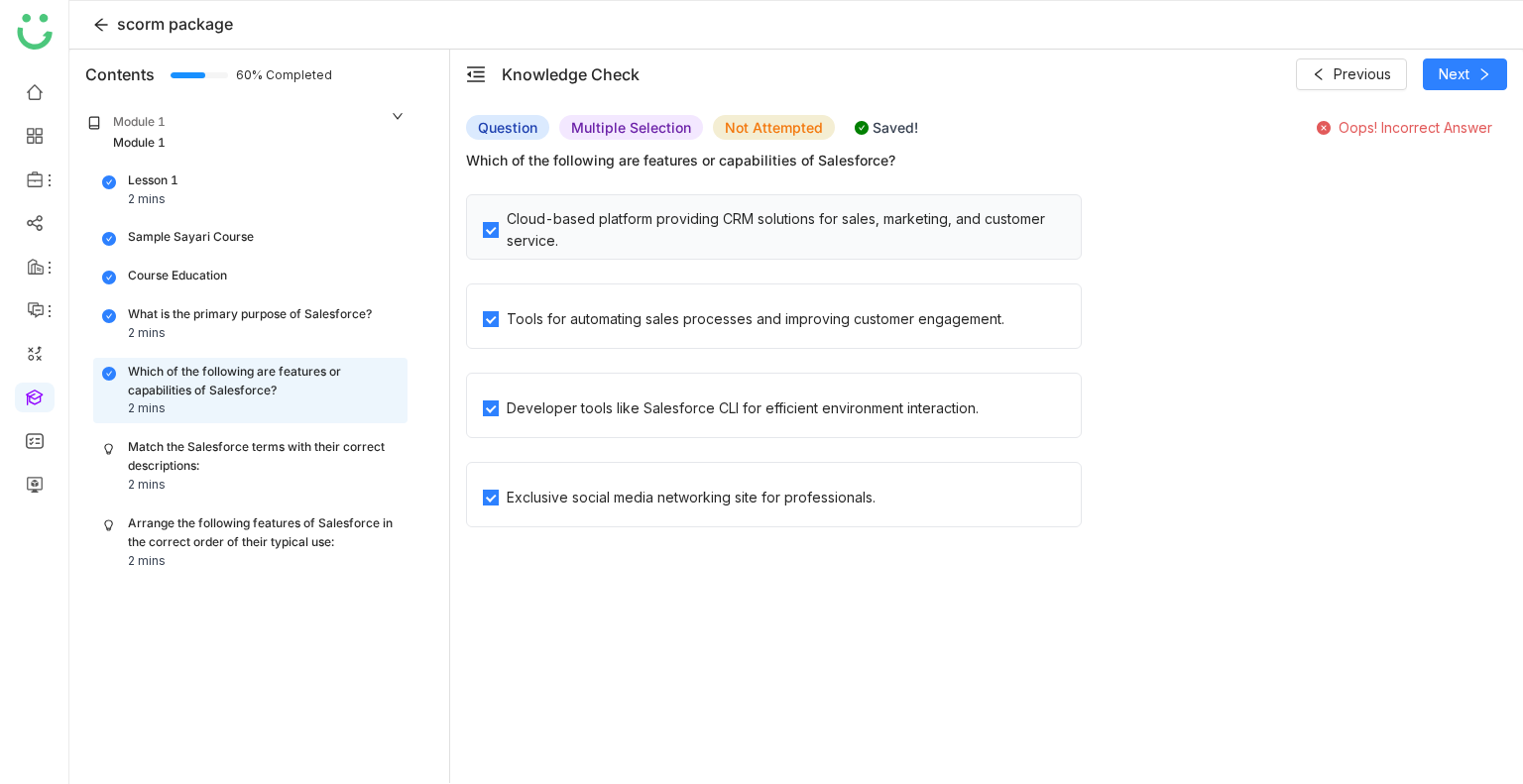 click on "Cloud-based platform providing CRM solutions for sales, marketing, and customer service." 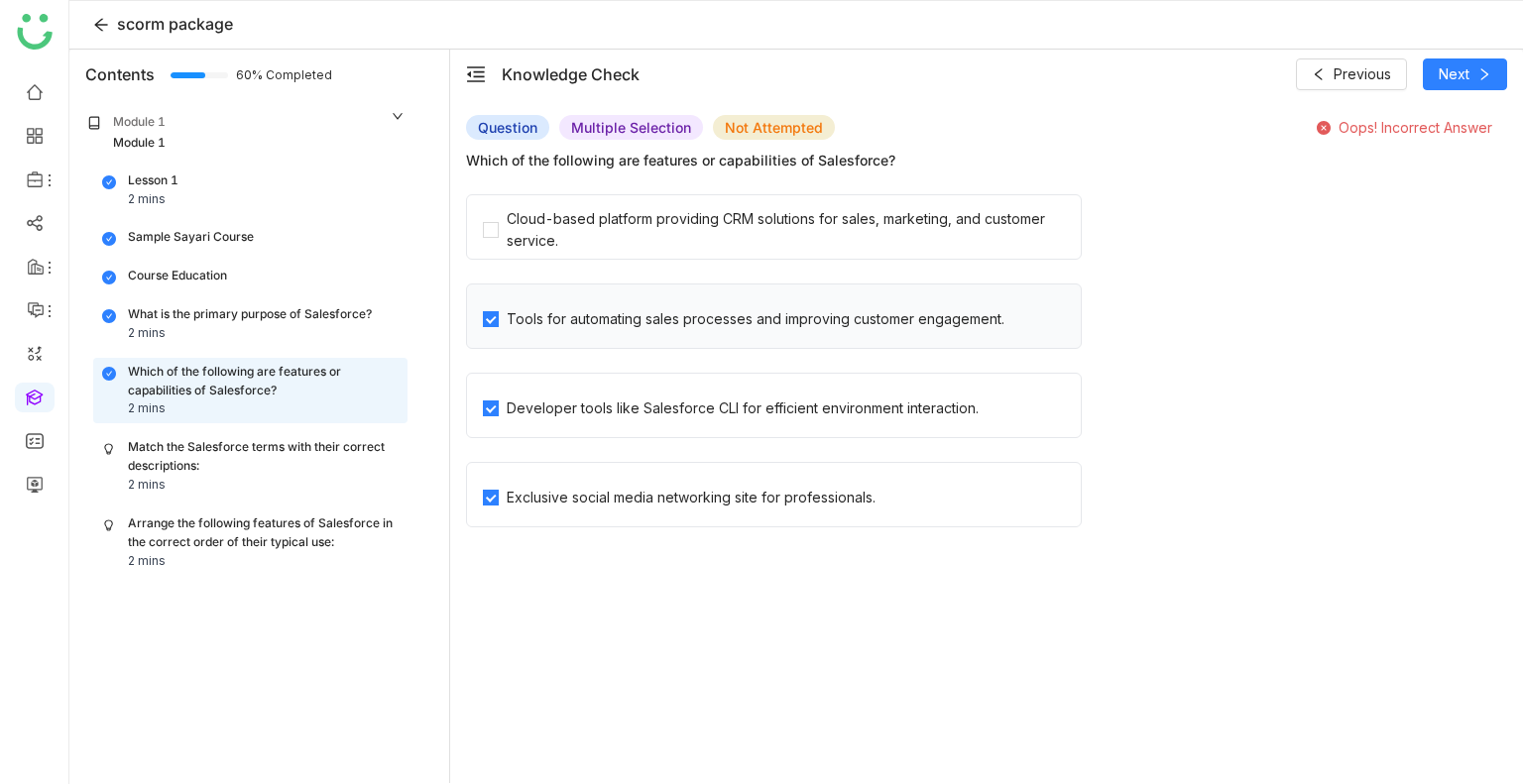 click on "Tools for automating sales processes and improving customer engagement." 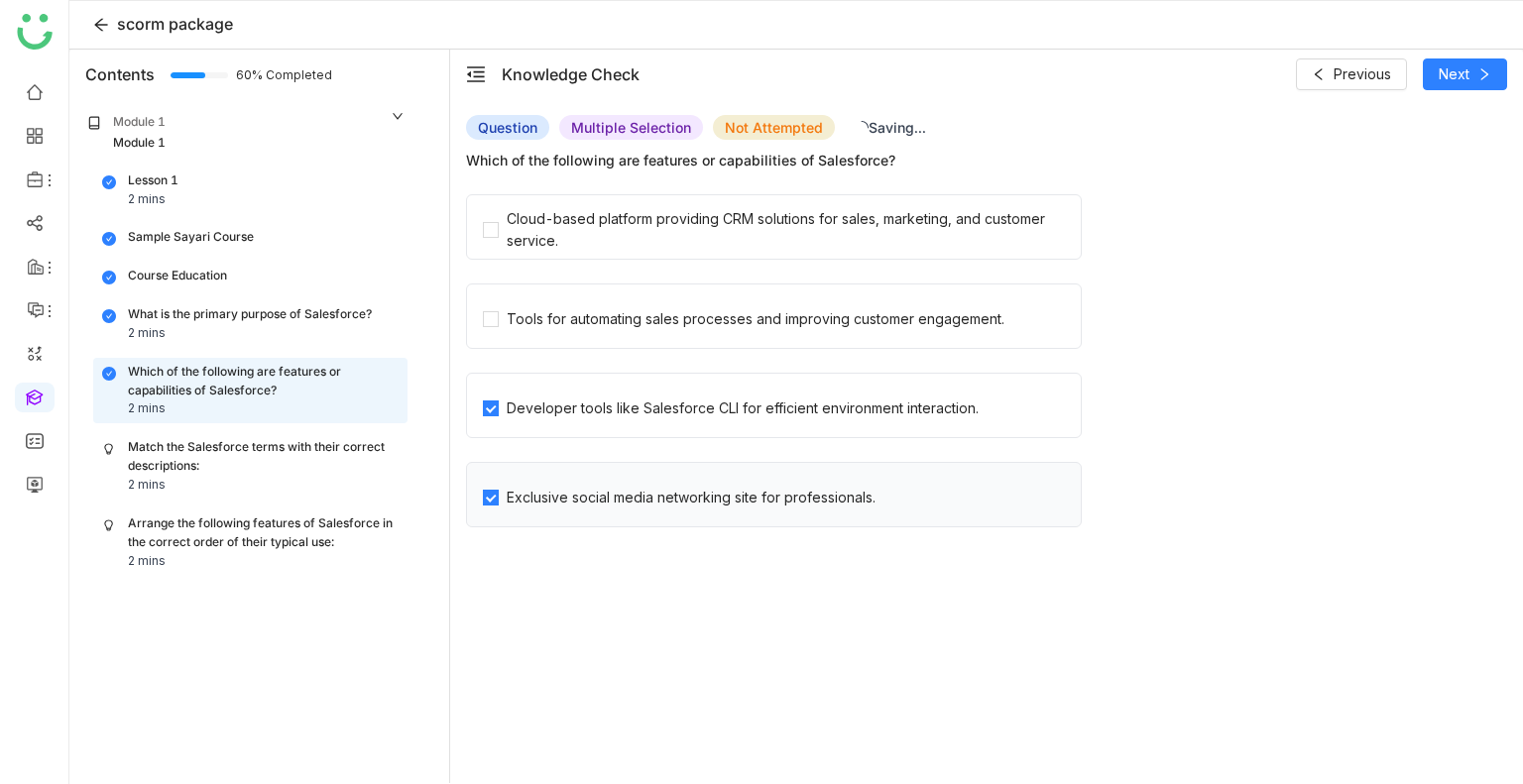 drag, startPoint x: 711, startPoint y: 406, endPoint x: 733, endPoint y: 495, distance: 91.67879 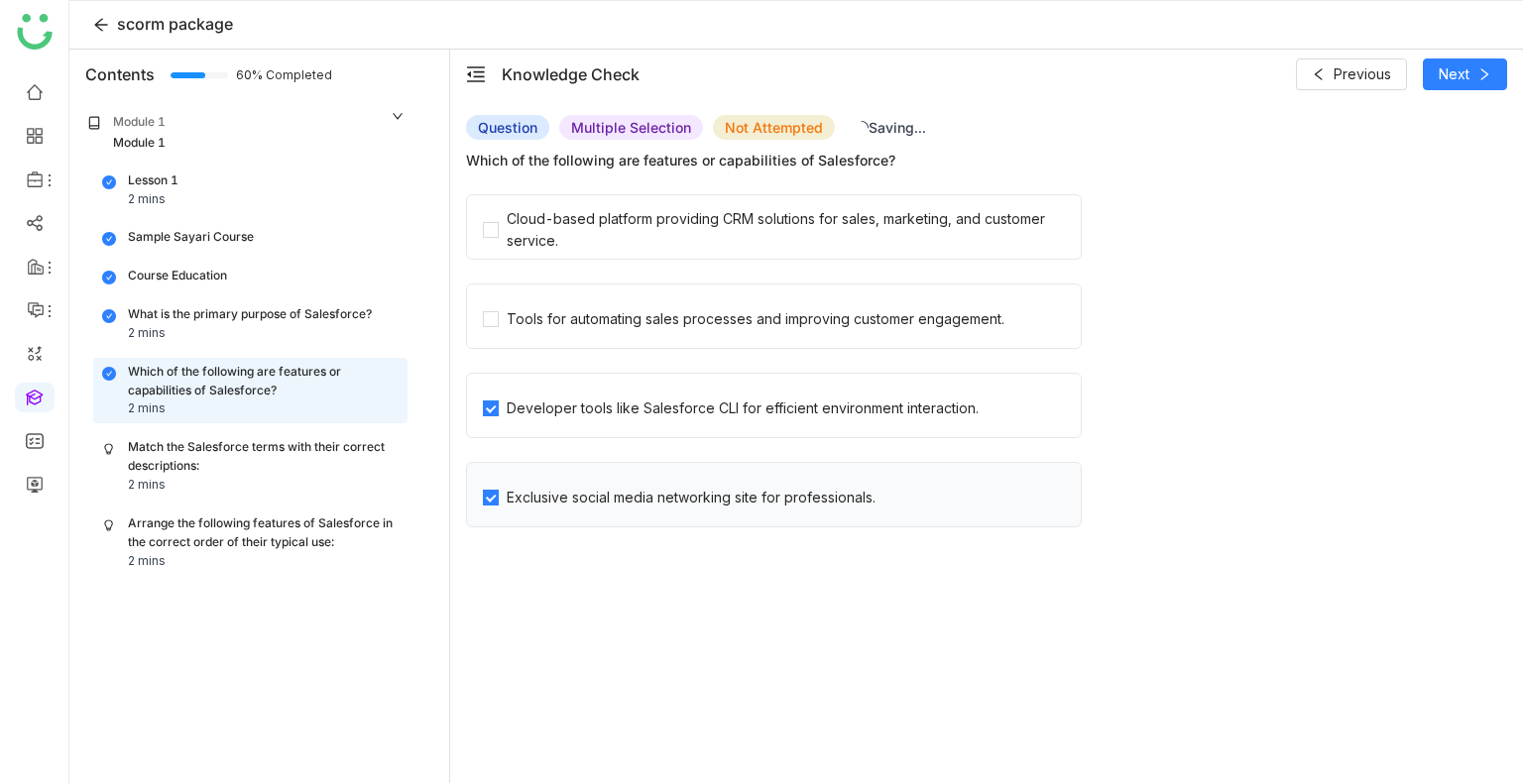 click on "Cloud-based platform providing CRM solutions for sales, marketing, and customer service.   Tools for automating sales processes and improving customer engagement.   Developer tools like Salesforce CLI for efficient environment interaction.   Exclusive social media networking site for professionals." 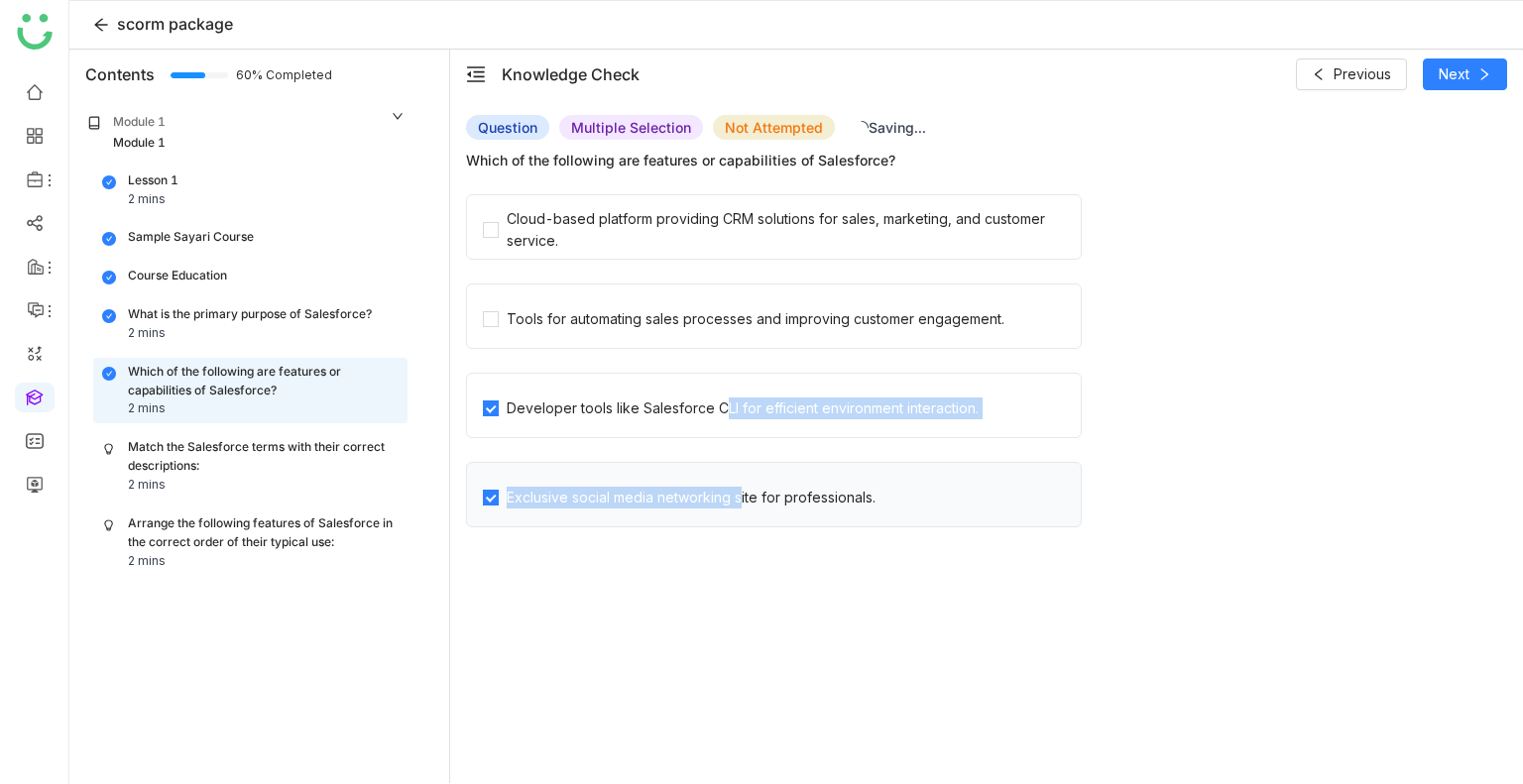 click on "Exclusive social media networking site for professionals." 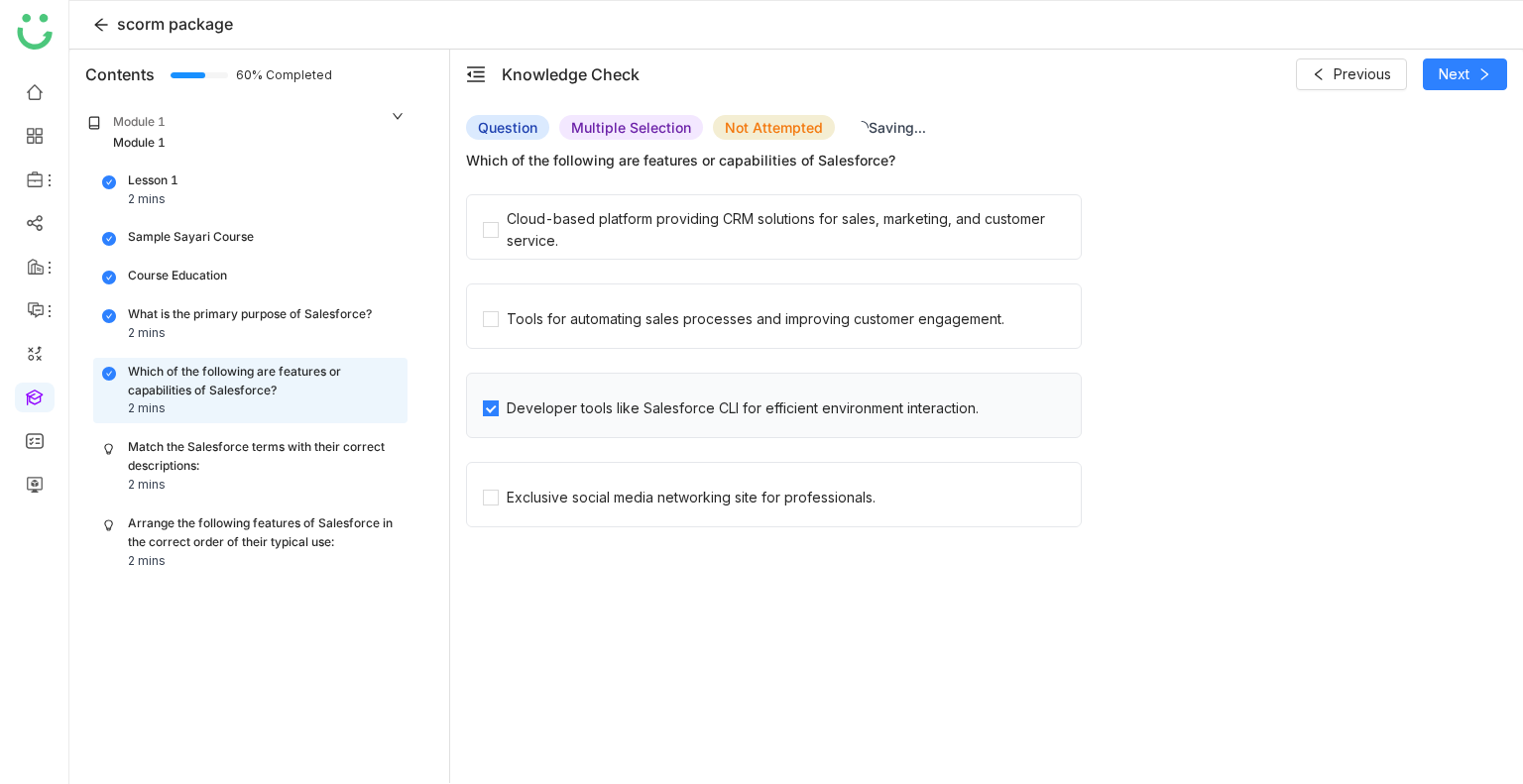 click on "Developer tools like Salesforce CLI for efficient environment interaction." 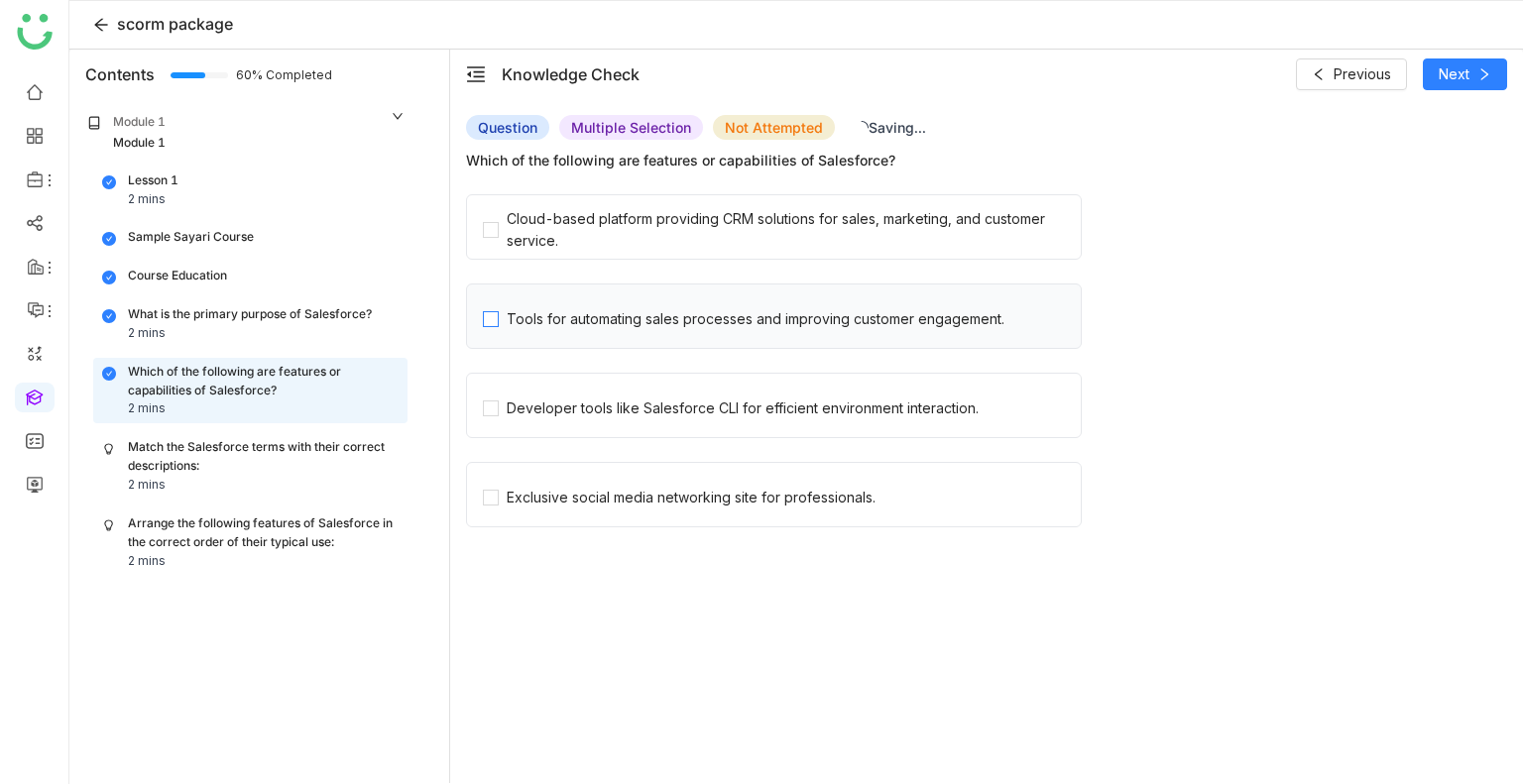 click on "Tools for automating sales processes and improving customer engagement." 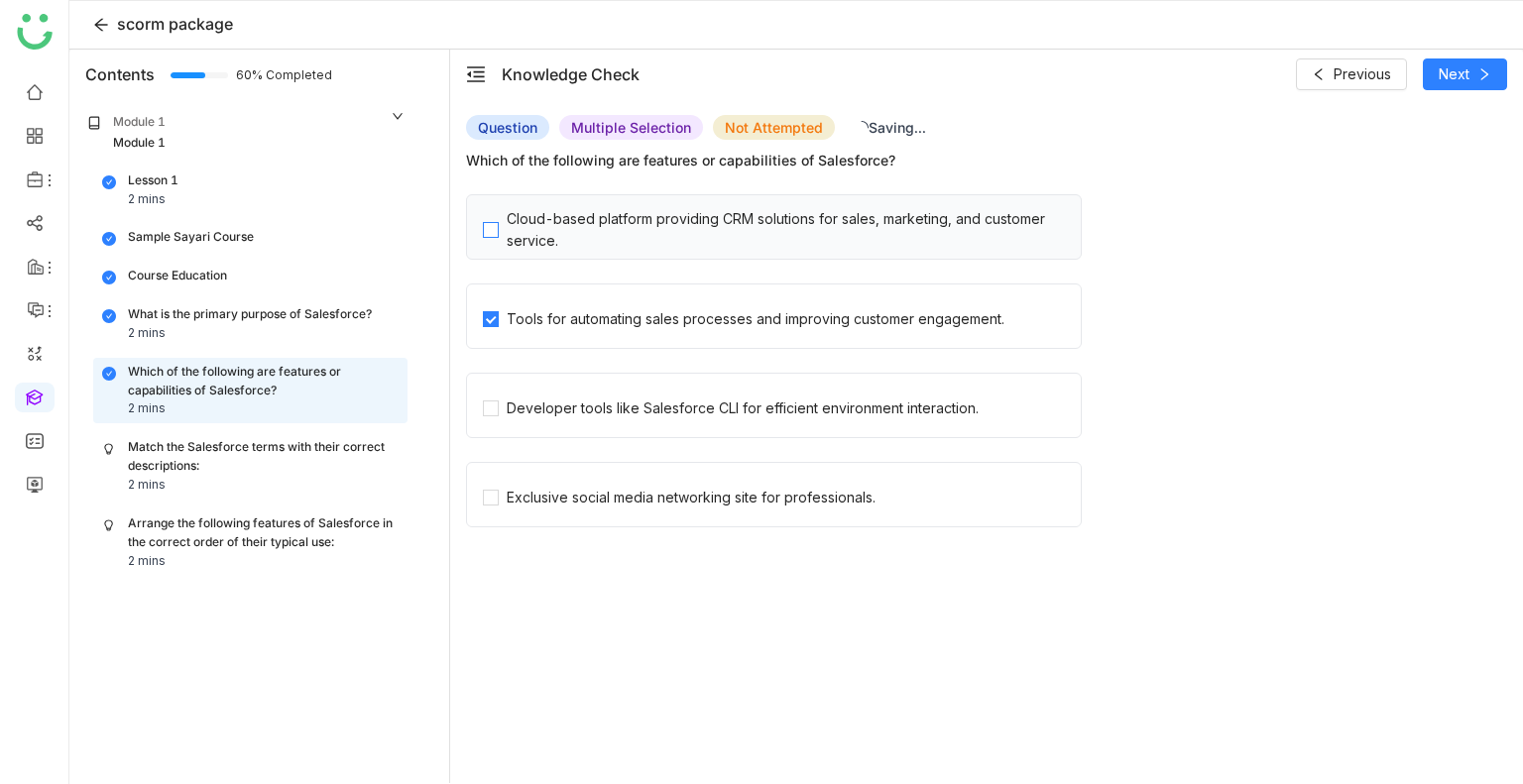 click on "Cloud-based platform providing CRM solutions for sales, marketing, and customer service." 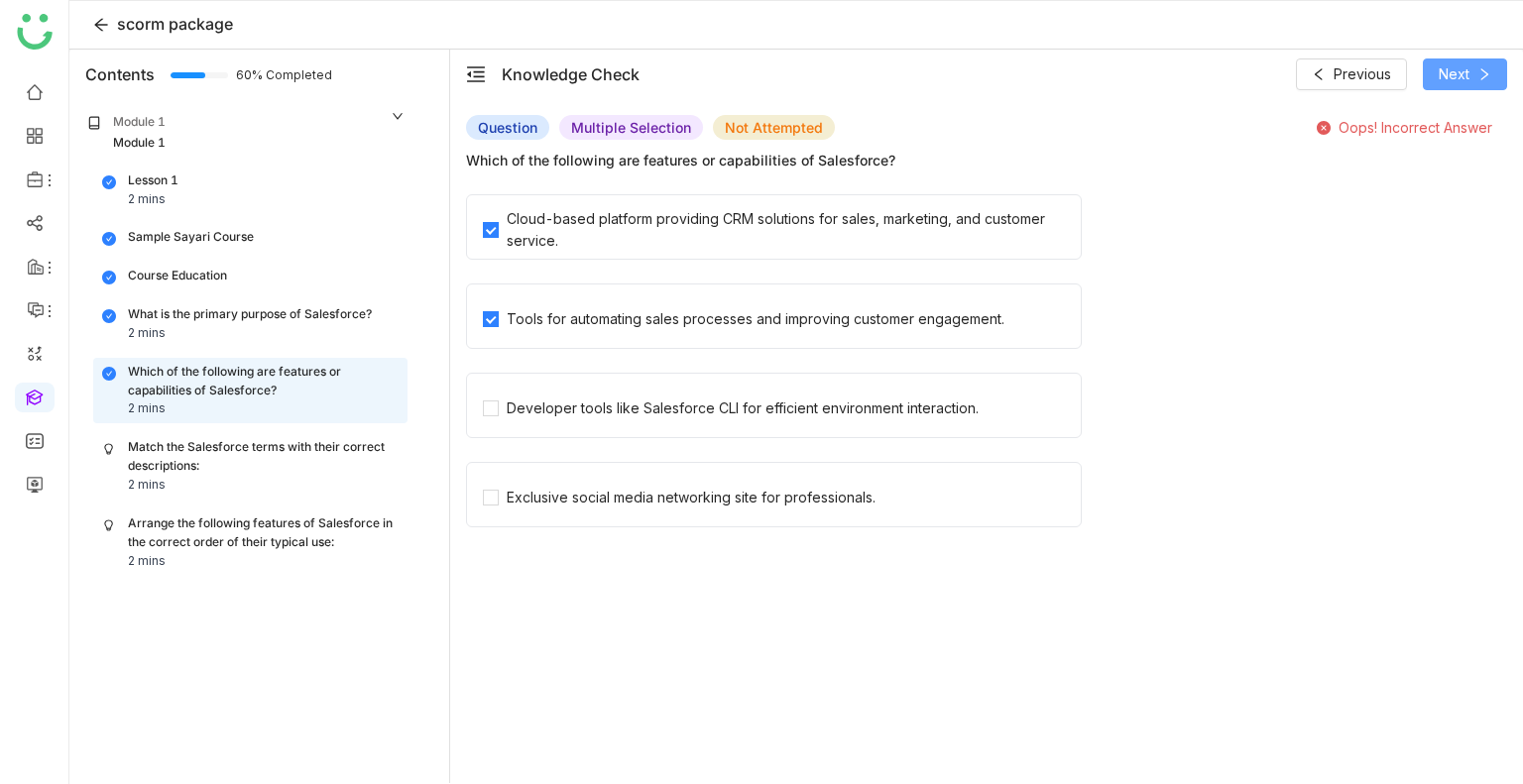 click on "Next" 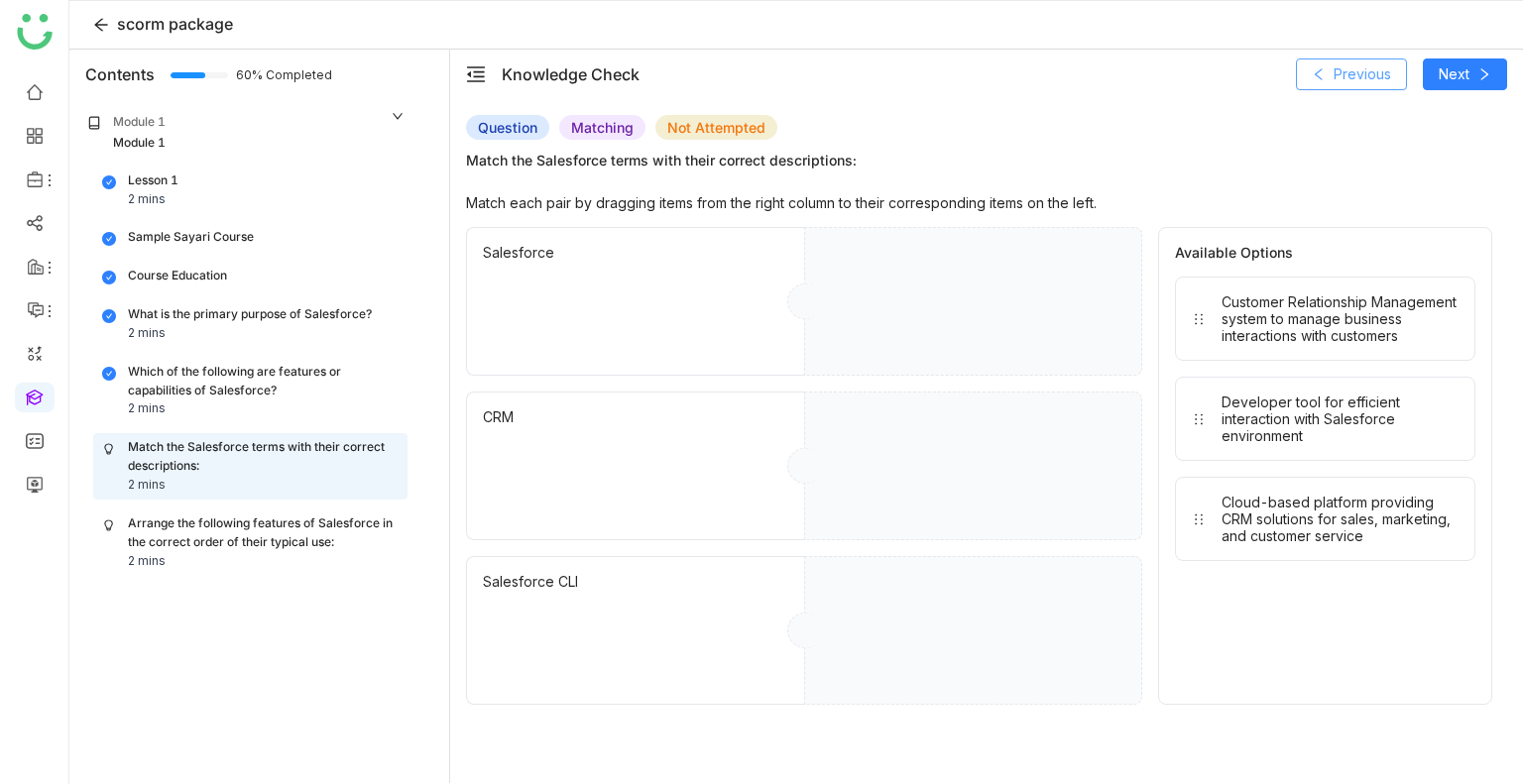 click on "Previous" 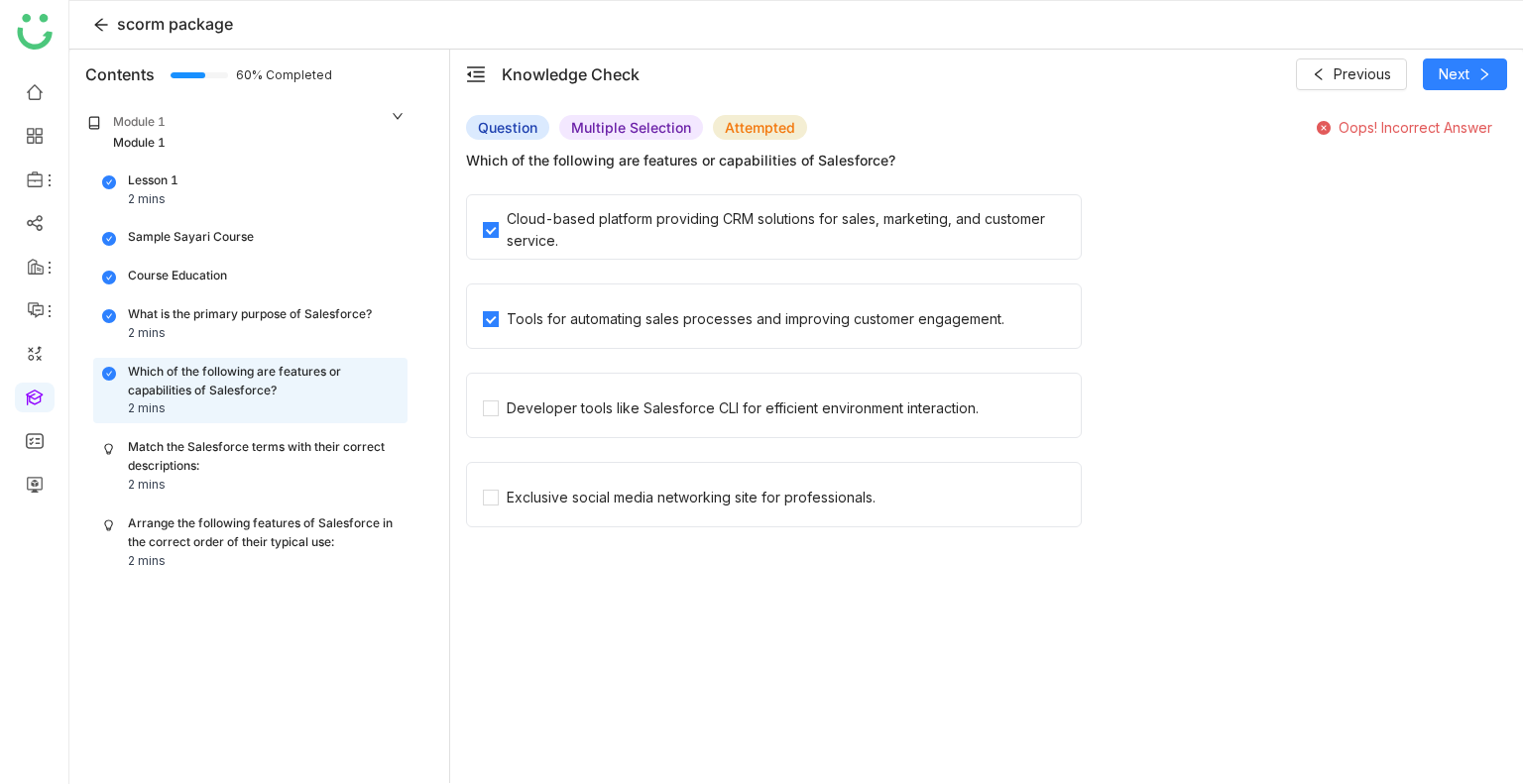 click on "Tools for automating sales processes and improving customer engagement." 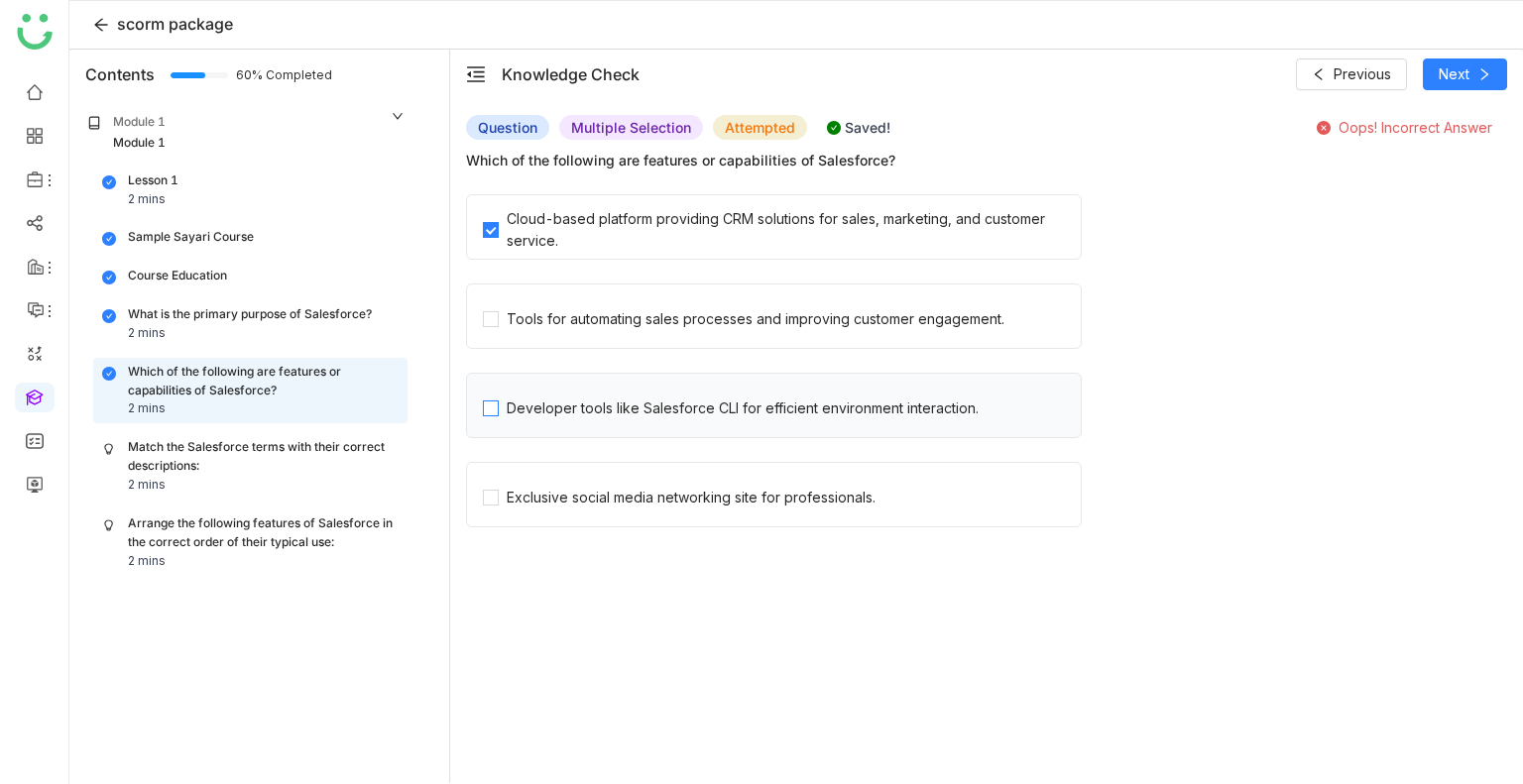 click on "Developer tools like Salesforce CLI for efficient environment interaction." 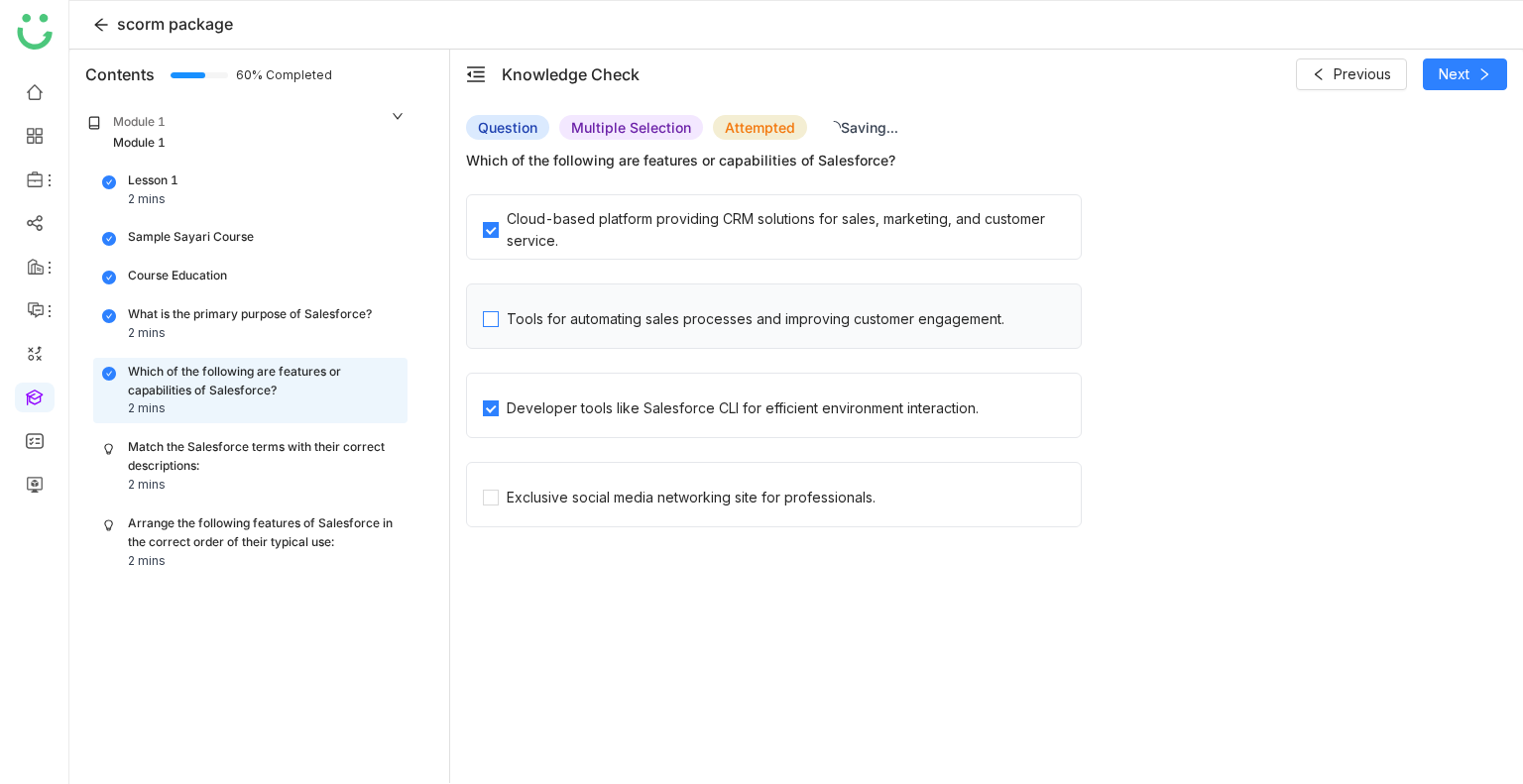 click on "Tools for automating sales processes and improving customer engagement." 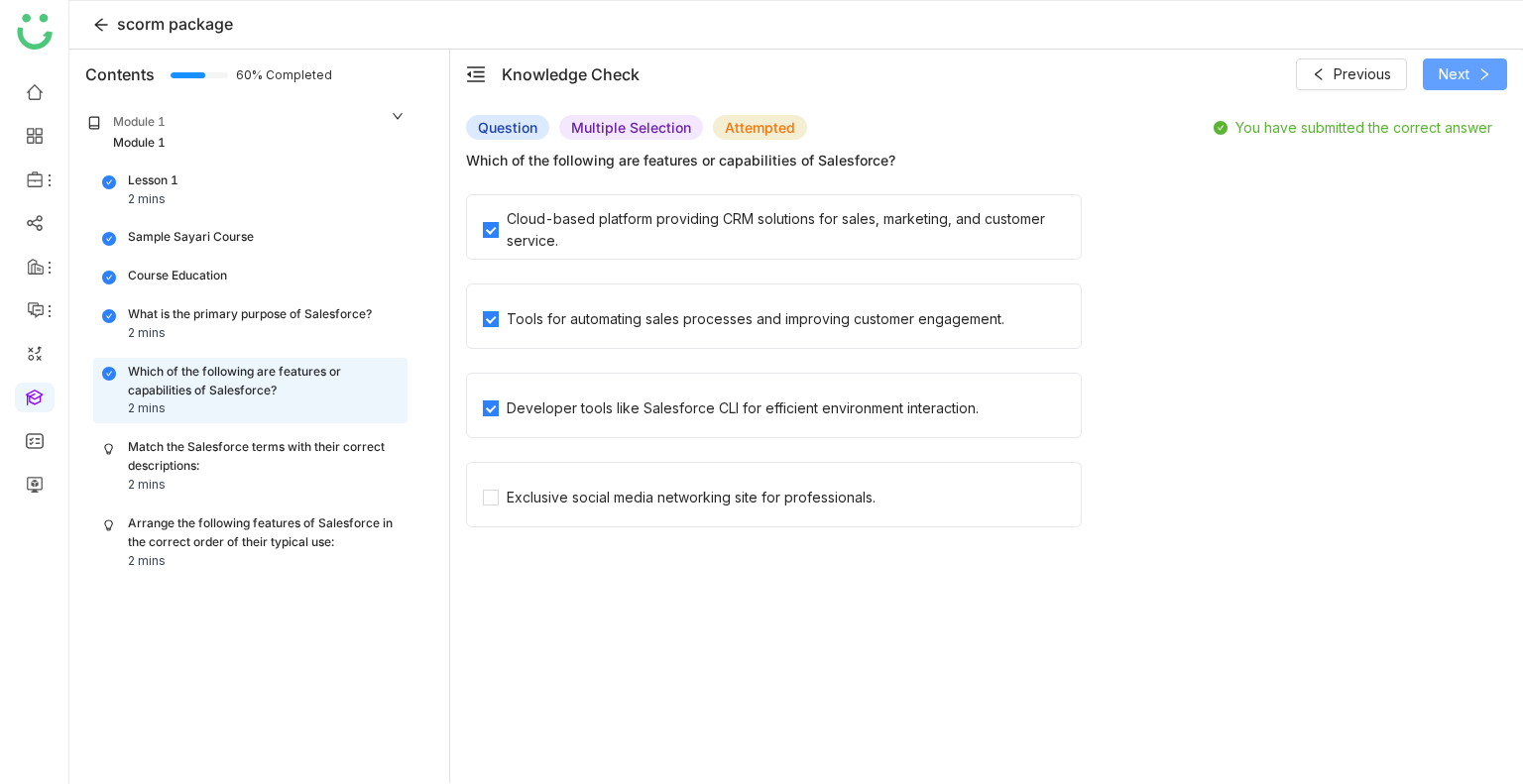 click on "Next" 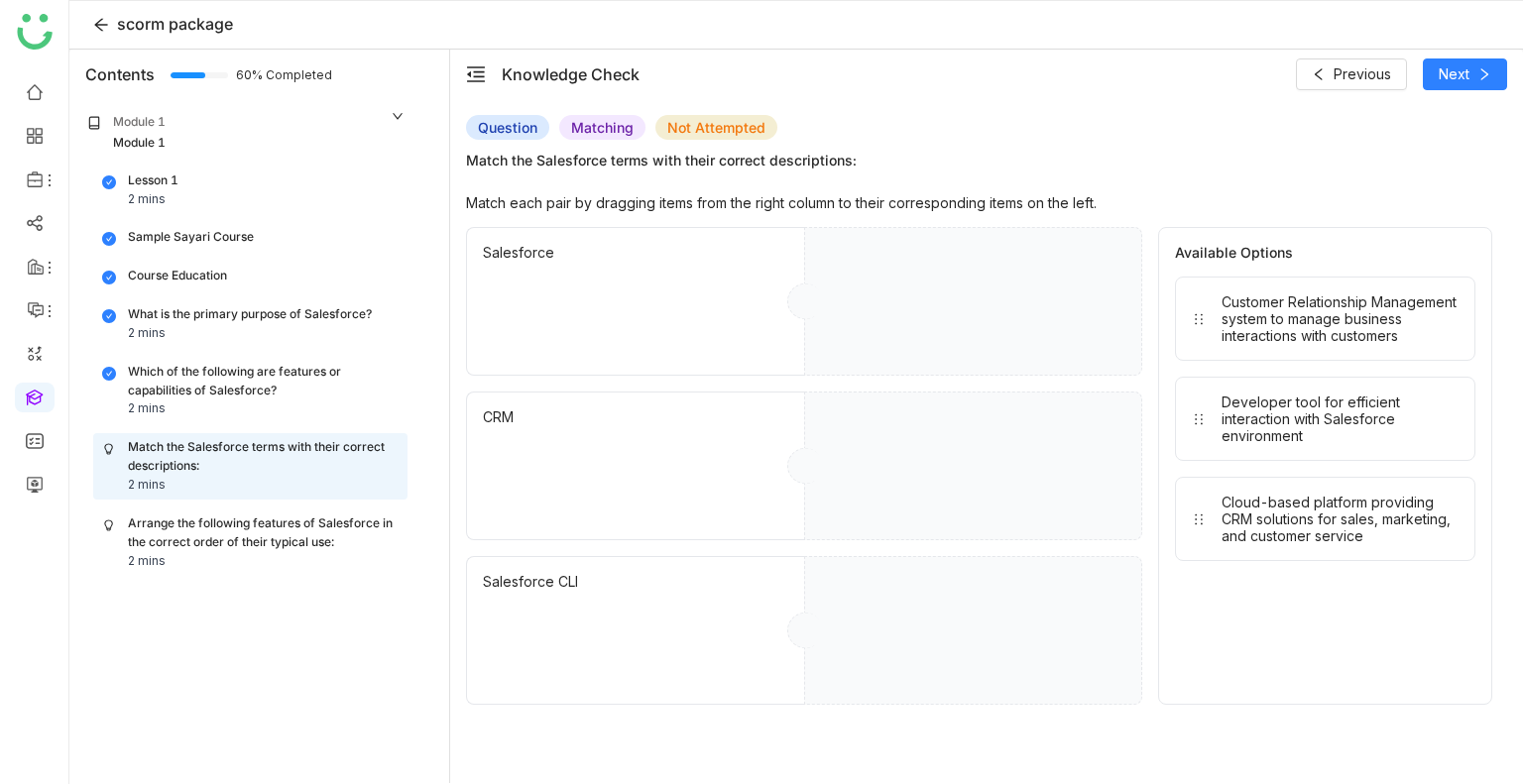 drag, startPoint x: 1413, startPoint y: 332, endPoint x: 1043, endPoint y: 372, distance: 372.15588 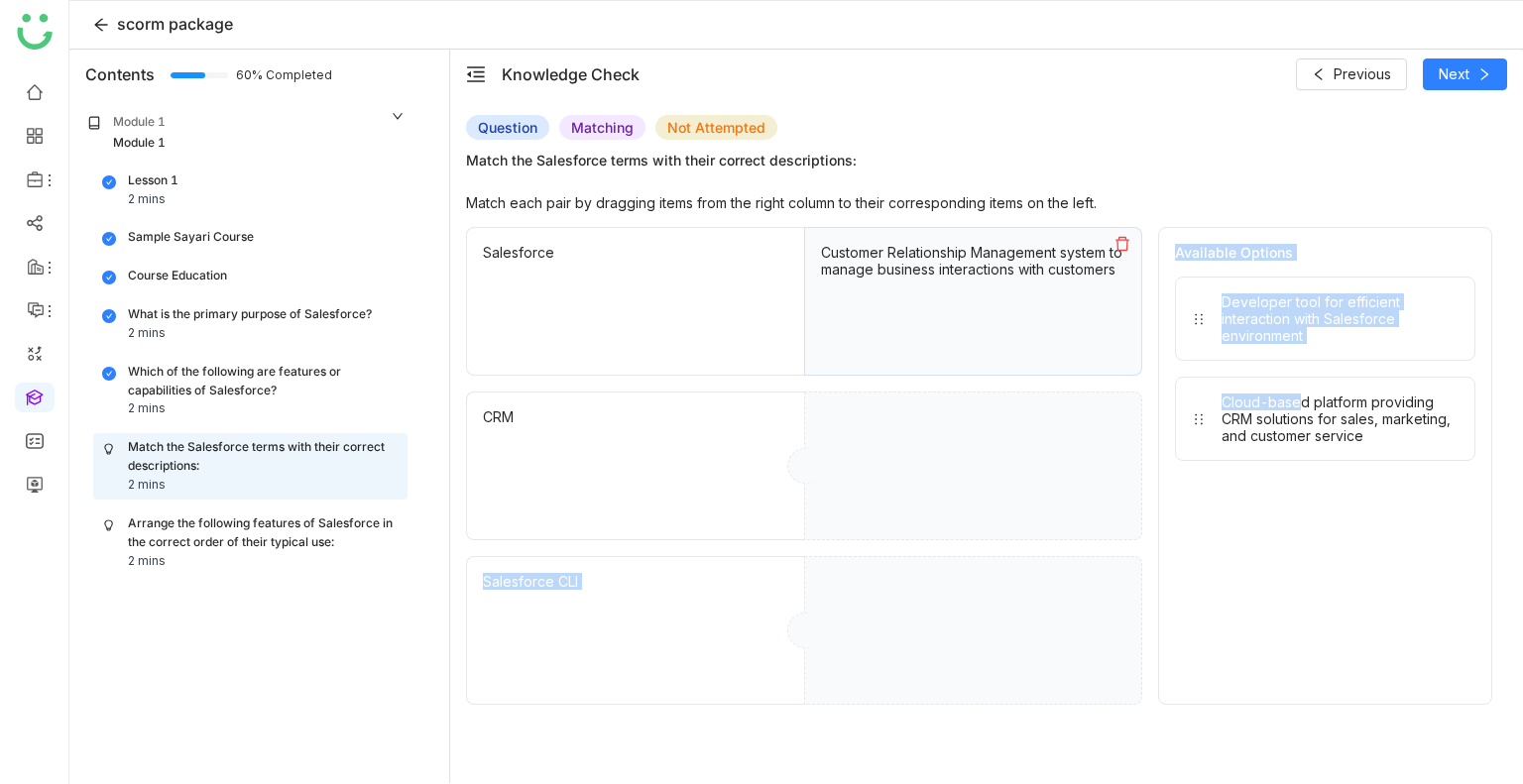 drag, startPoint x: 1290, startPoint y: 367, endPoint x: 1124, endPoint y: 487, distance: 204.83164 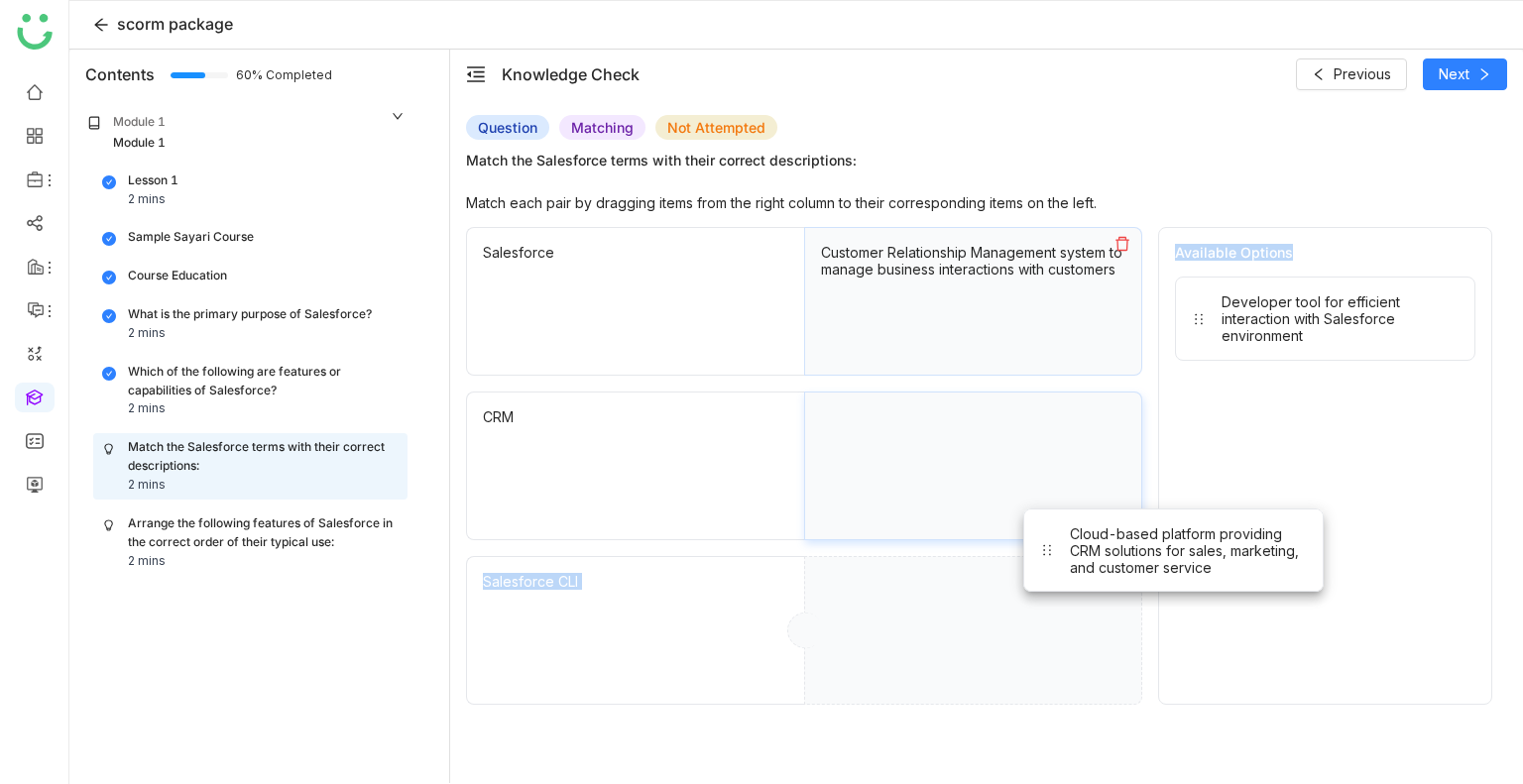 drag, startPoint x: 1294, startPoint y: 381, endPoint x: 1119, endPoint y: 526, distance: 227.2664 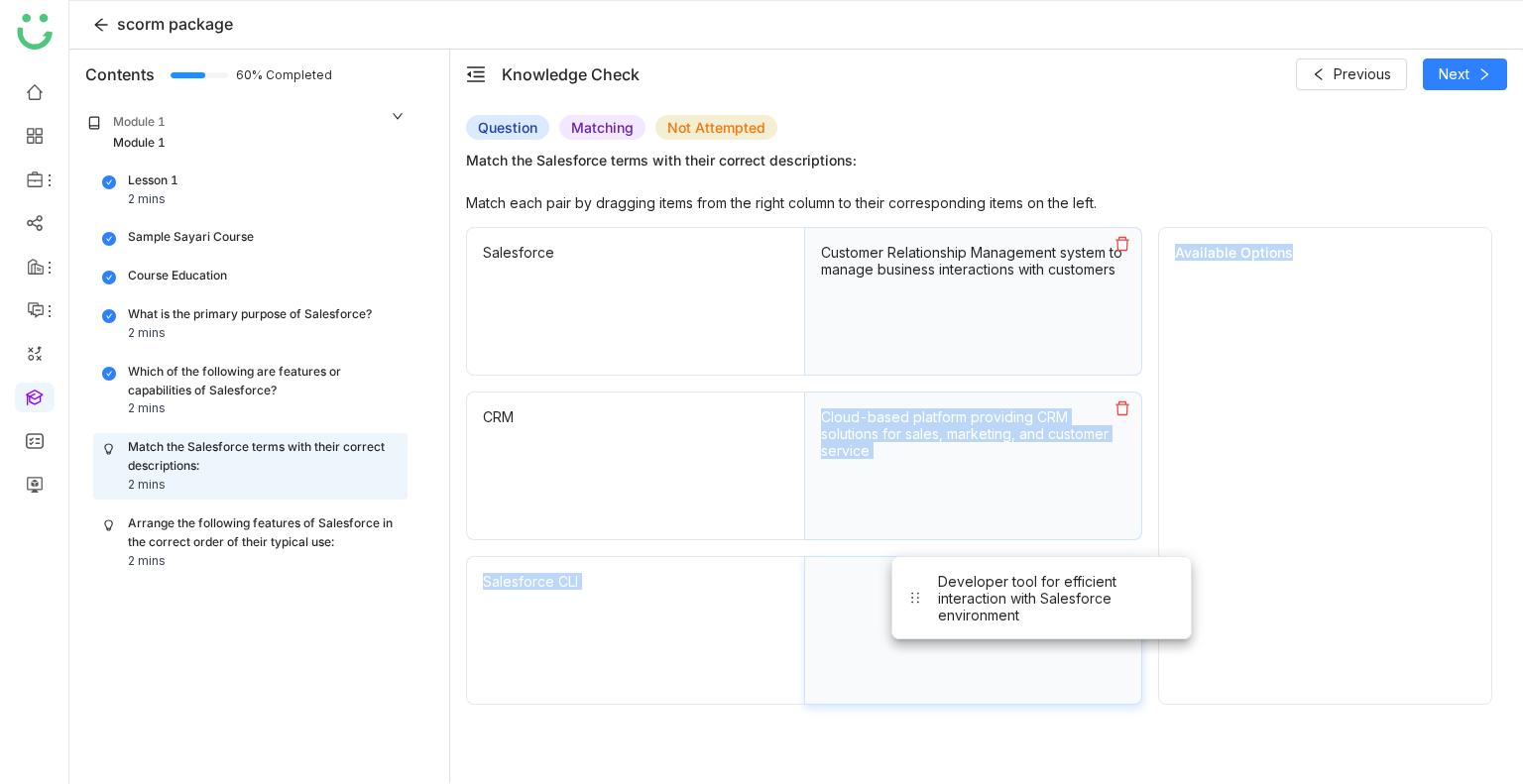 drag, startPoint x: 1297, startPoint y: 328, endPoint x: 998, endPoint y: 621, distance: 418.62871 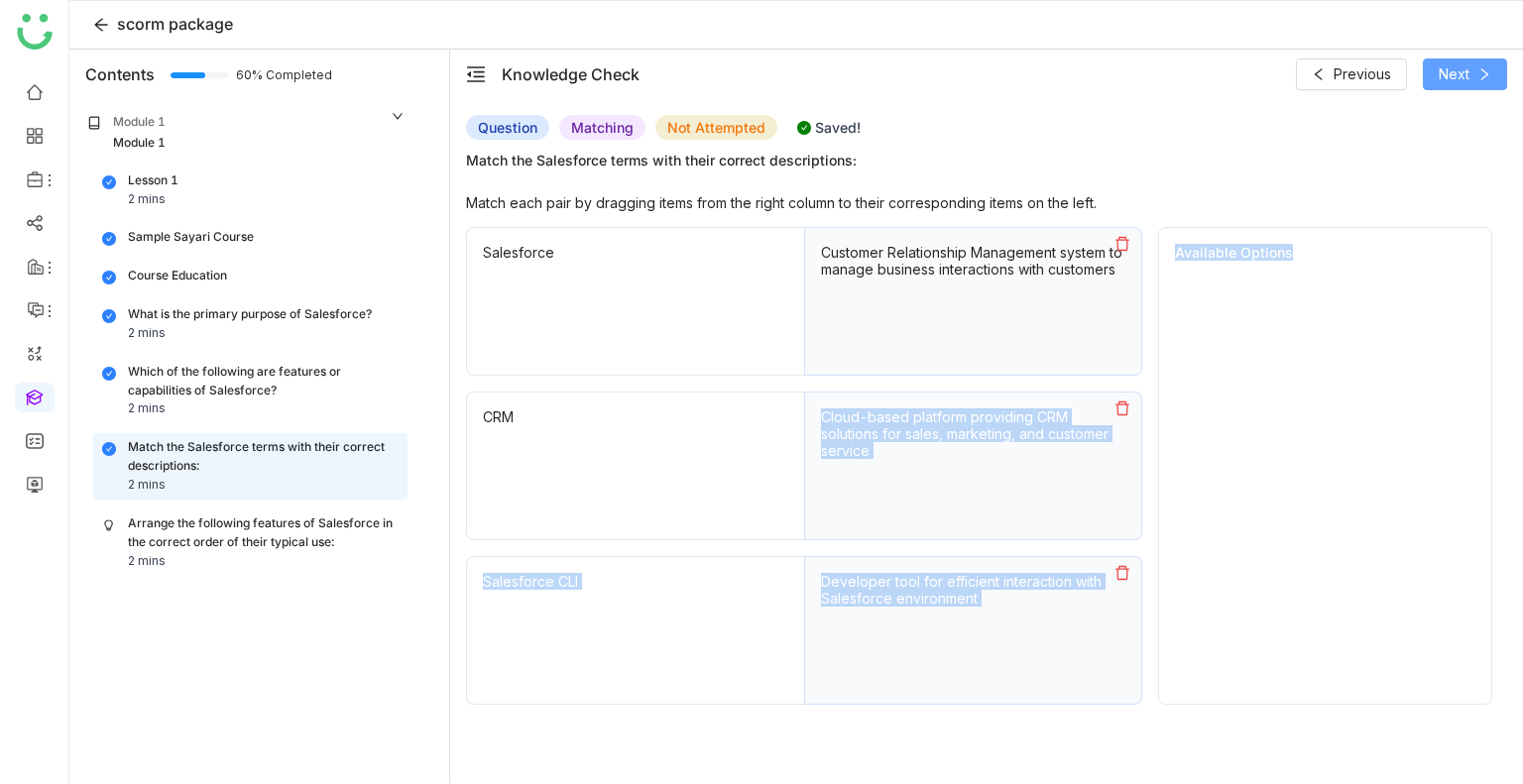click on "Next" 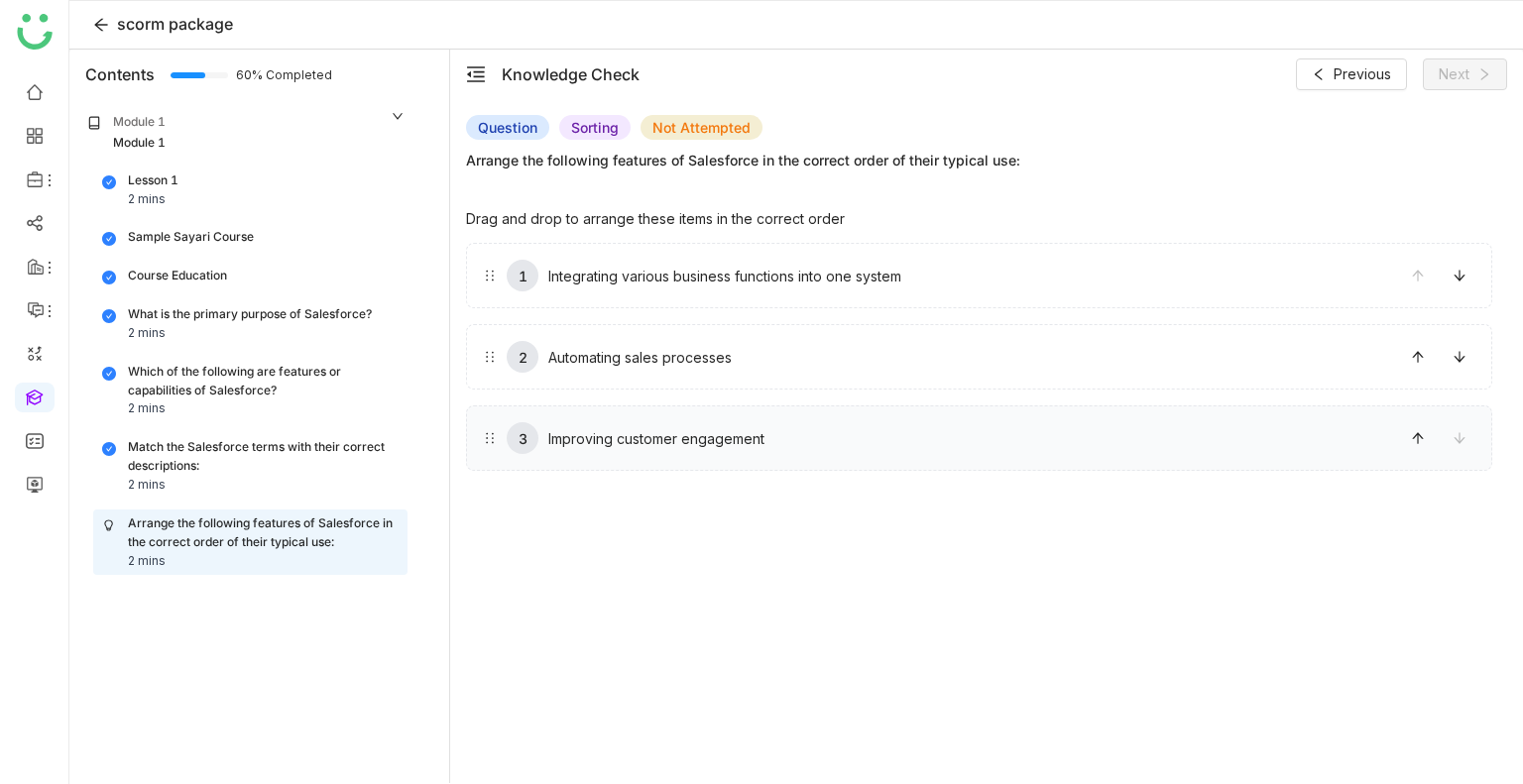 drag, startPoint x: 779, startPoint y: 296, endPoint x: 801, endPoint y: 416, distance: 122 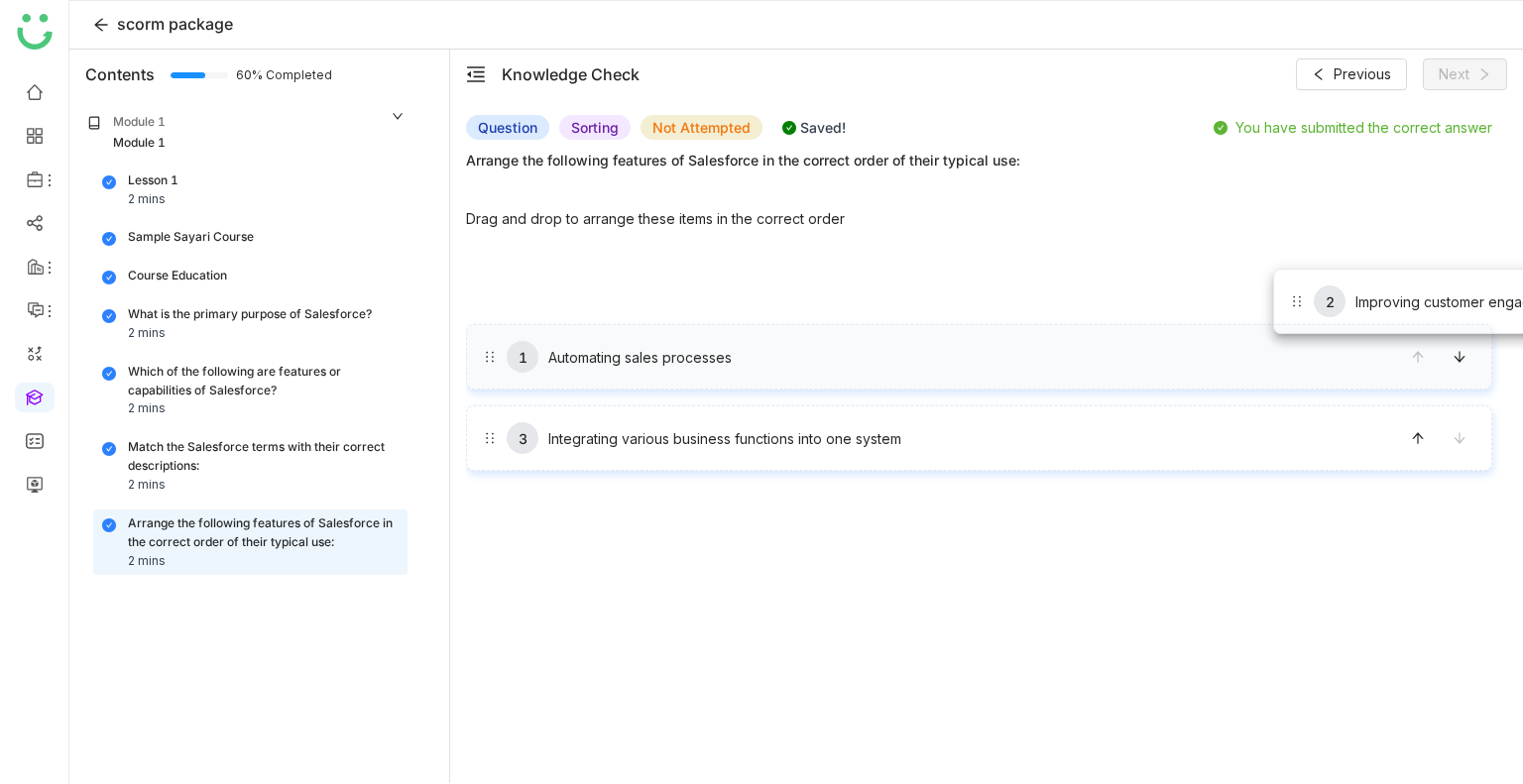 drag, startPoint x: 1302, startPoint y: 352, endPoint x: 1273, endPoint y: 269, distance: 87.92042 